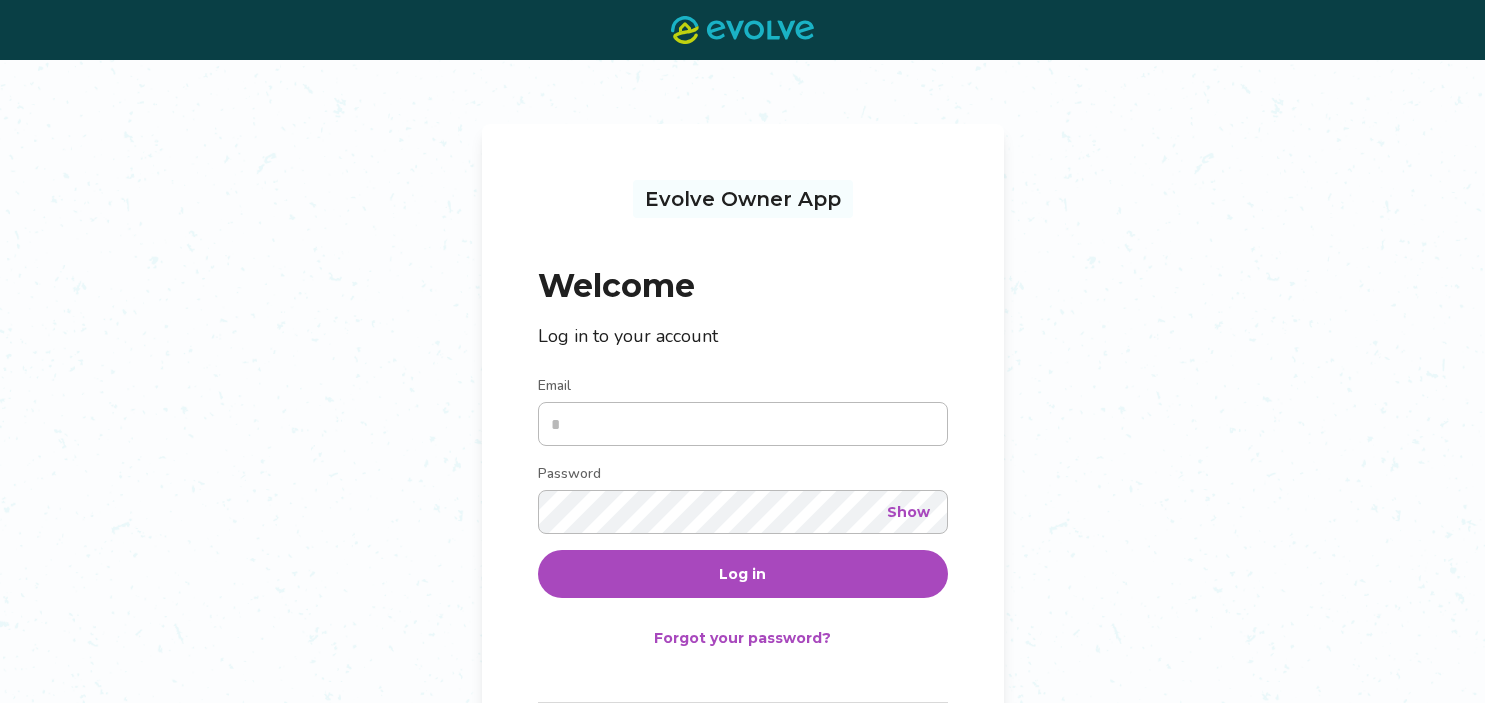 scroll, scrollTop: 0, scrollLeft: 0, axis: both 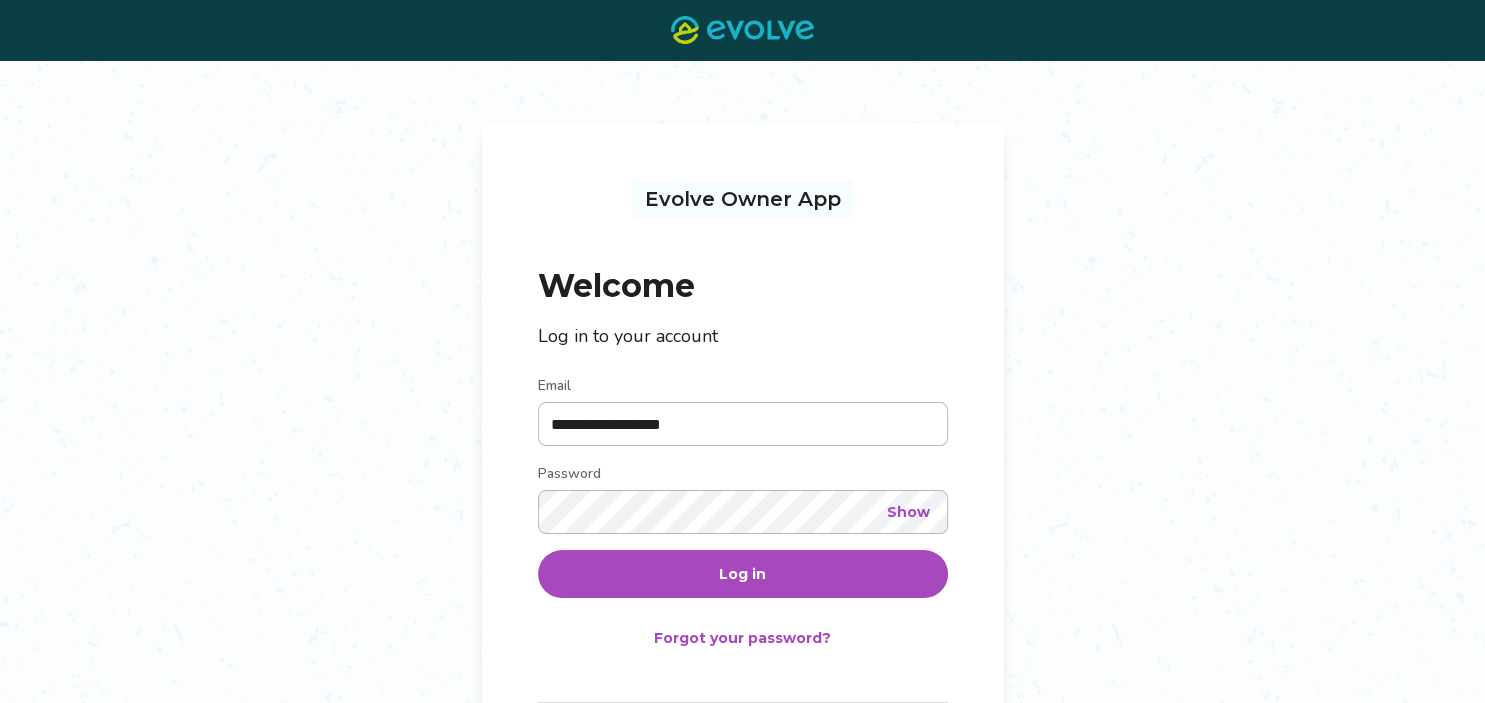type on "**********" 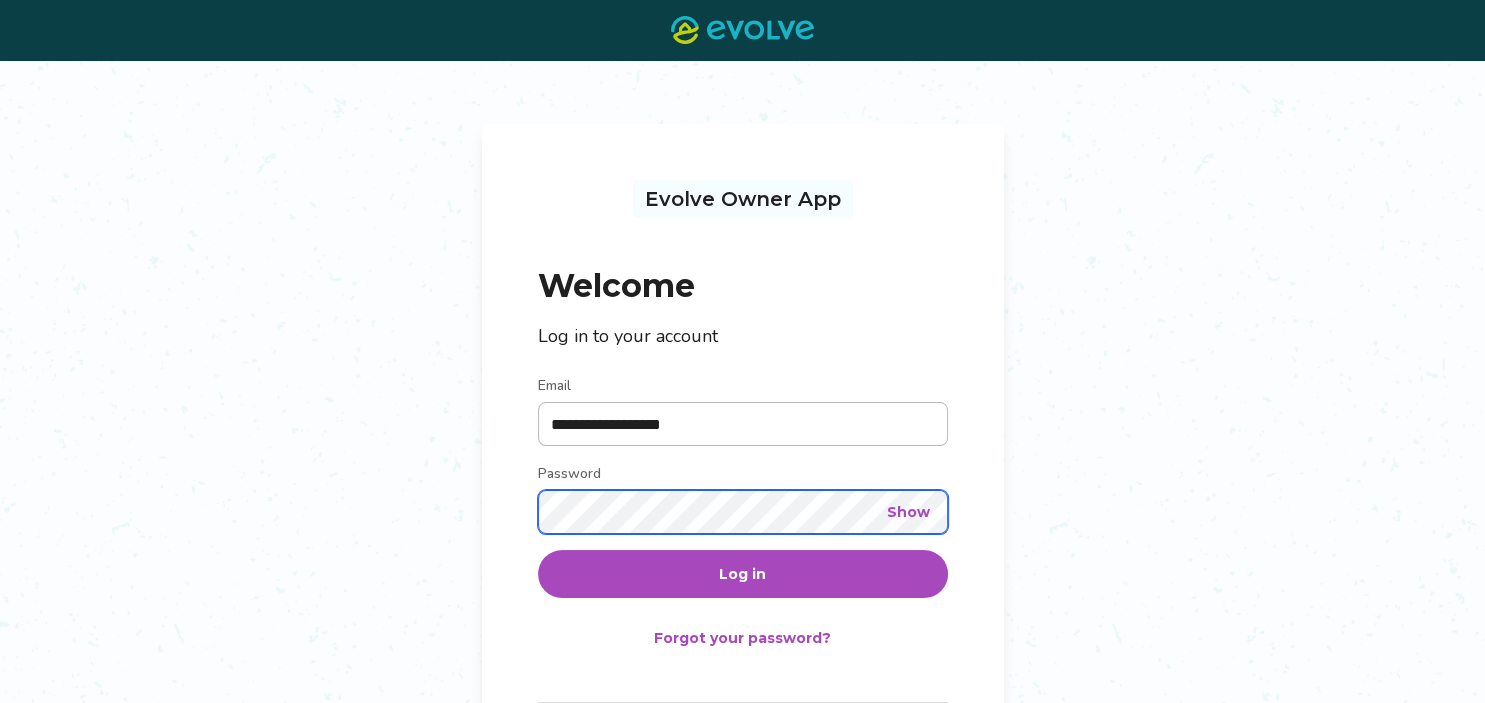 click on "Log in" at bounding box center [743, 574] 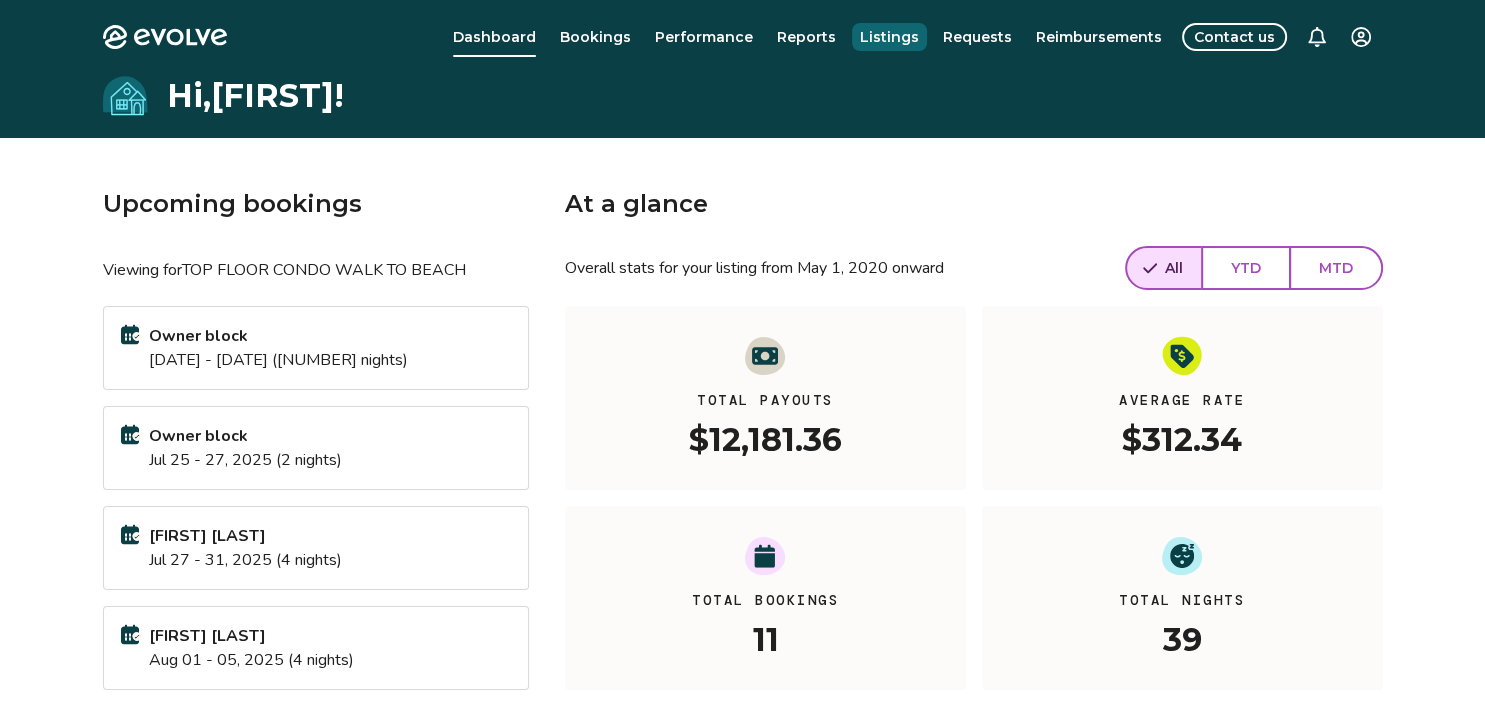 click on "Listings" at bounding box center [889, 37] 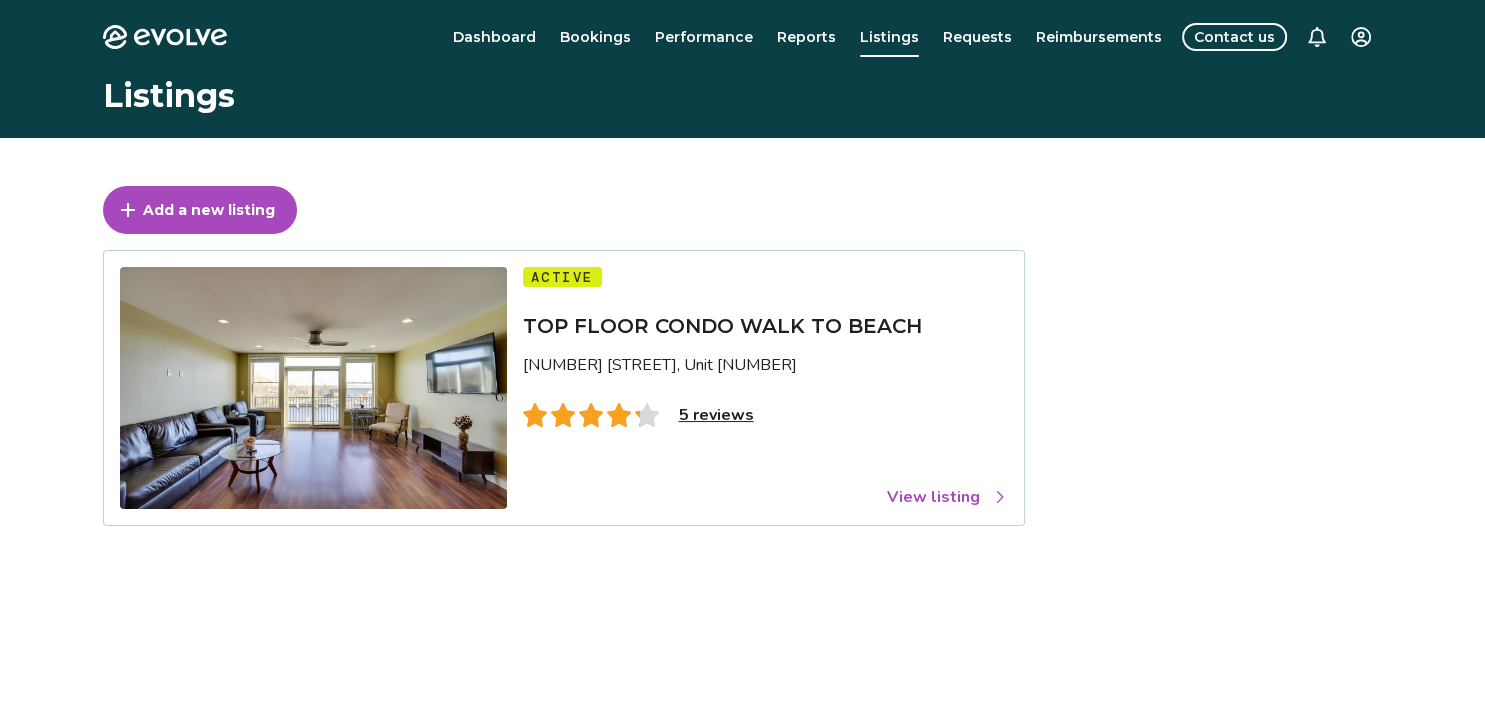 click on "View listing" at bounding box center [947, 497] 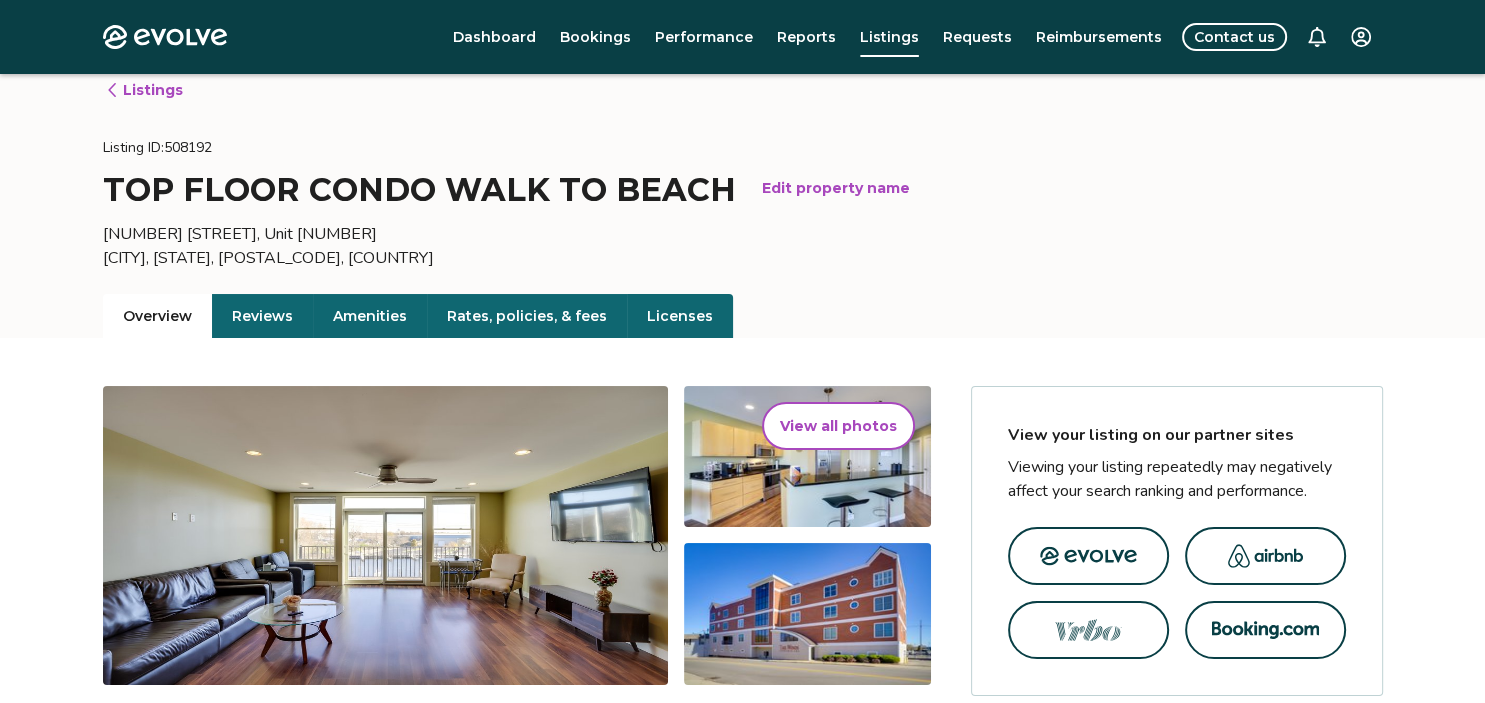 scroll, scrollTop: 0, scrollLeft: 0, axis: both 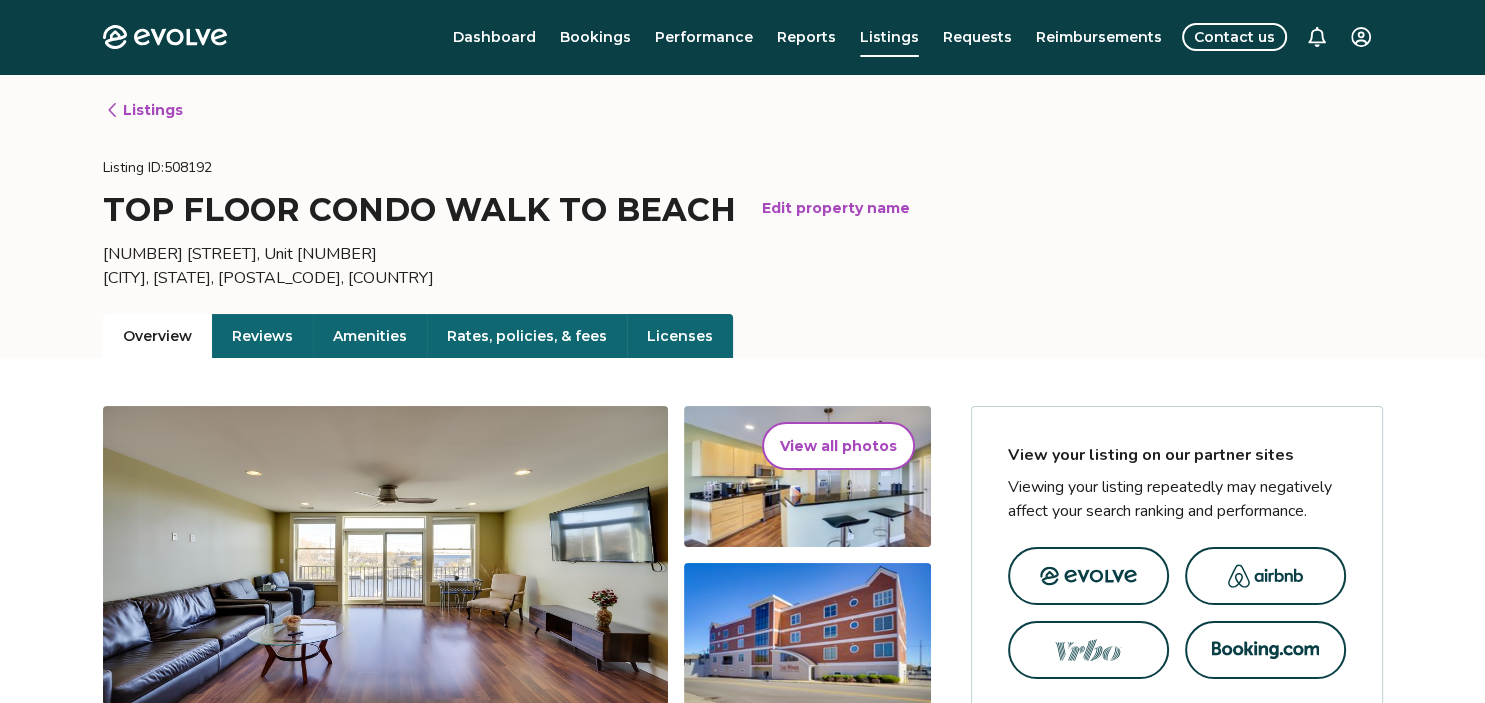 click on "Contact us" at bounding box center (1234, 37) 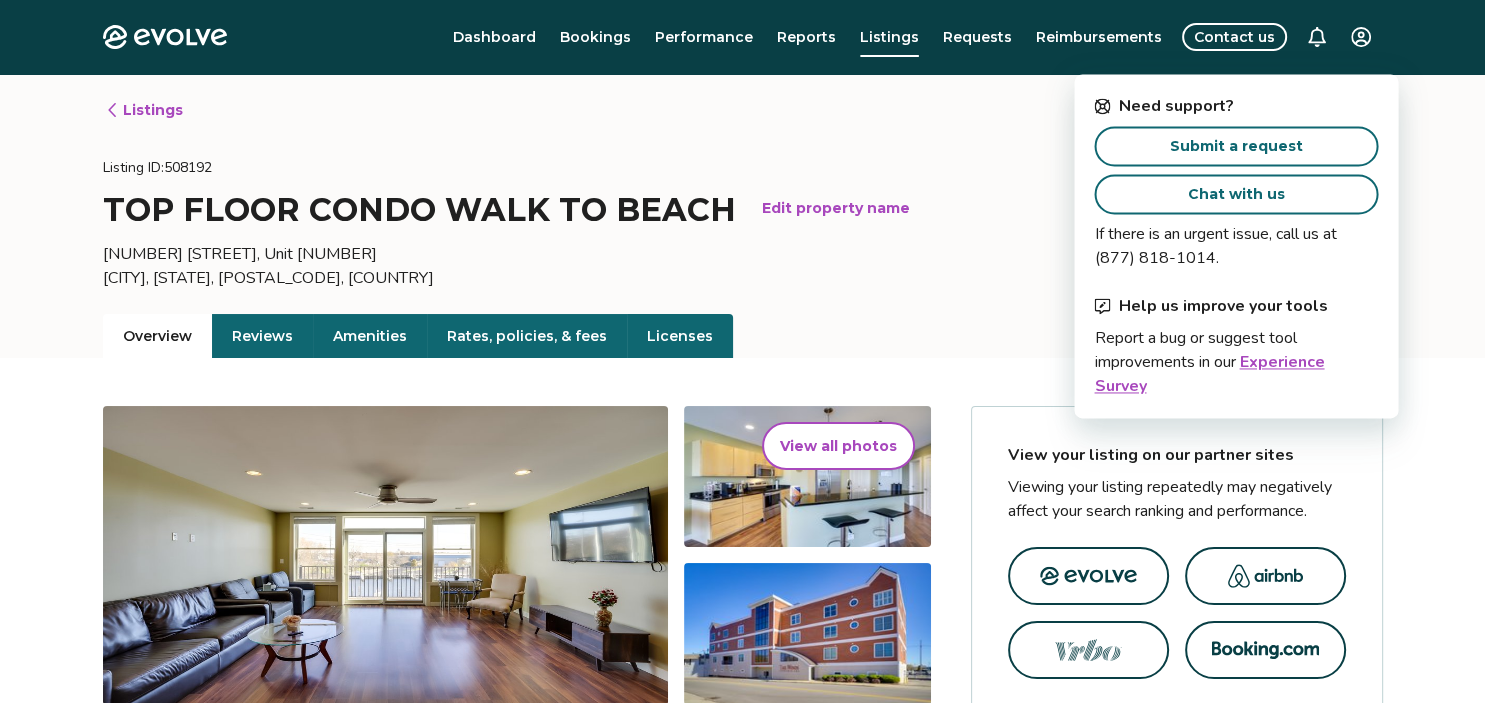 click on "Chat with us" at bounding box center [1236, 194] 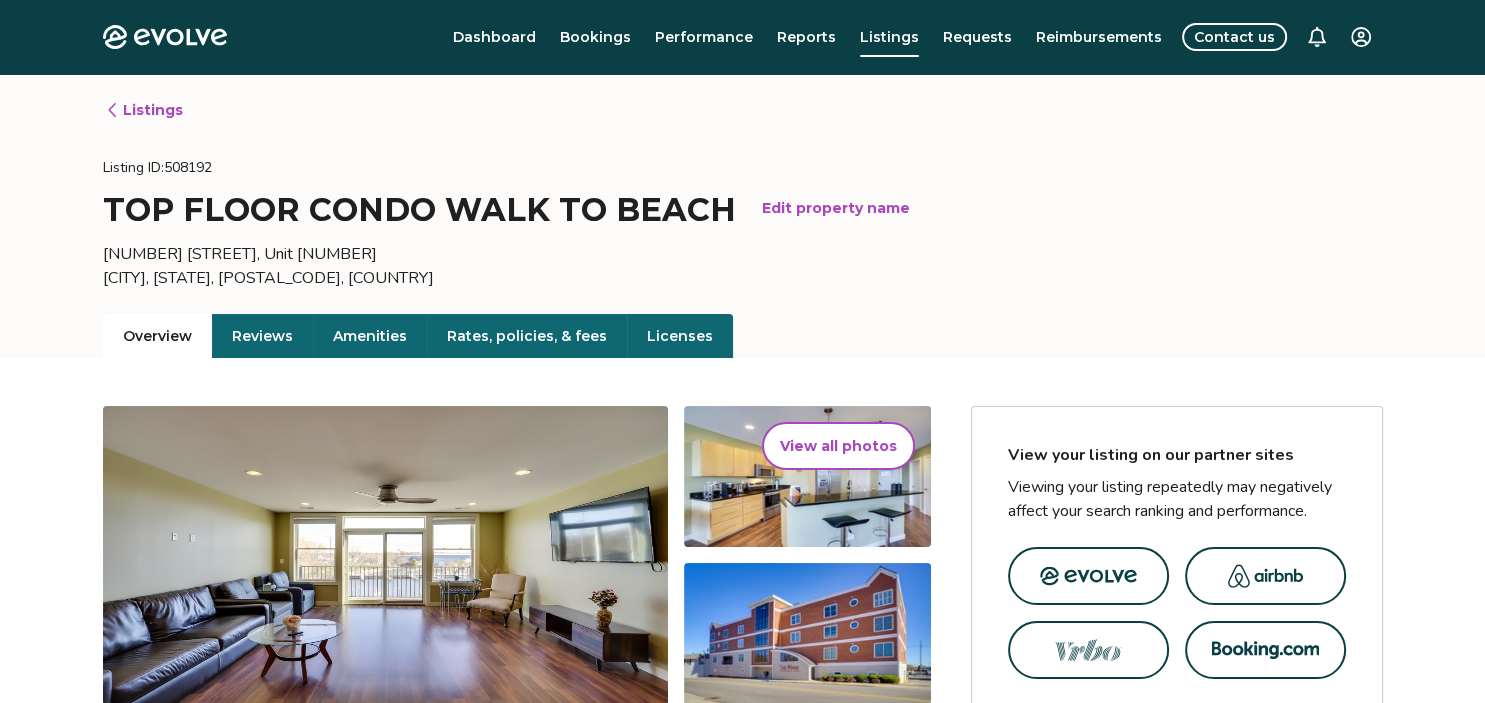 click on "Contact us" at bounding box center (1234, 37) 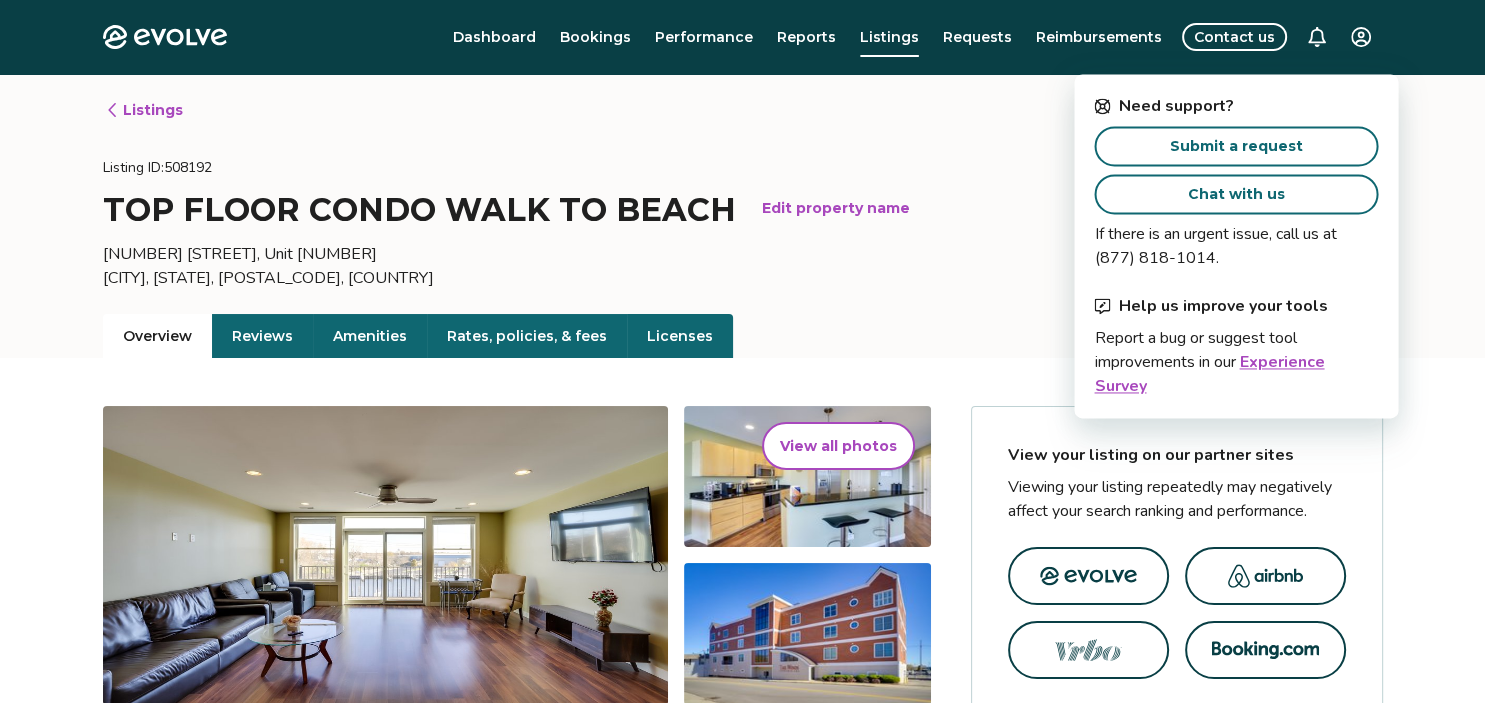 click on "Chat with us" at bounding box center [1236, 194] 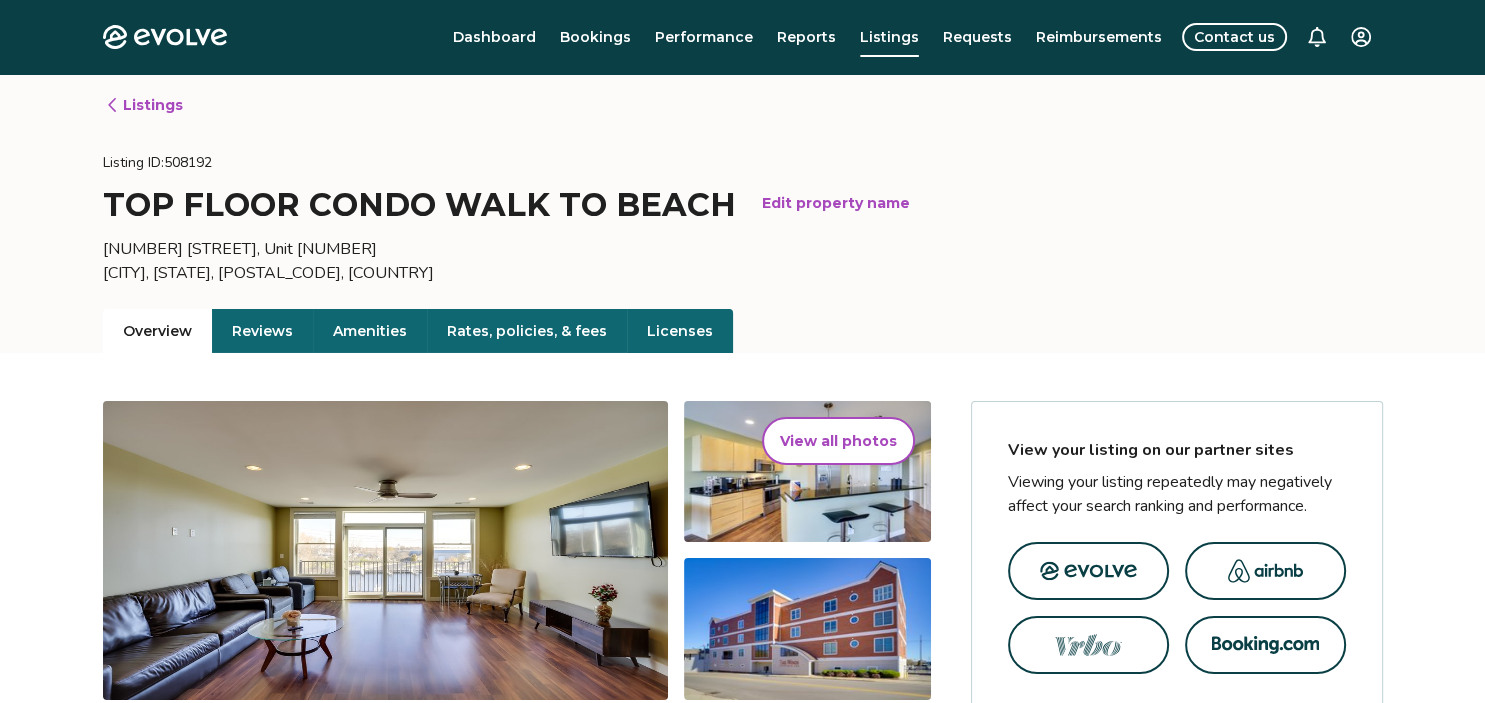 scroll, scrollTop: 0, scrollLeft: 0, axis: both 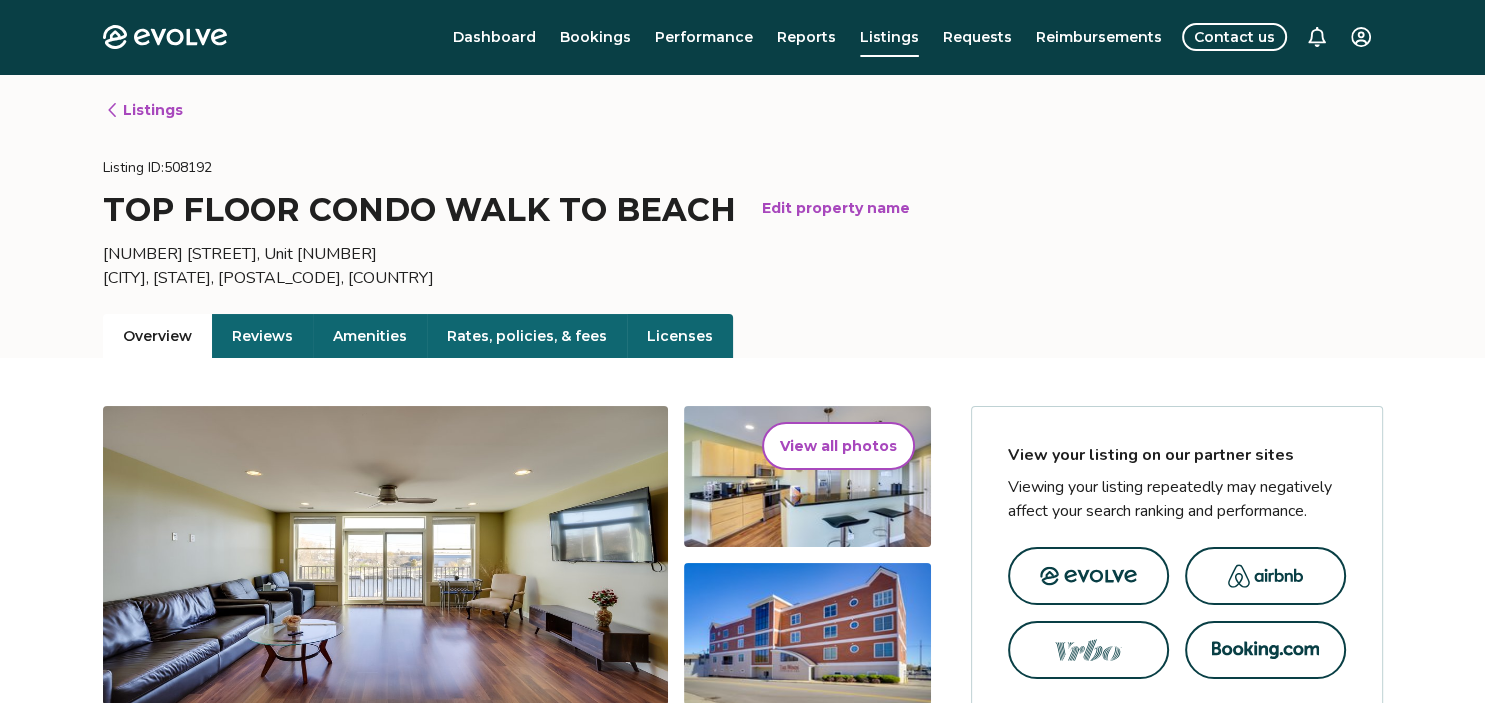 click on "Listings" at bounding box center [144, 110] 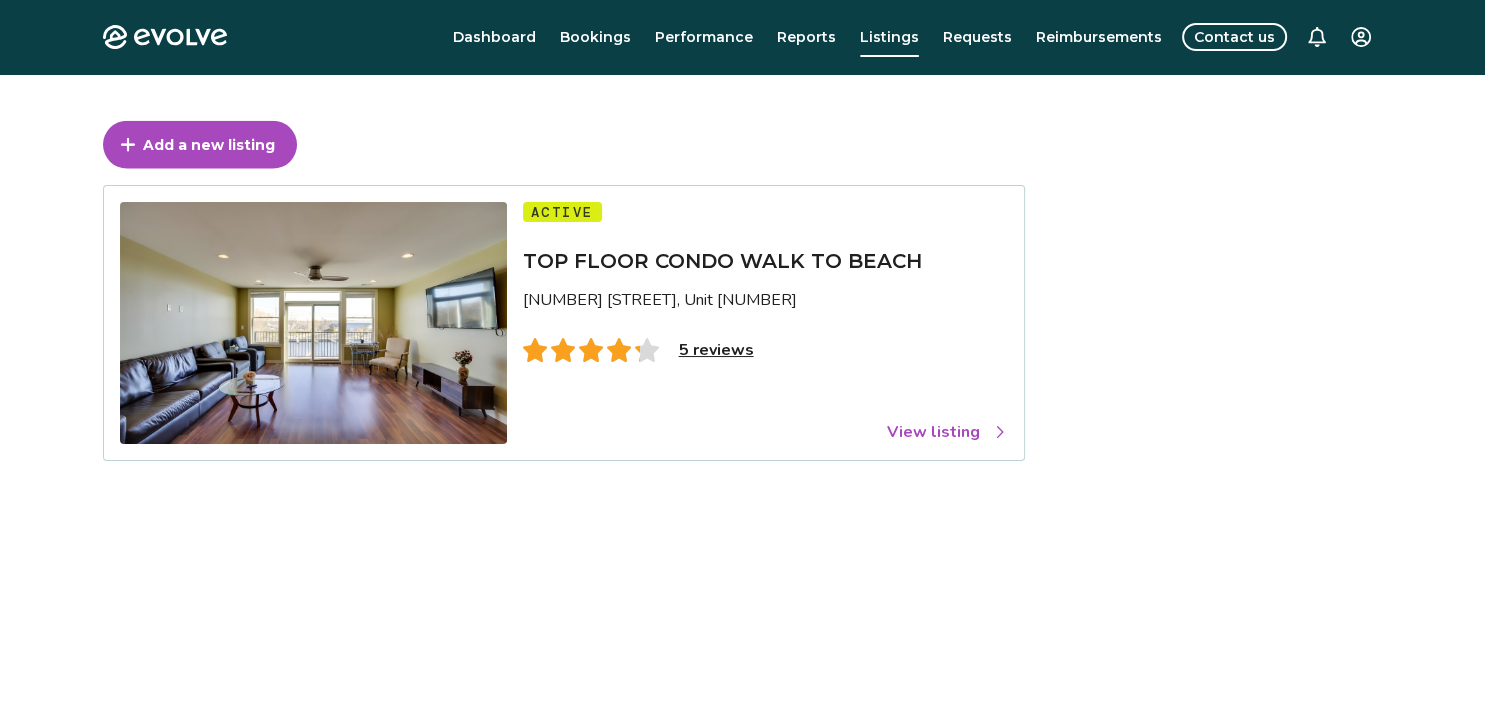 scroll, scrollTop: 0, scrollLeft: 0, axis: both 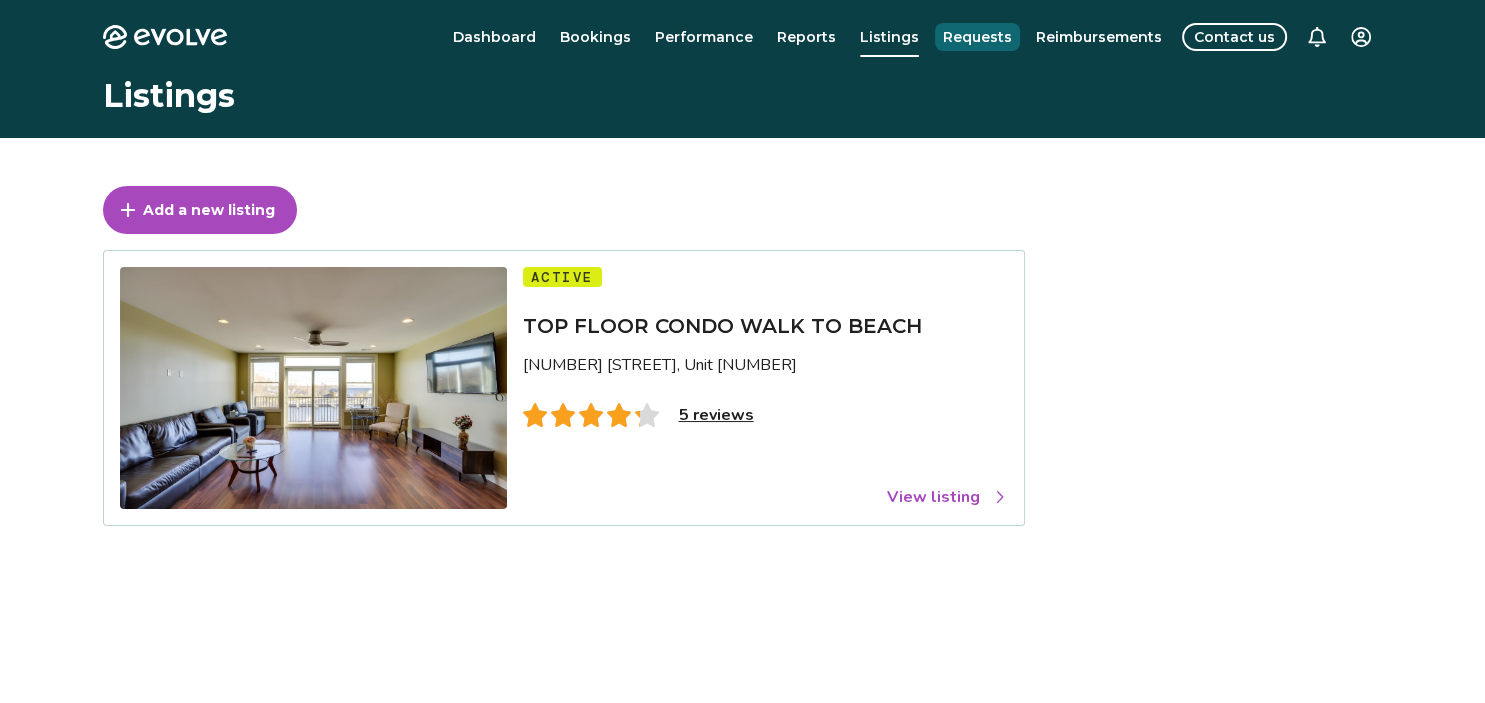 click on "Requests" at bounding box center [977, 37] 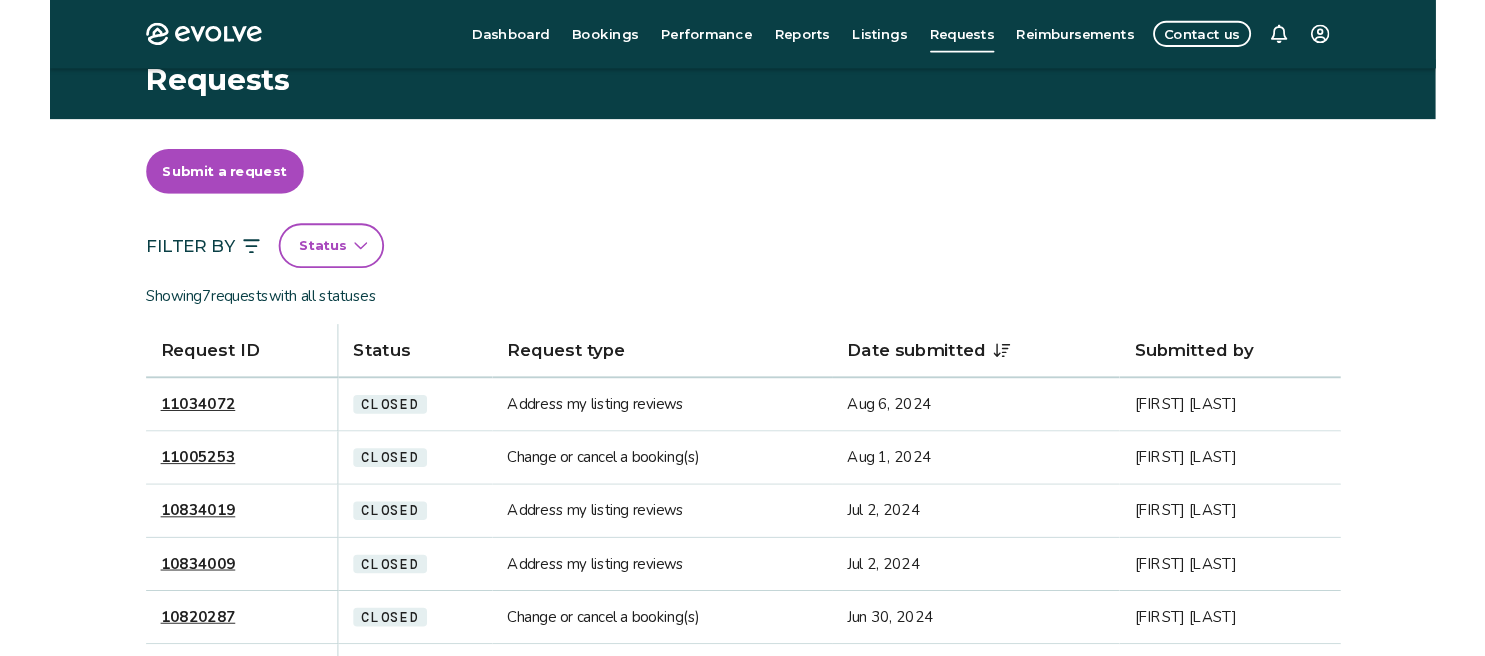 scroll, scrollTop: 0, scrollLeft: 0, axis: both 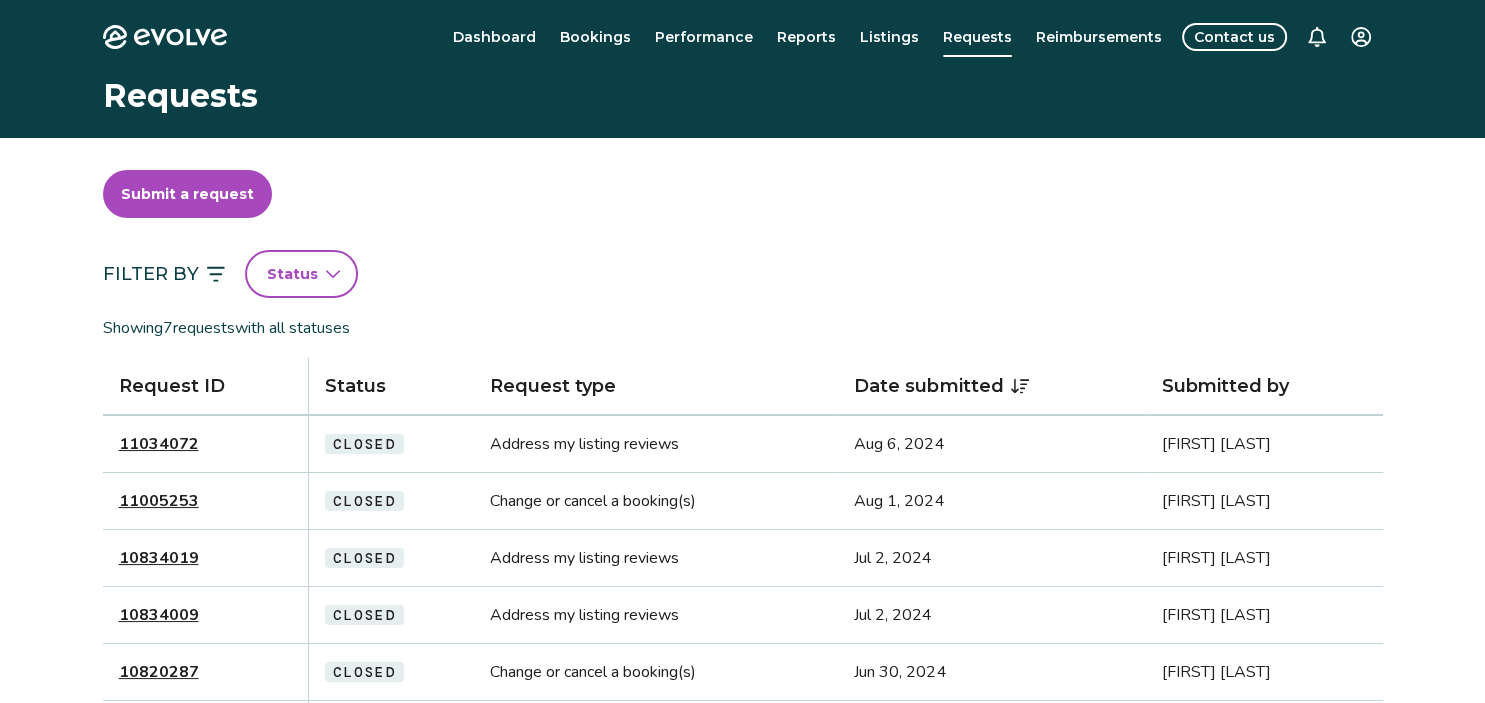 click on "Submit a request" at bounding box center [187, 194] 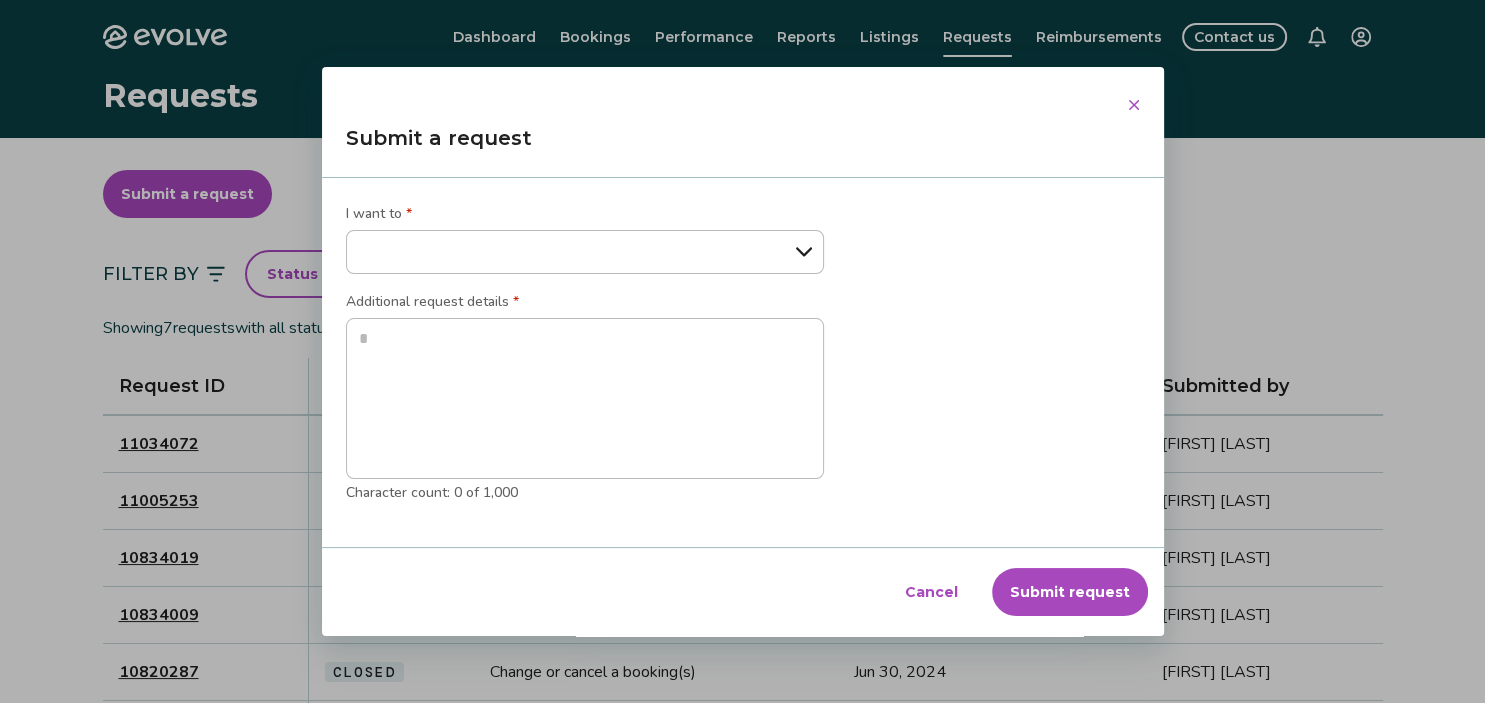 select on "**********" 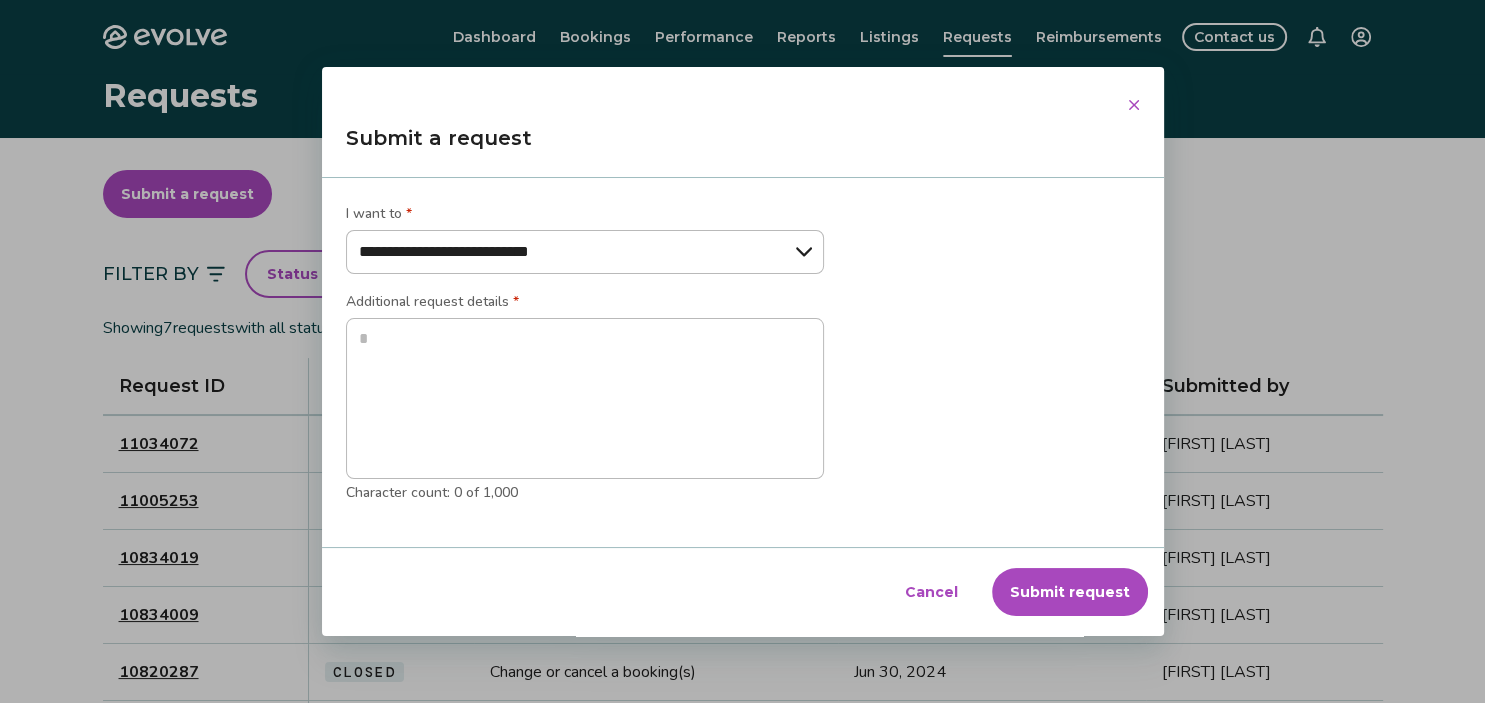 click on "**********" at bounding box center [0, 0] 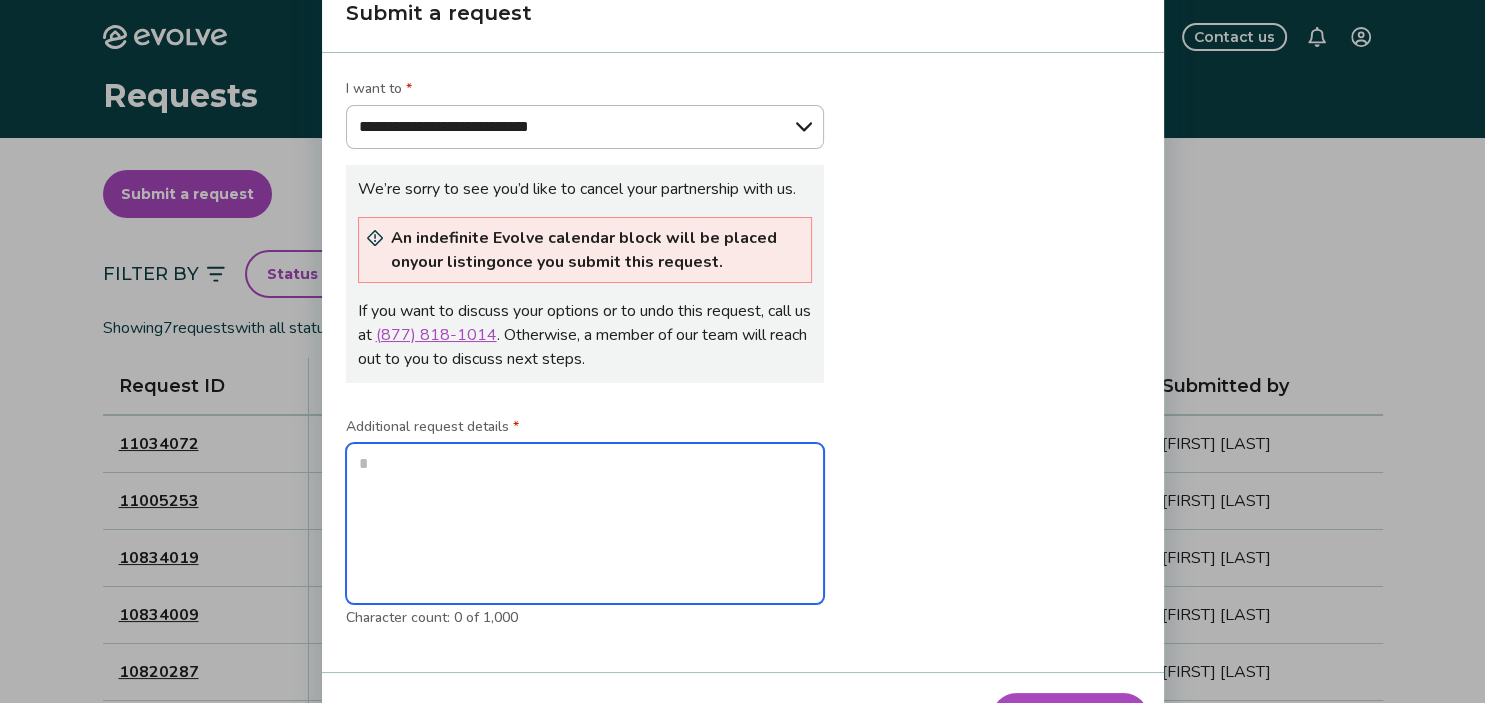 click at bounding box center [585, 524] 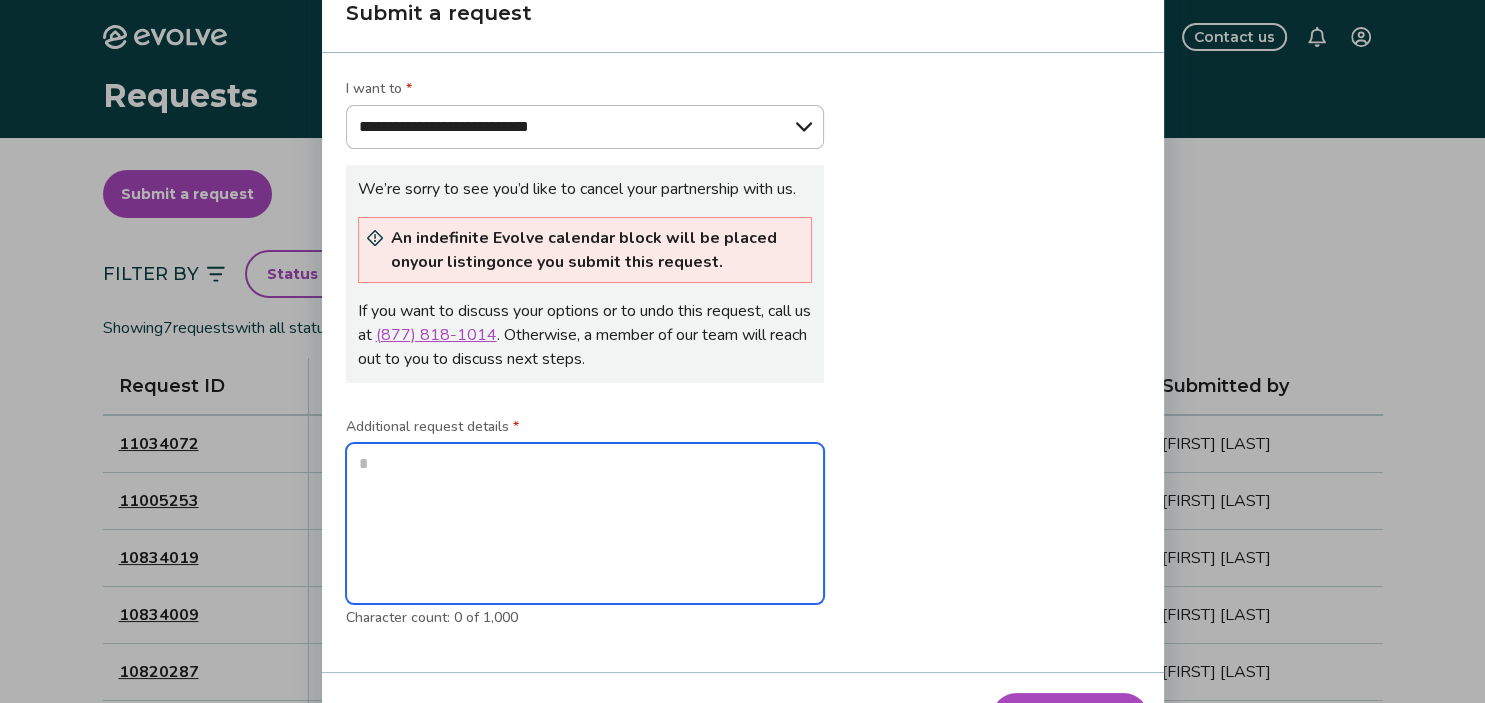 click at bounding box center (585, 524) 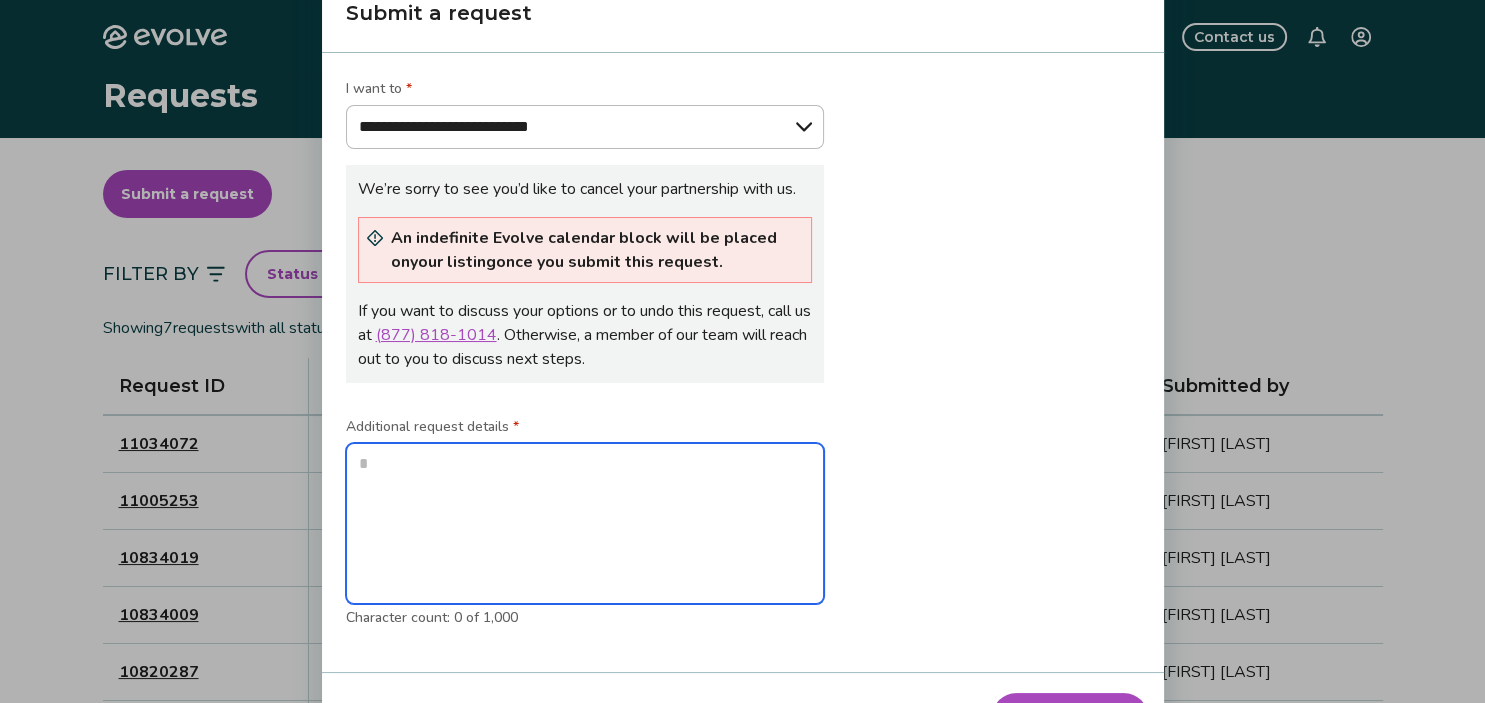 click at bounding box center (585, 524) 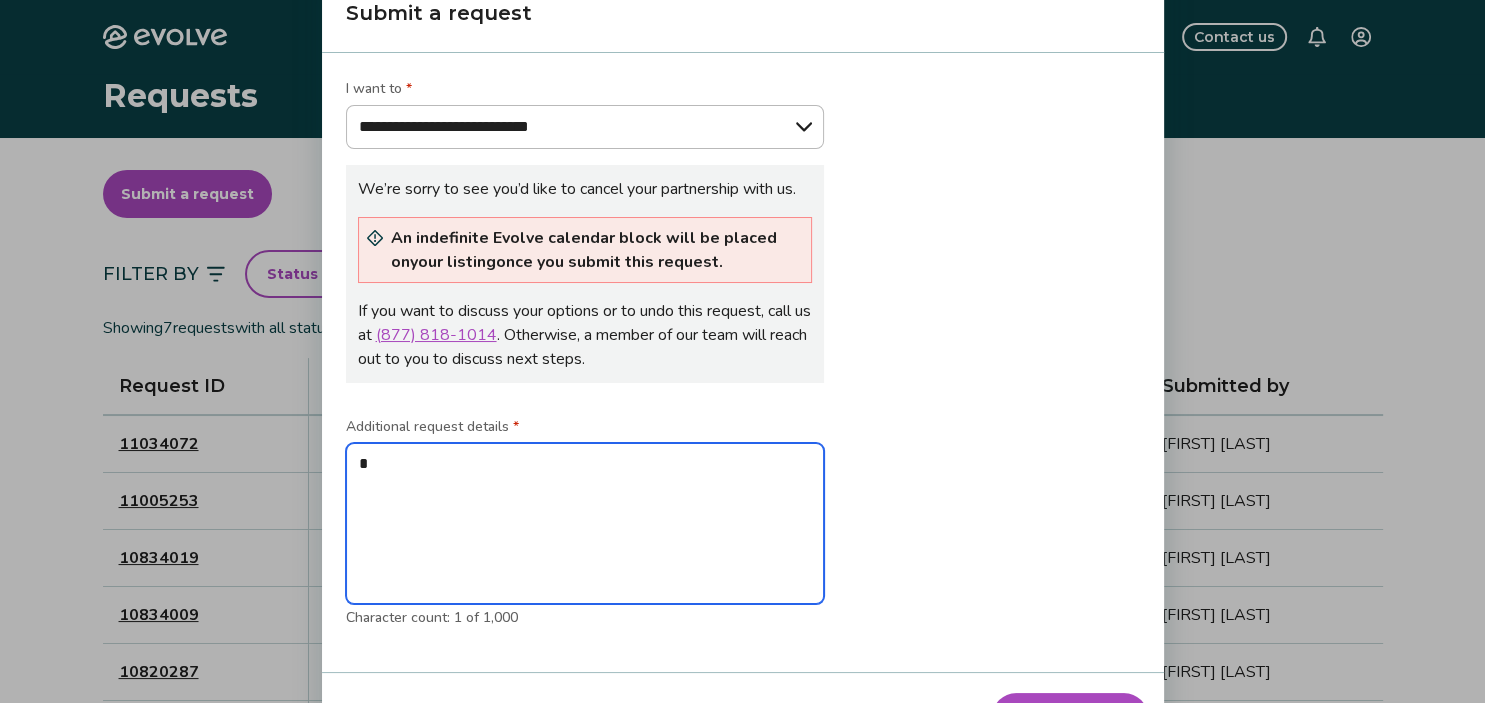type on "*" 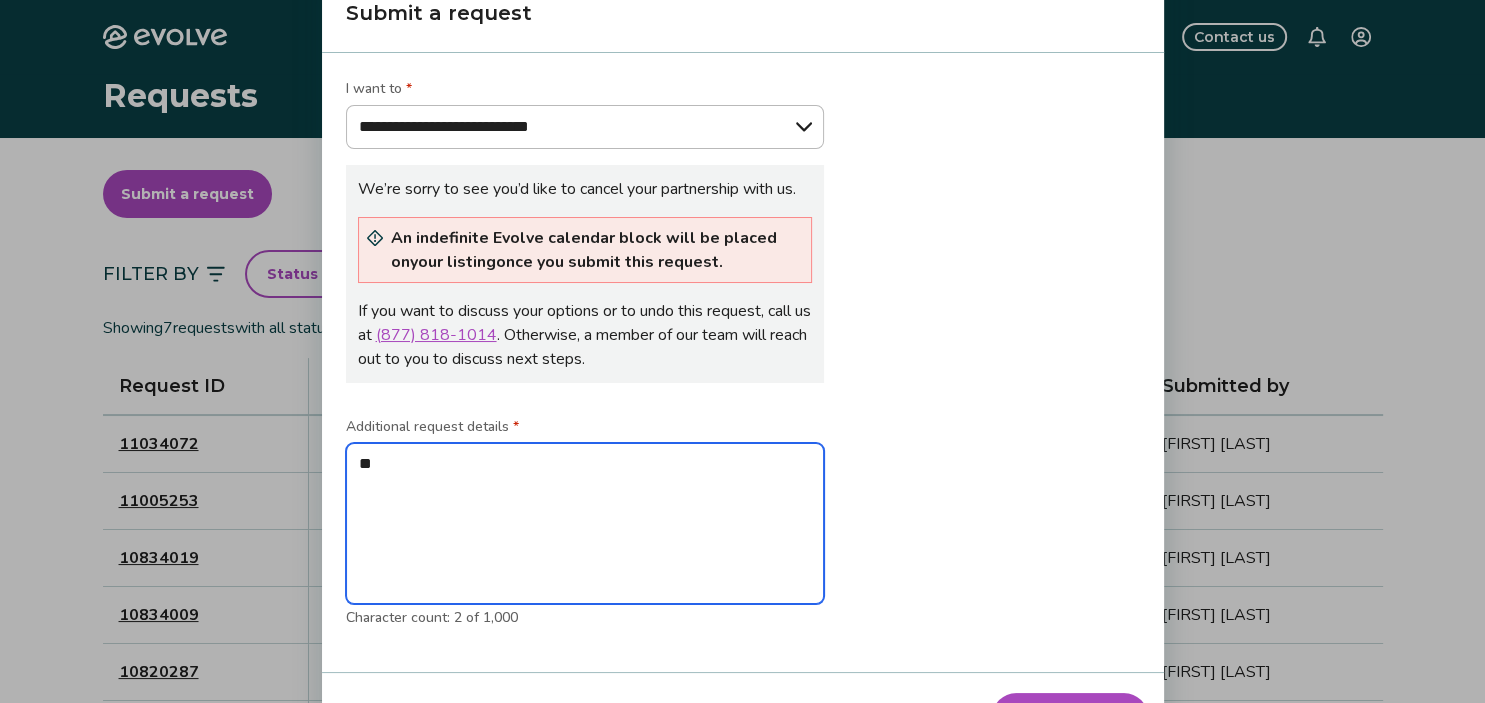 type on "***" 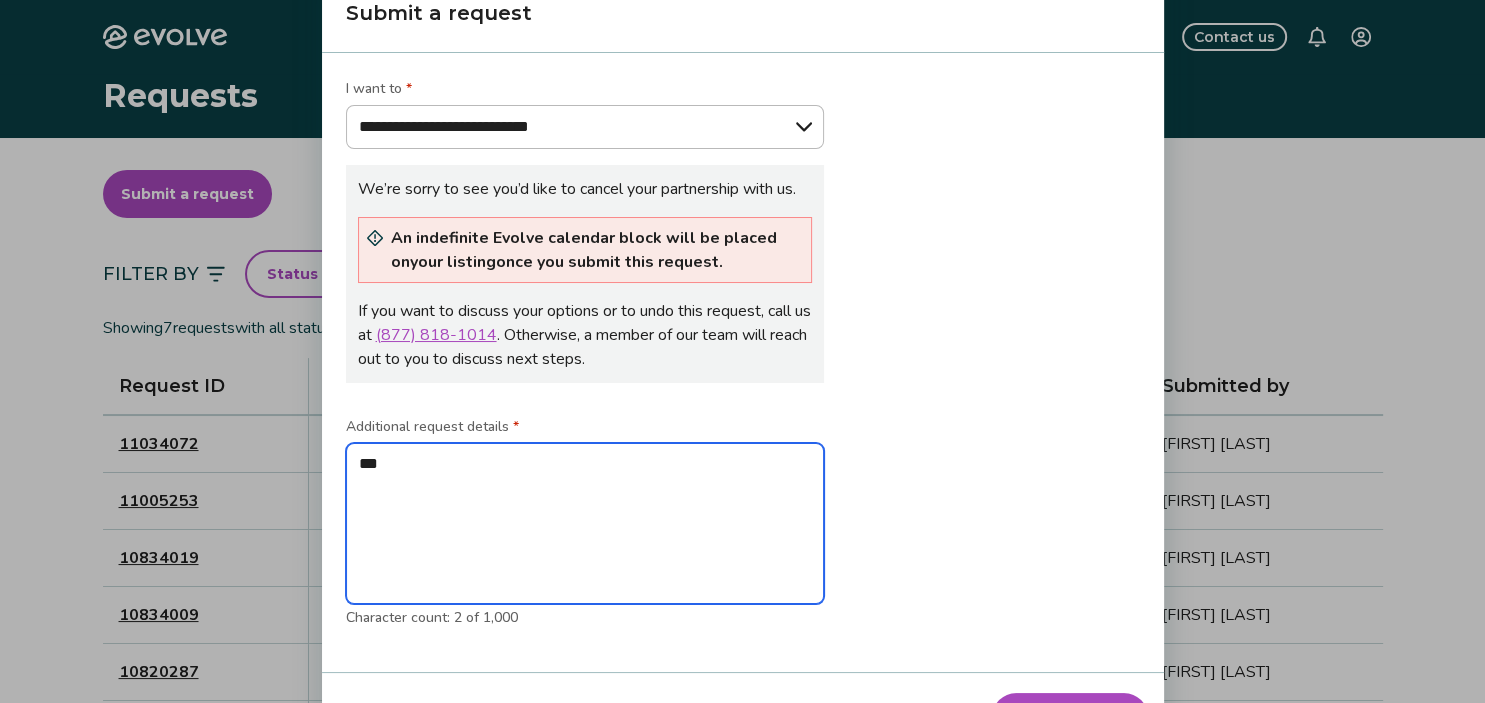 type on "*" 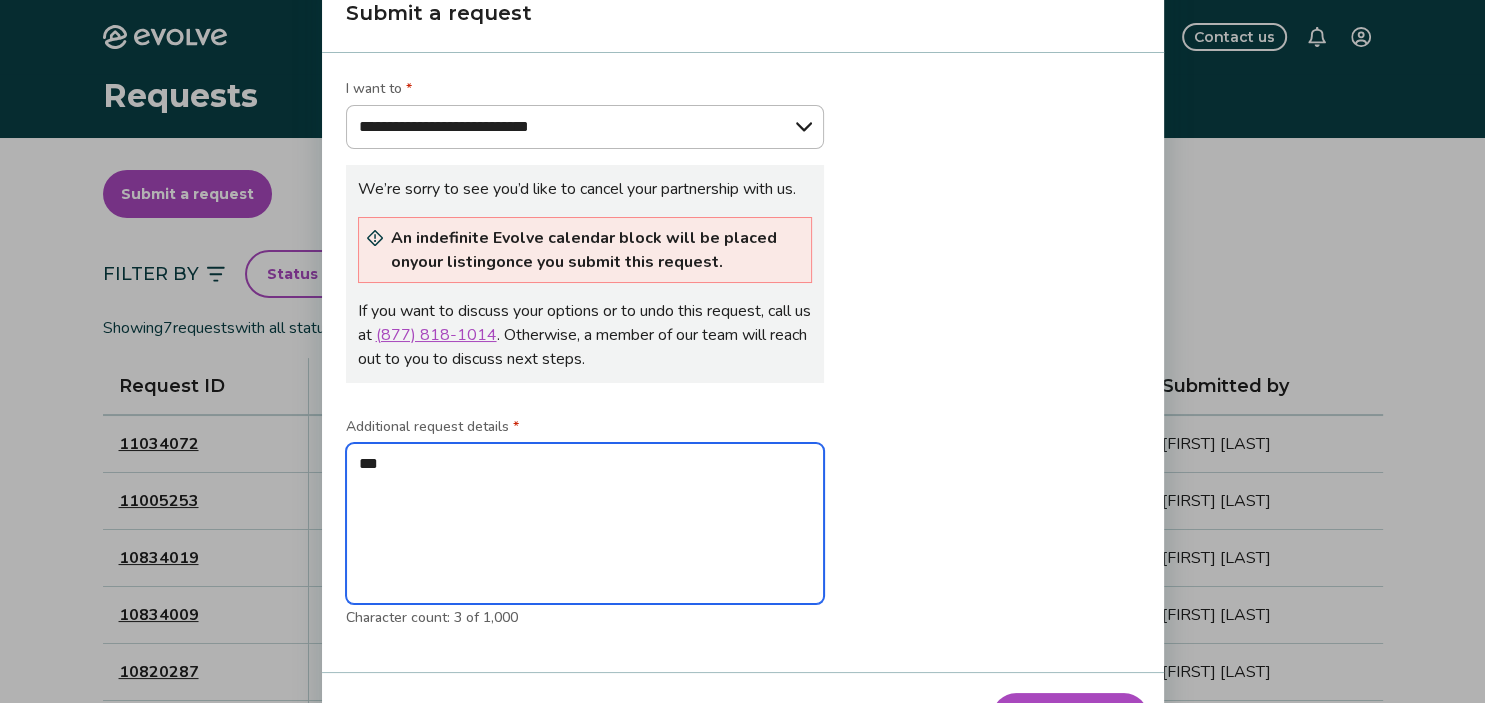 type on "****" 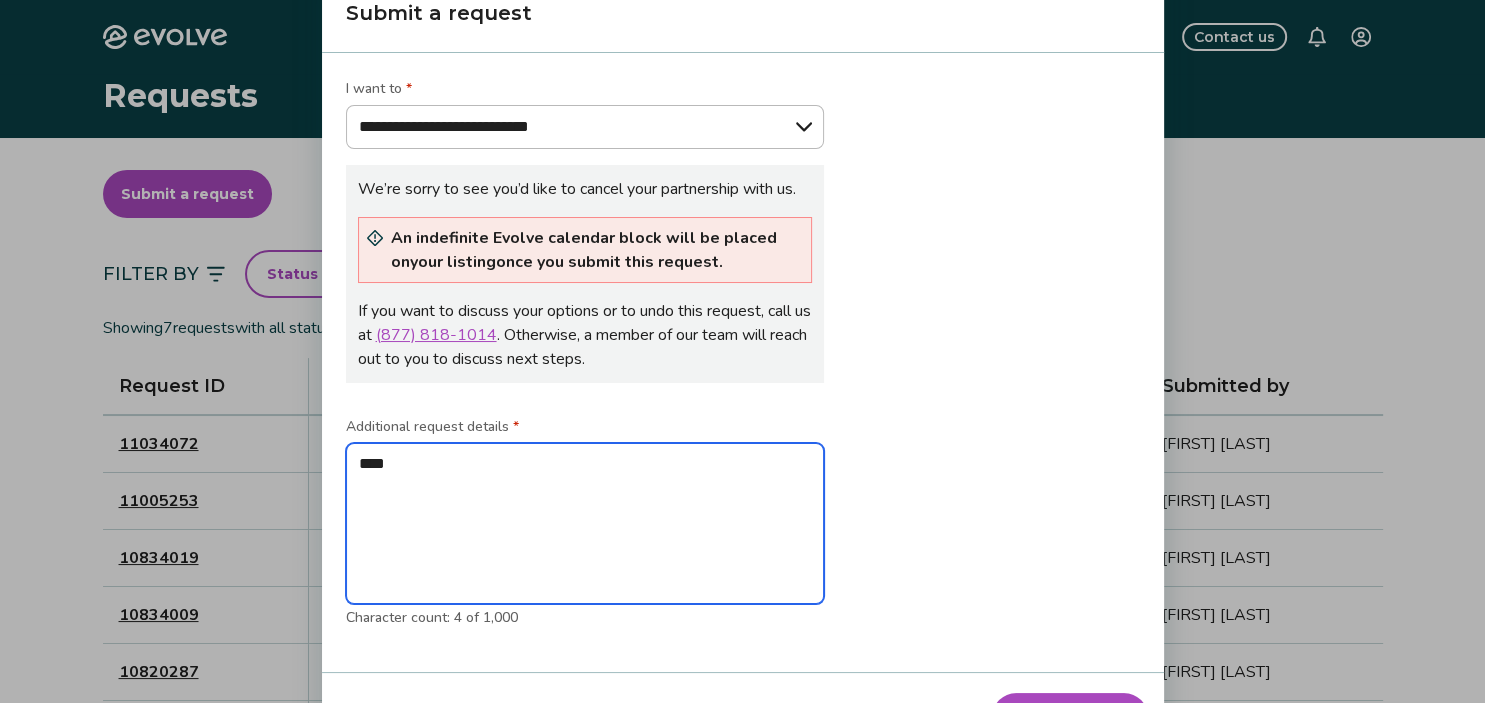 type on "****" 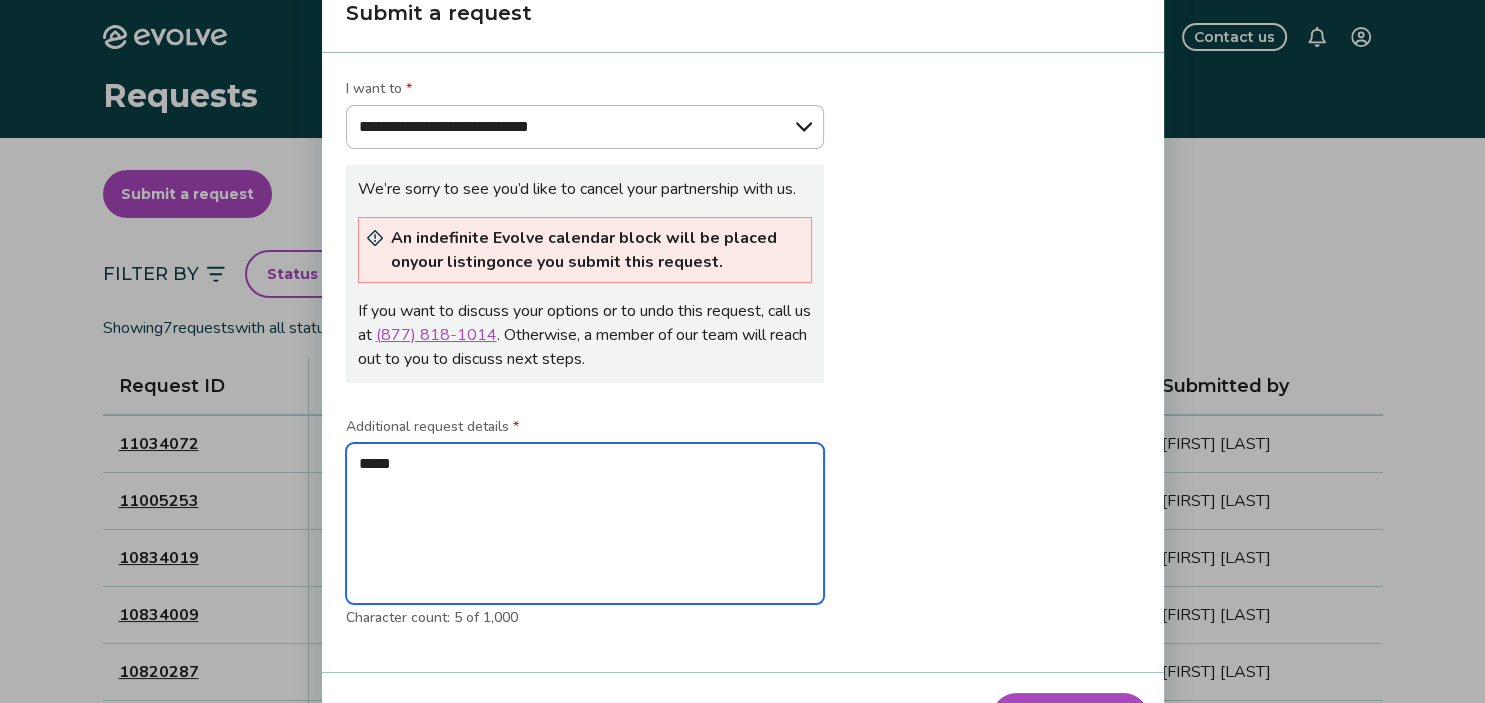 type on "******" 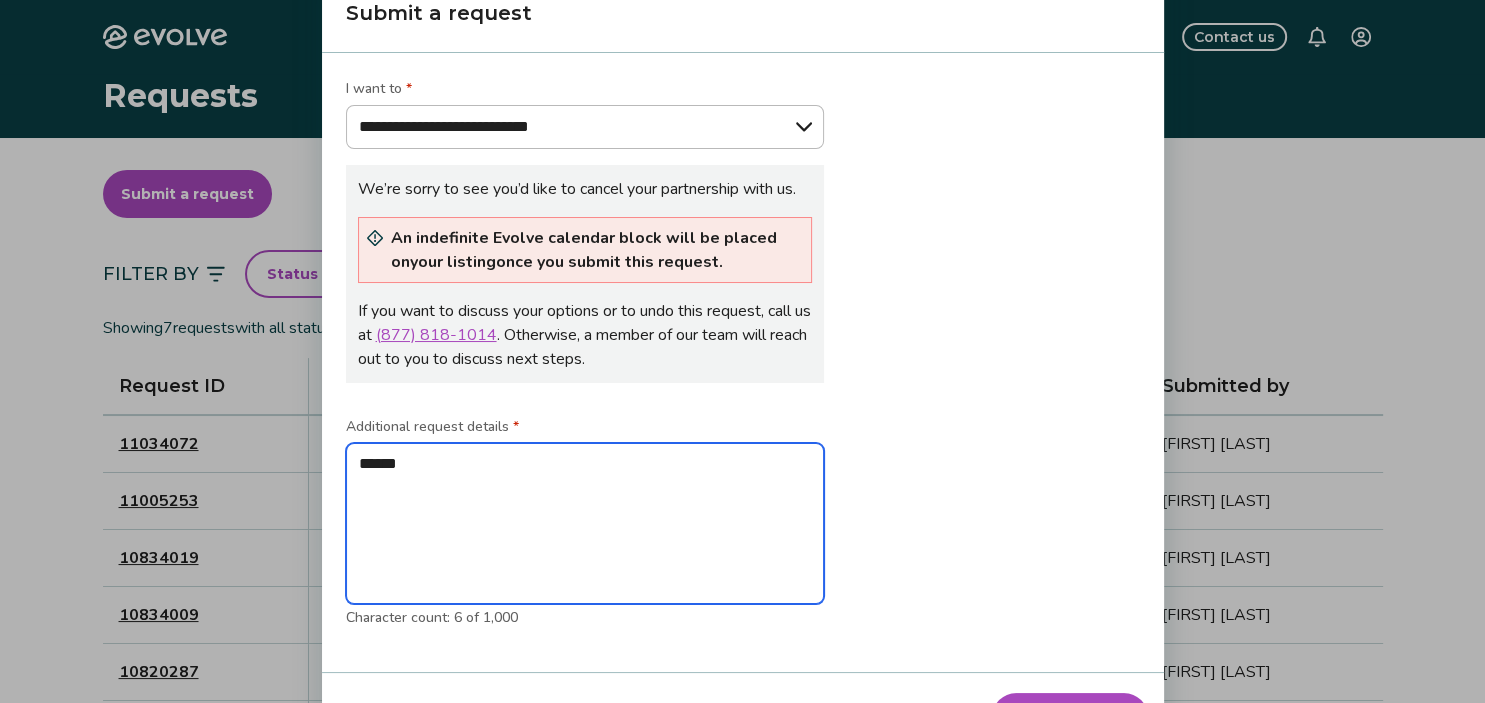 type on "*******" 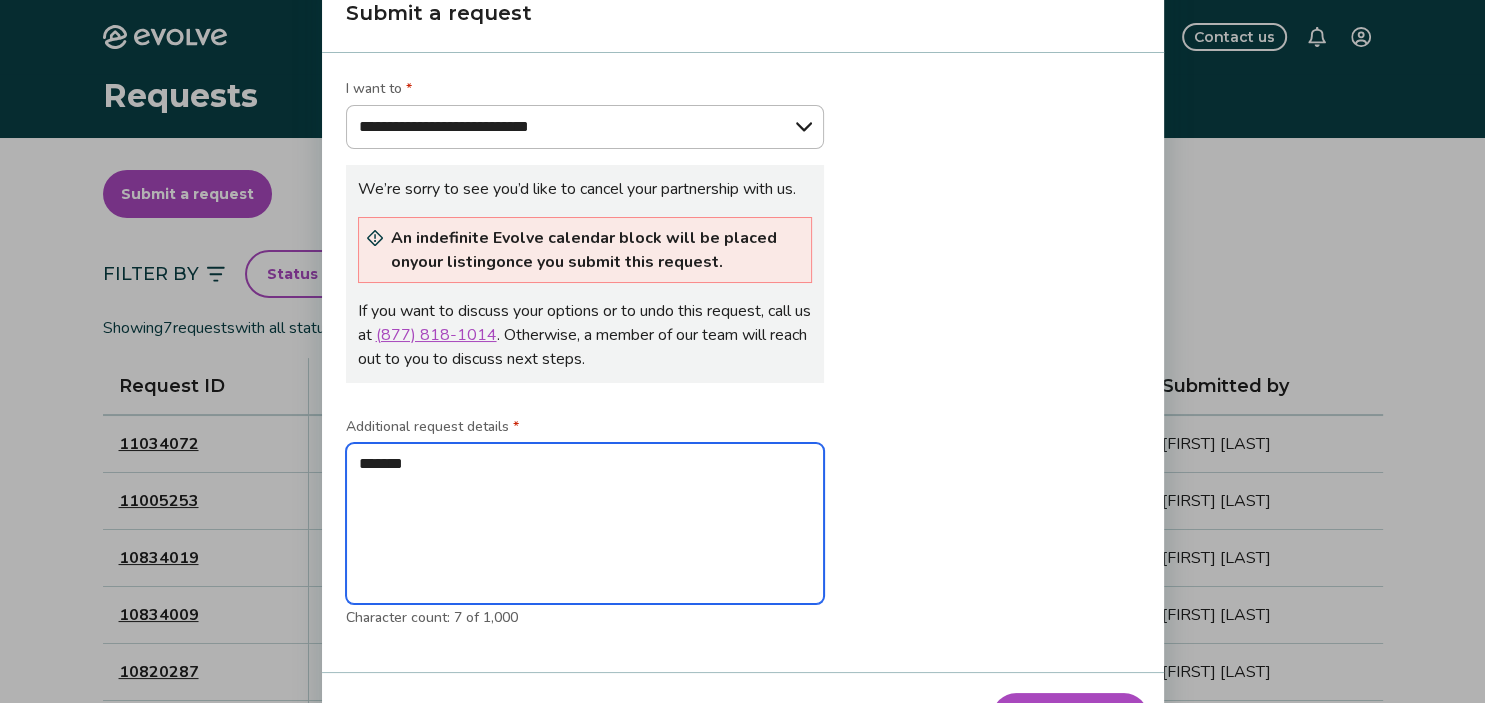 type on "********" 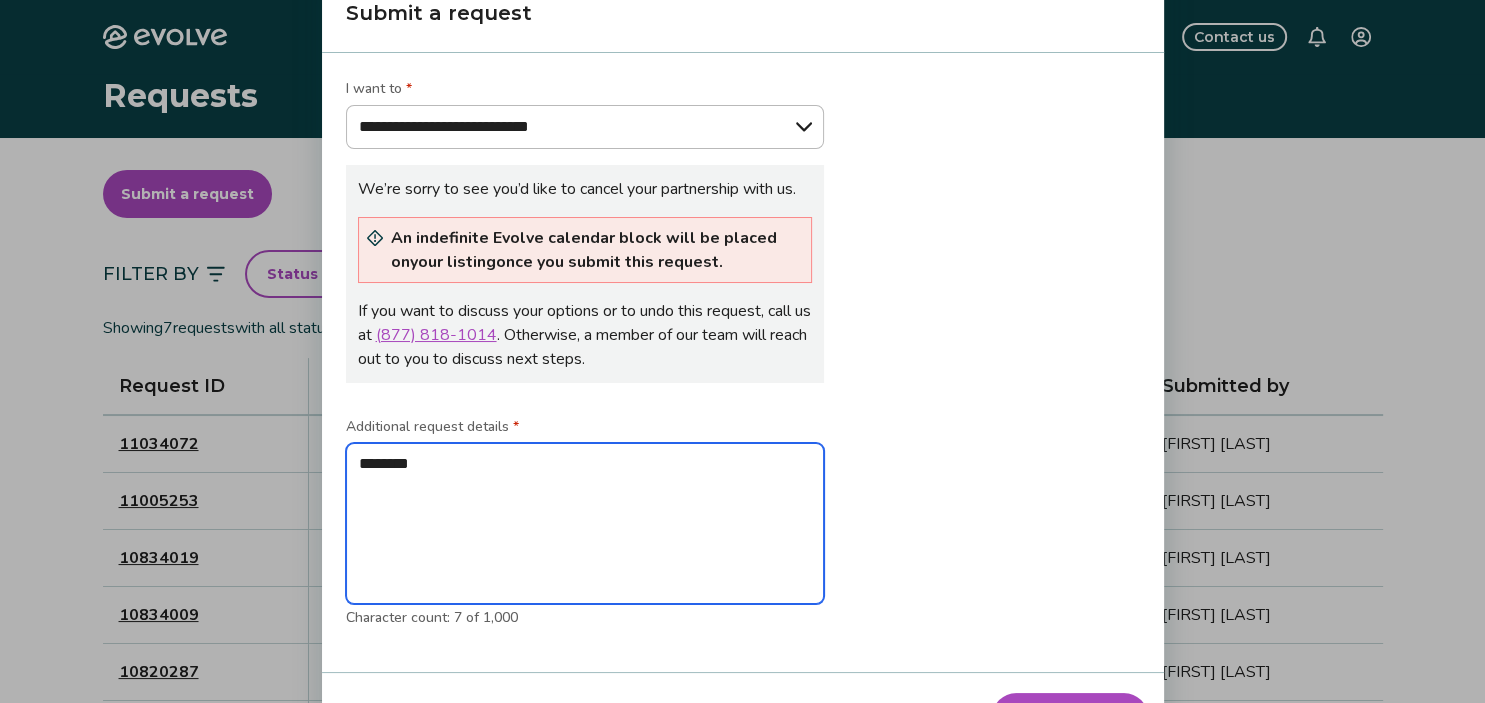 type on "*********" 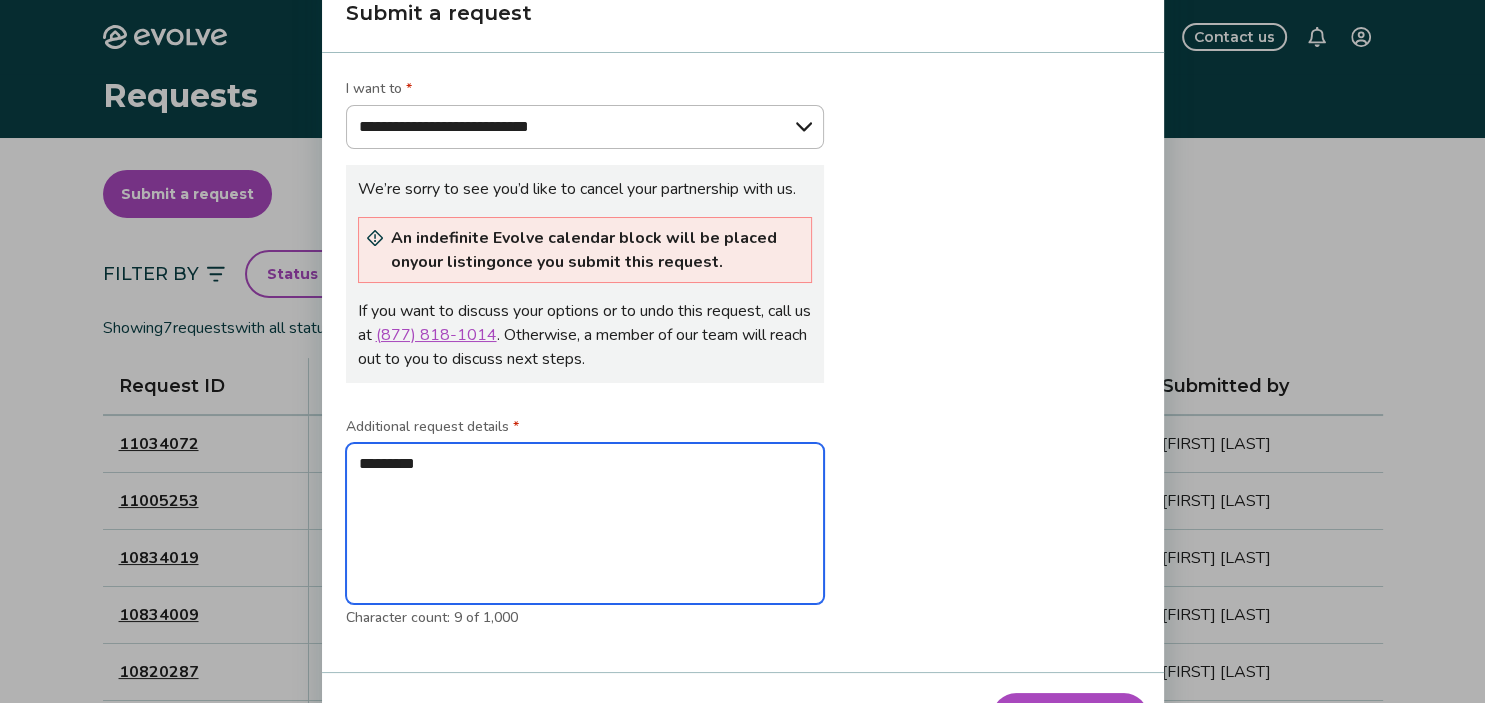 type on "**********" 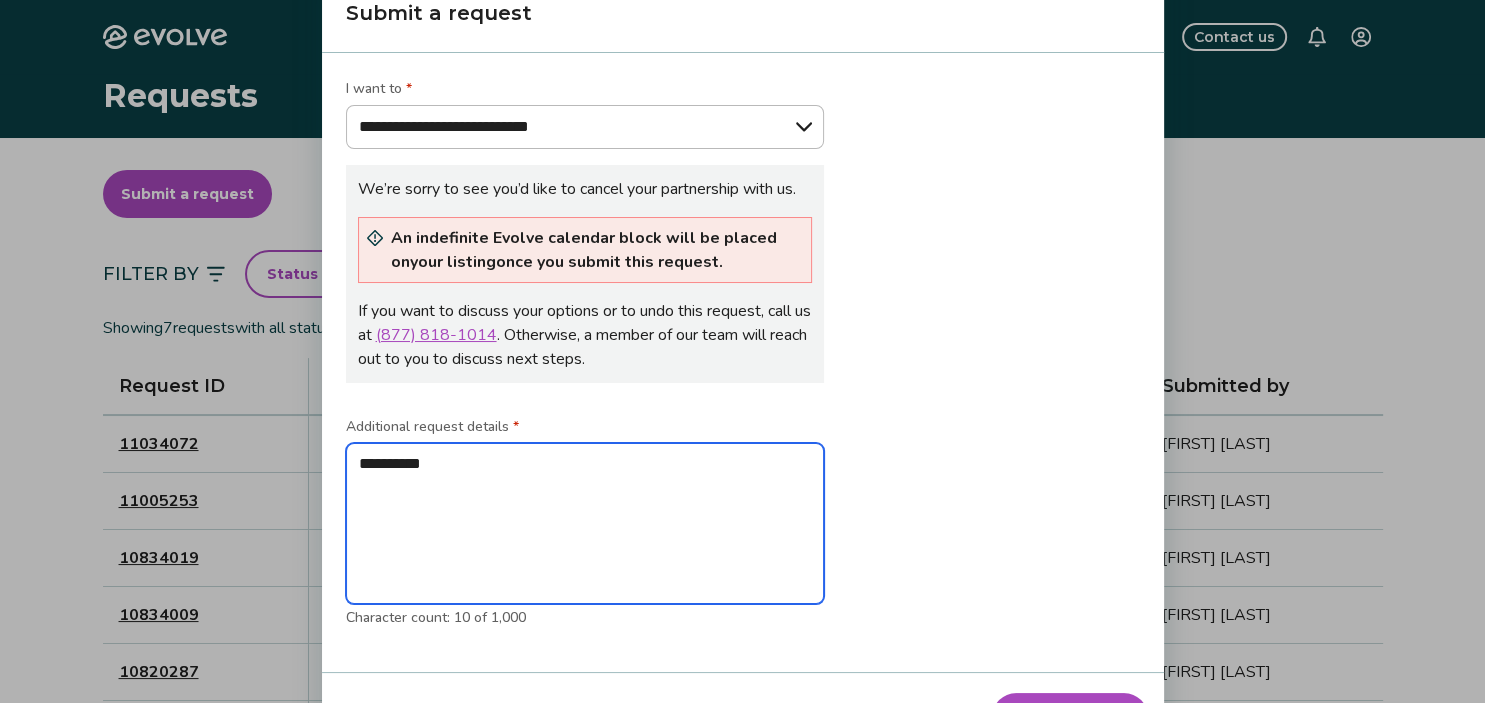 type on "**********" 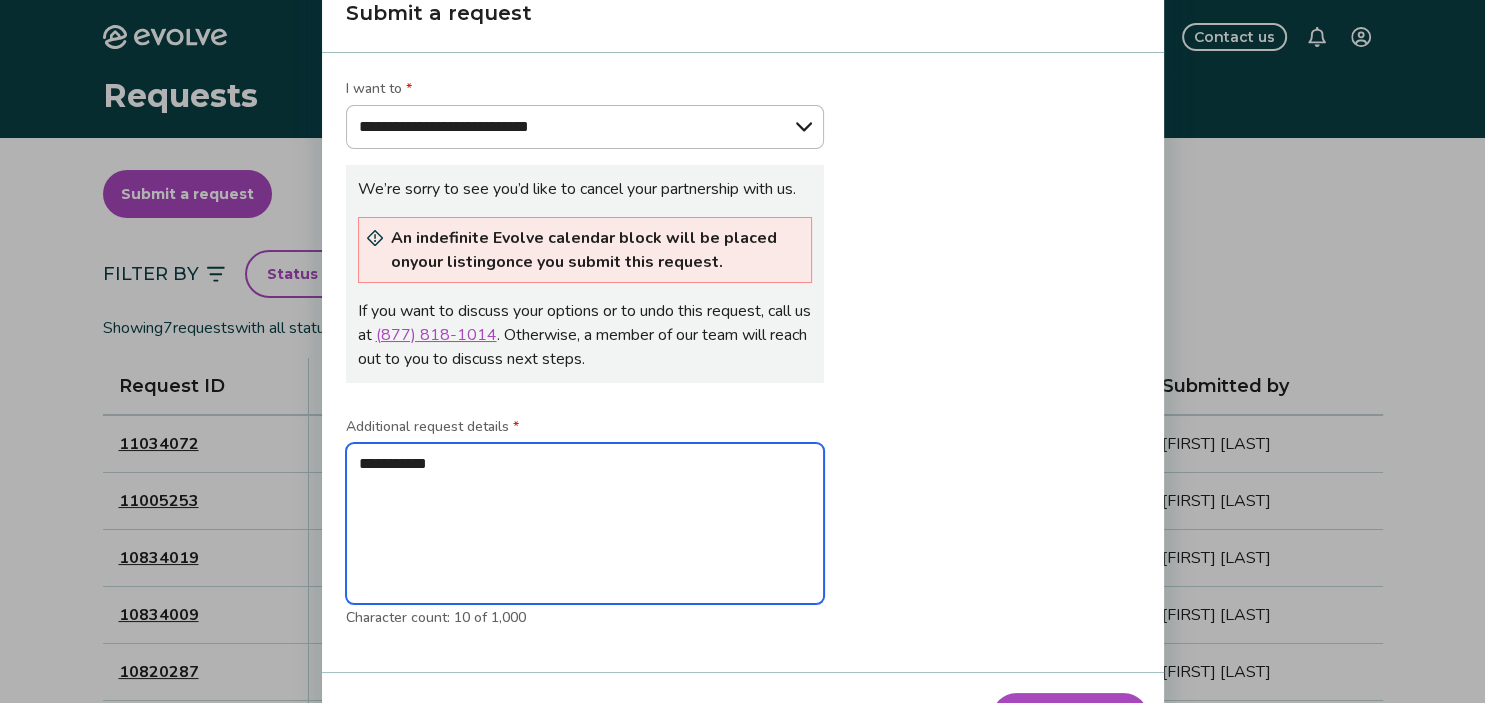 type on "**********" 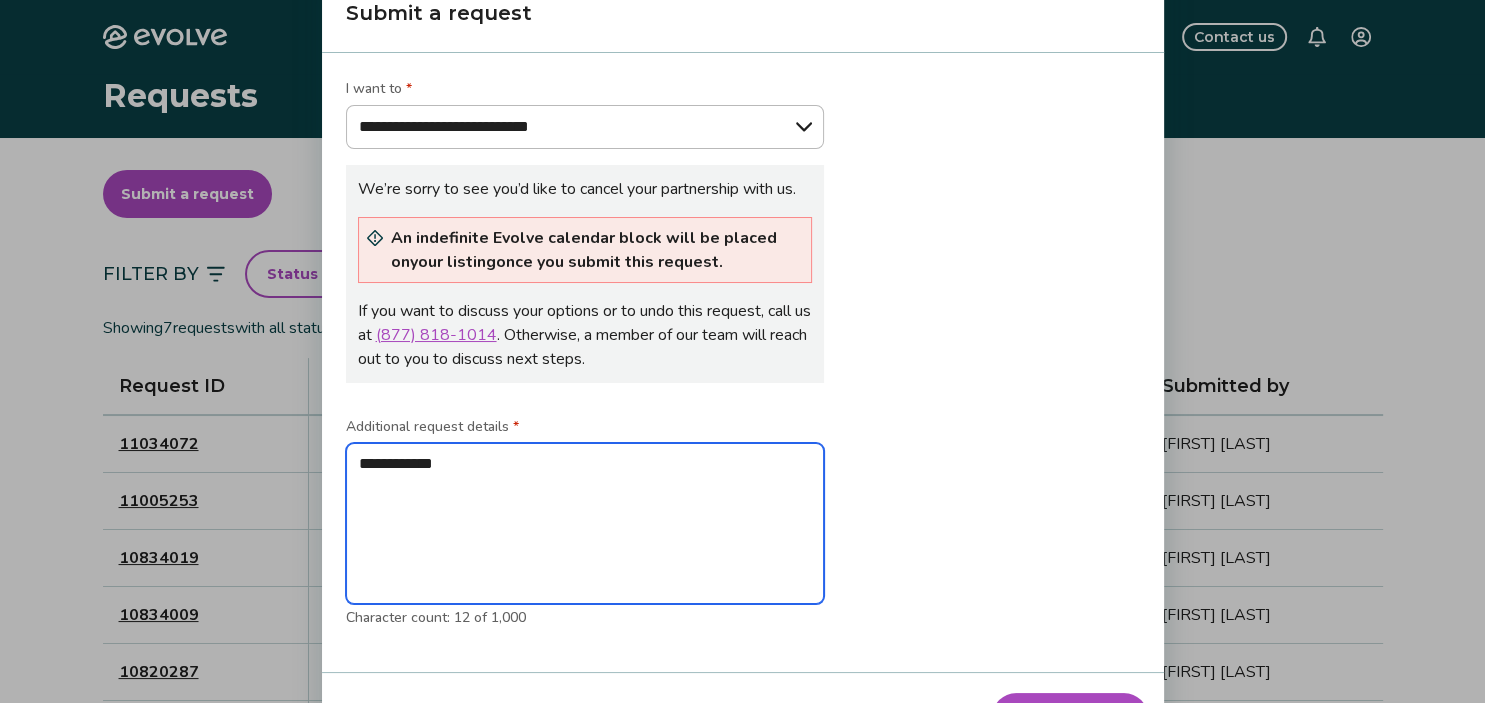 type on "**********" 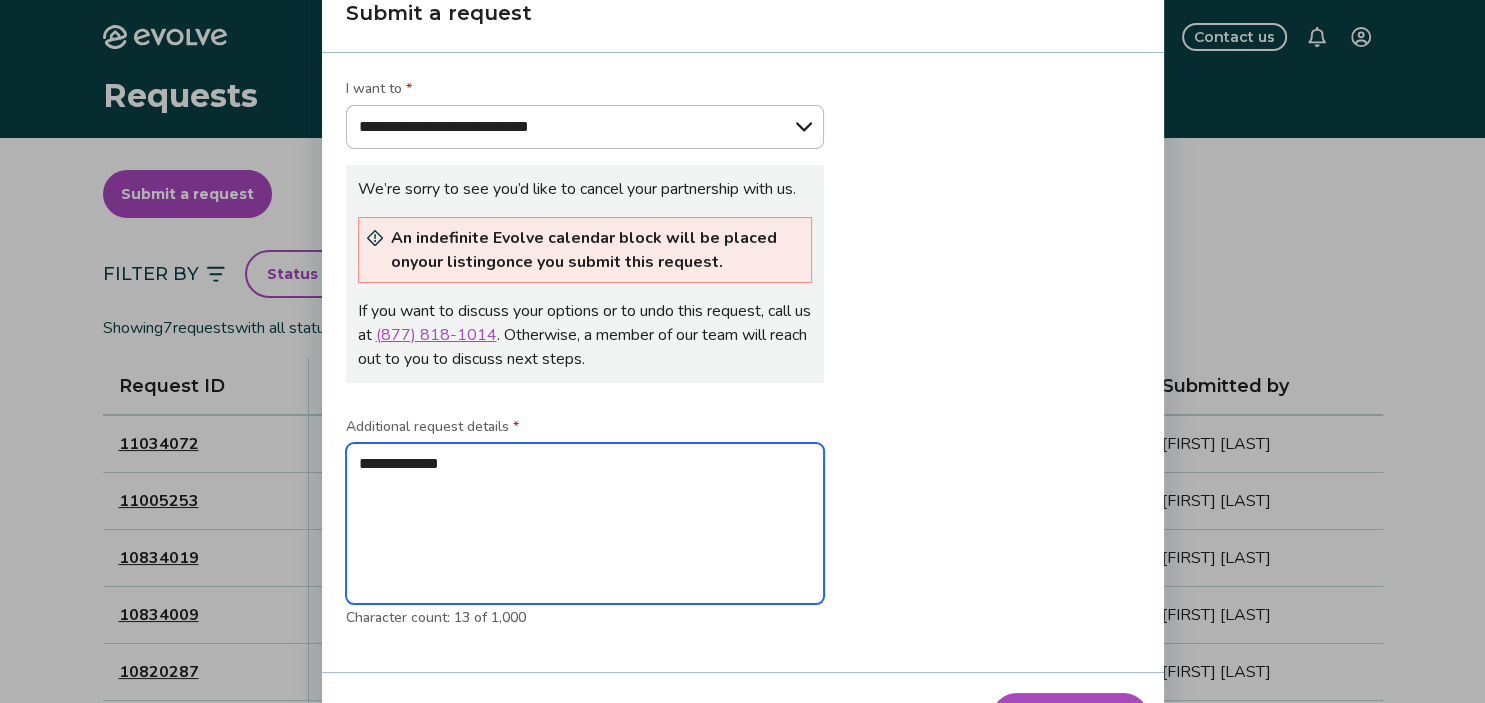type on "**********" 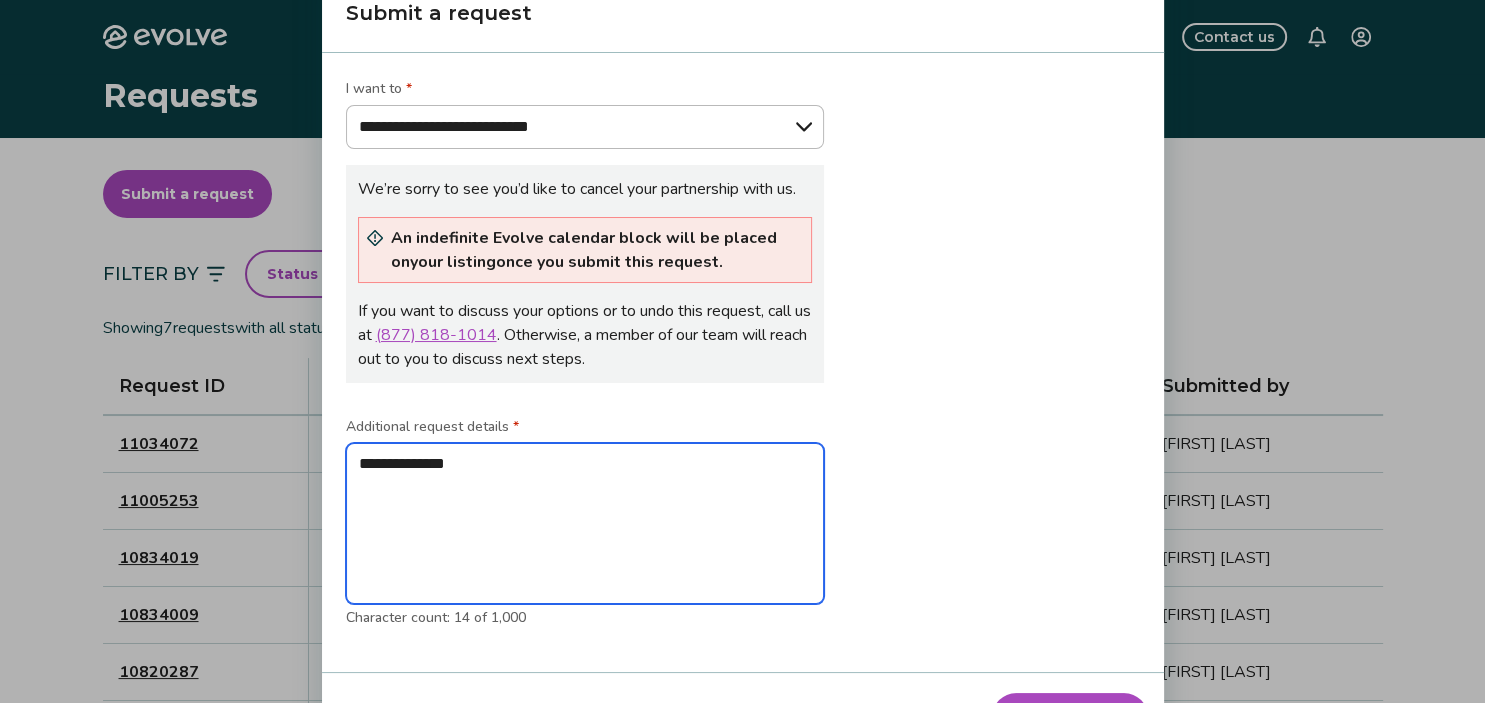 type on "**********" 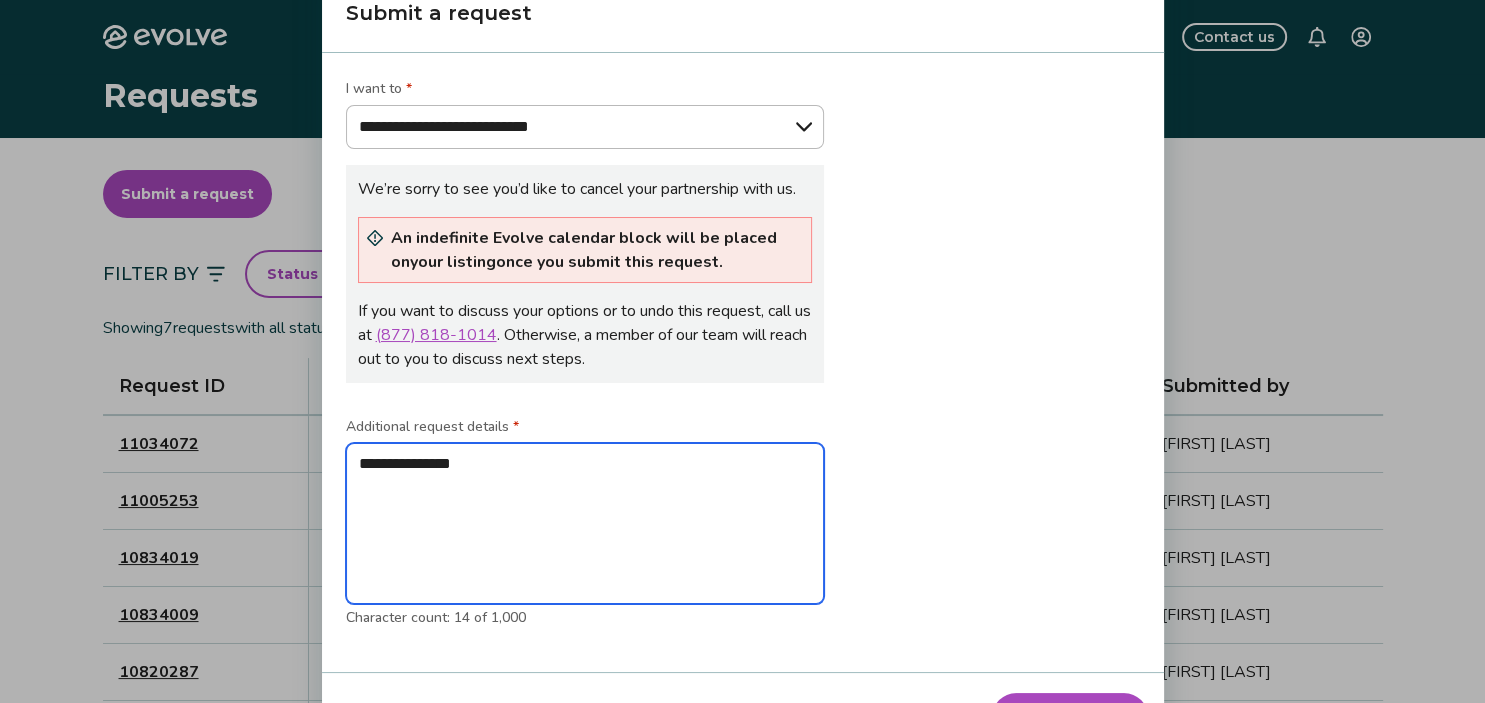 type on "**********" 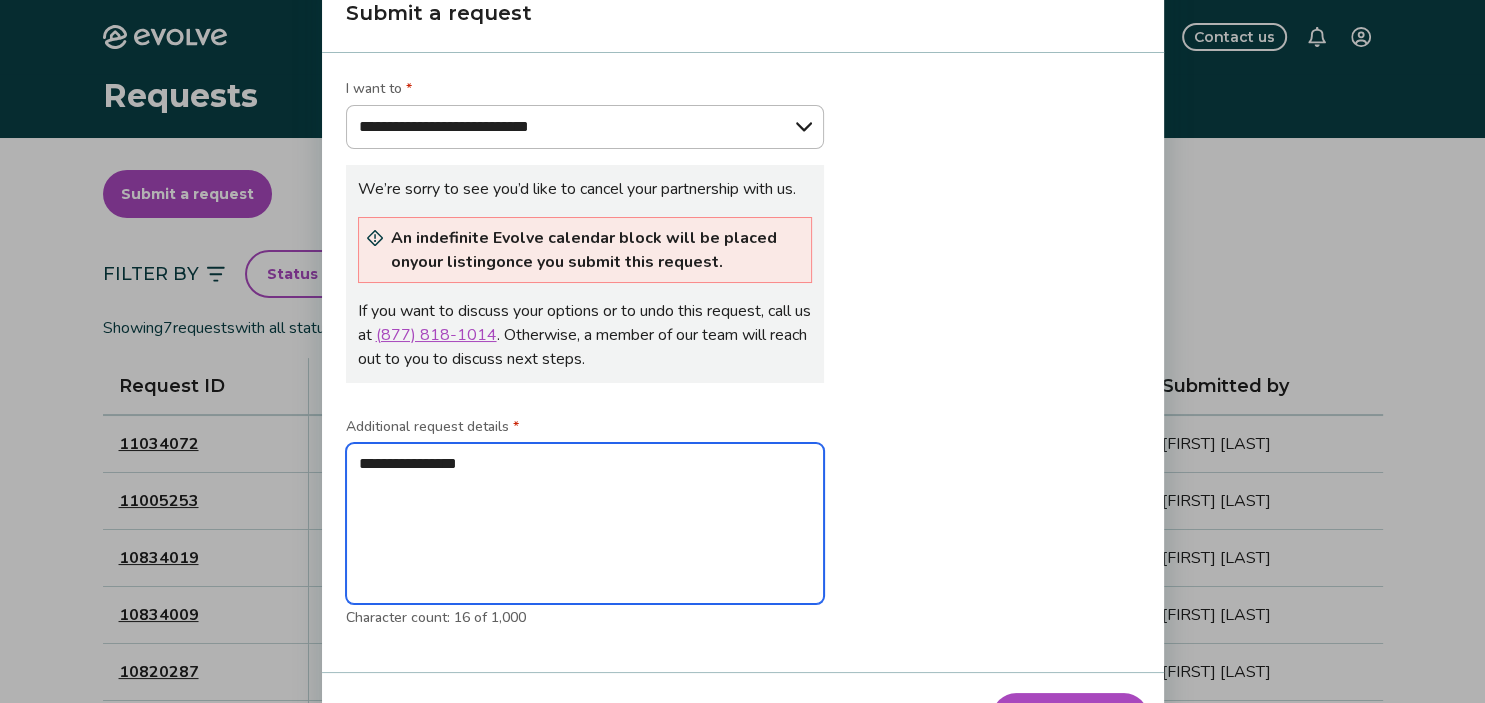 type on "**********" 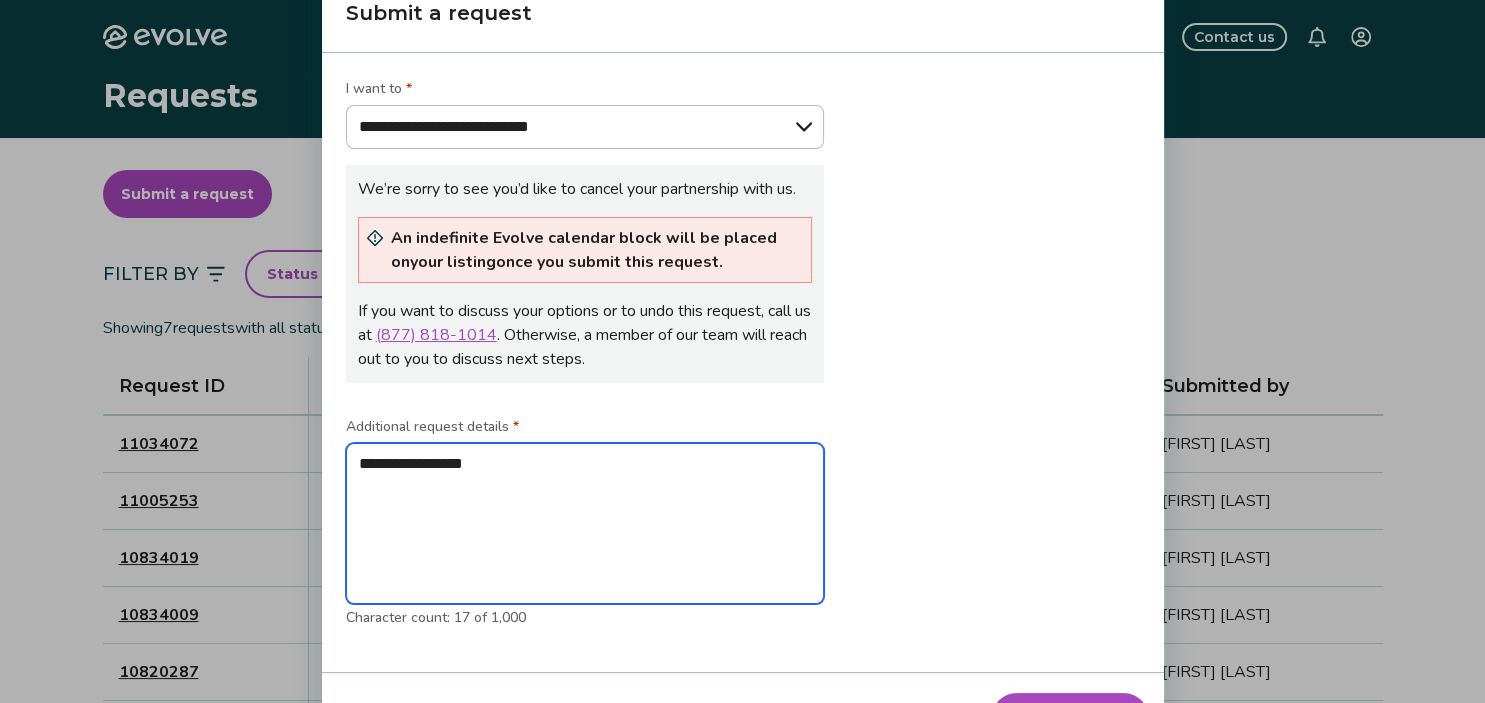 type on "**********" 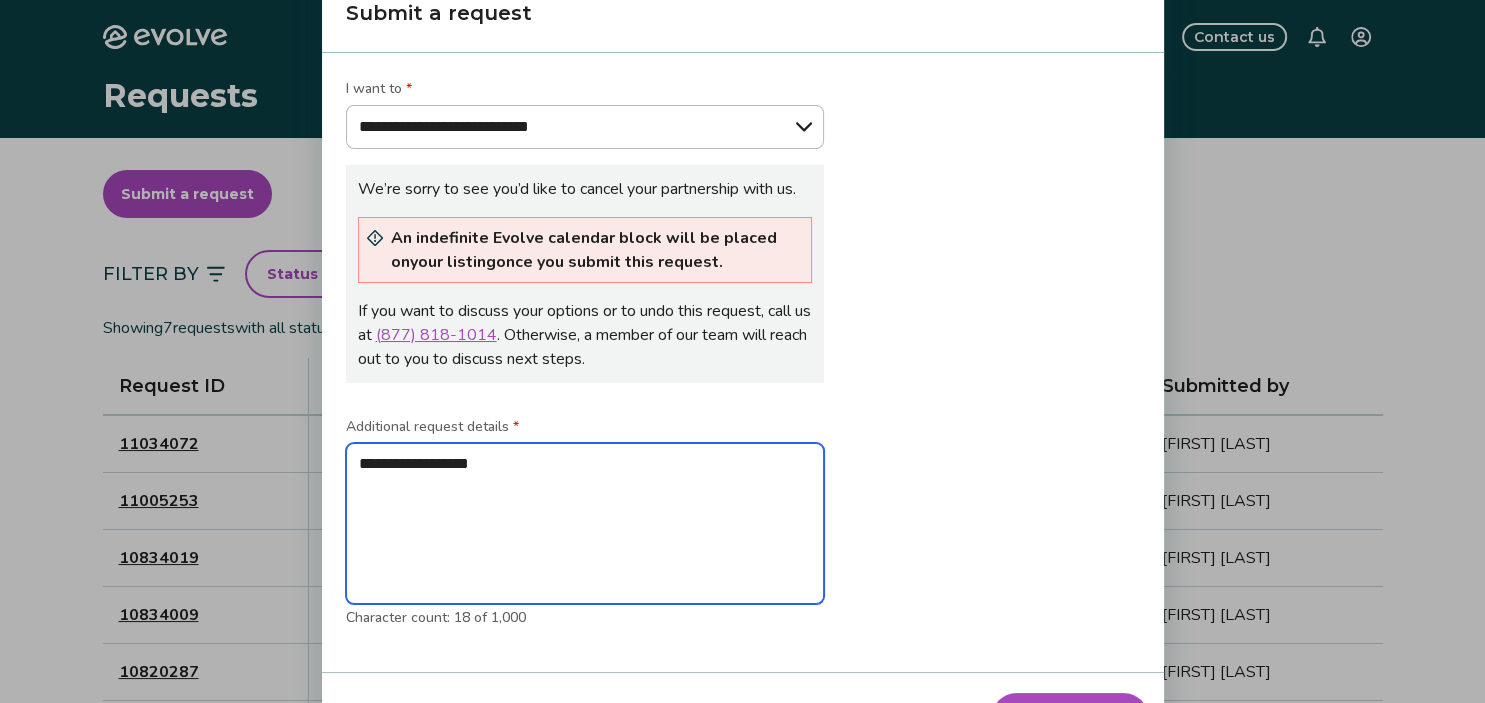 click on "**********" at bounding box center [585, 524] 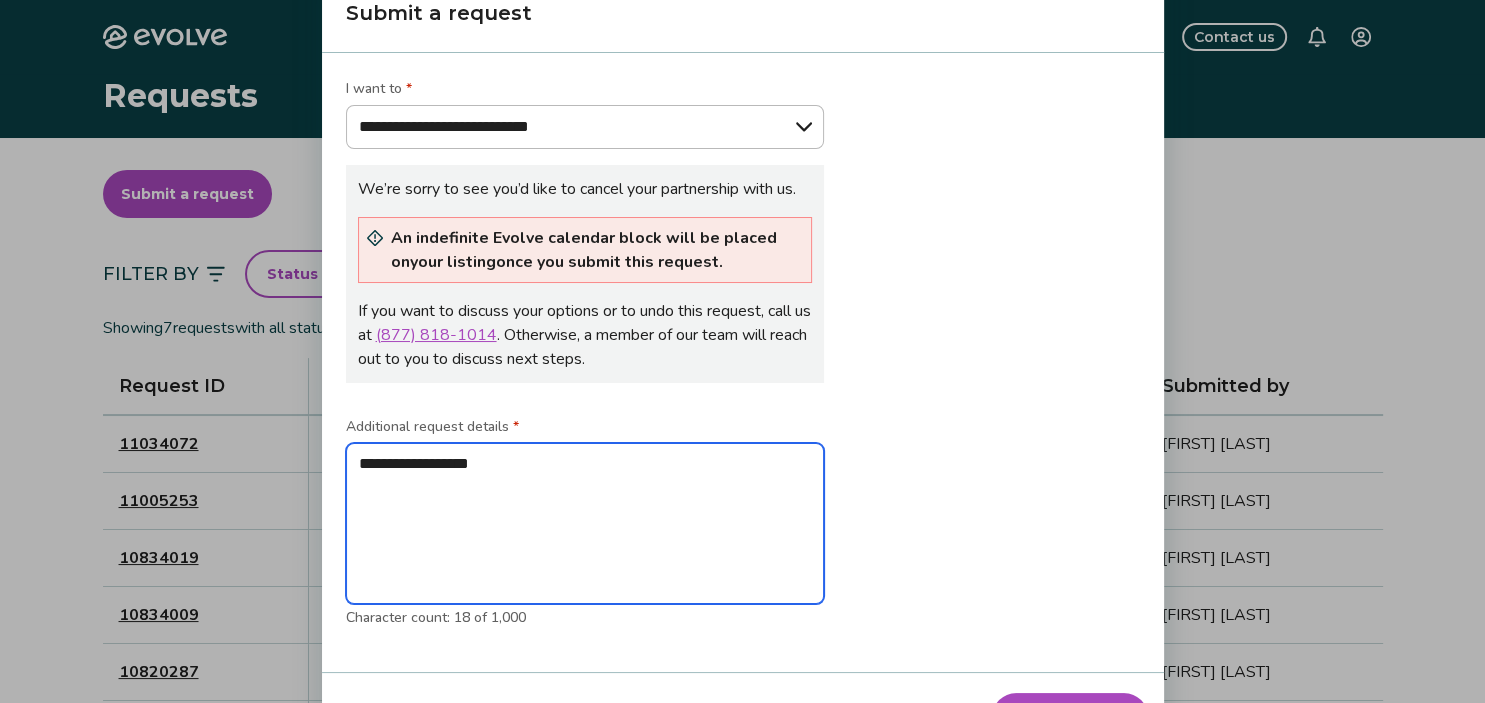 type on "**********" 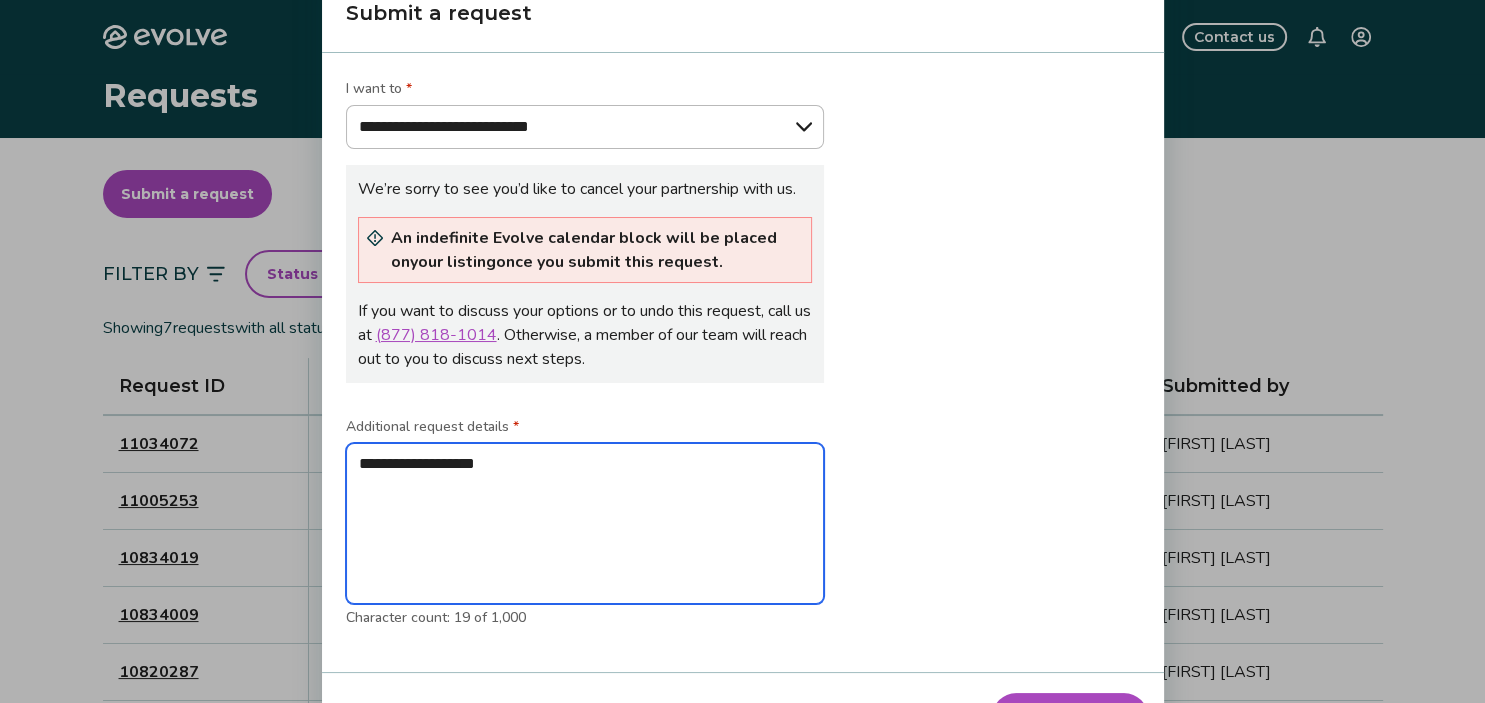 type on "**********" 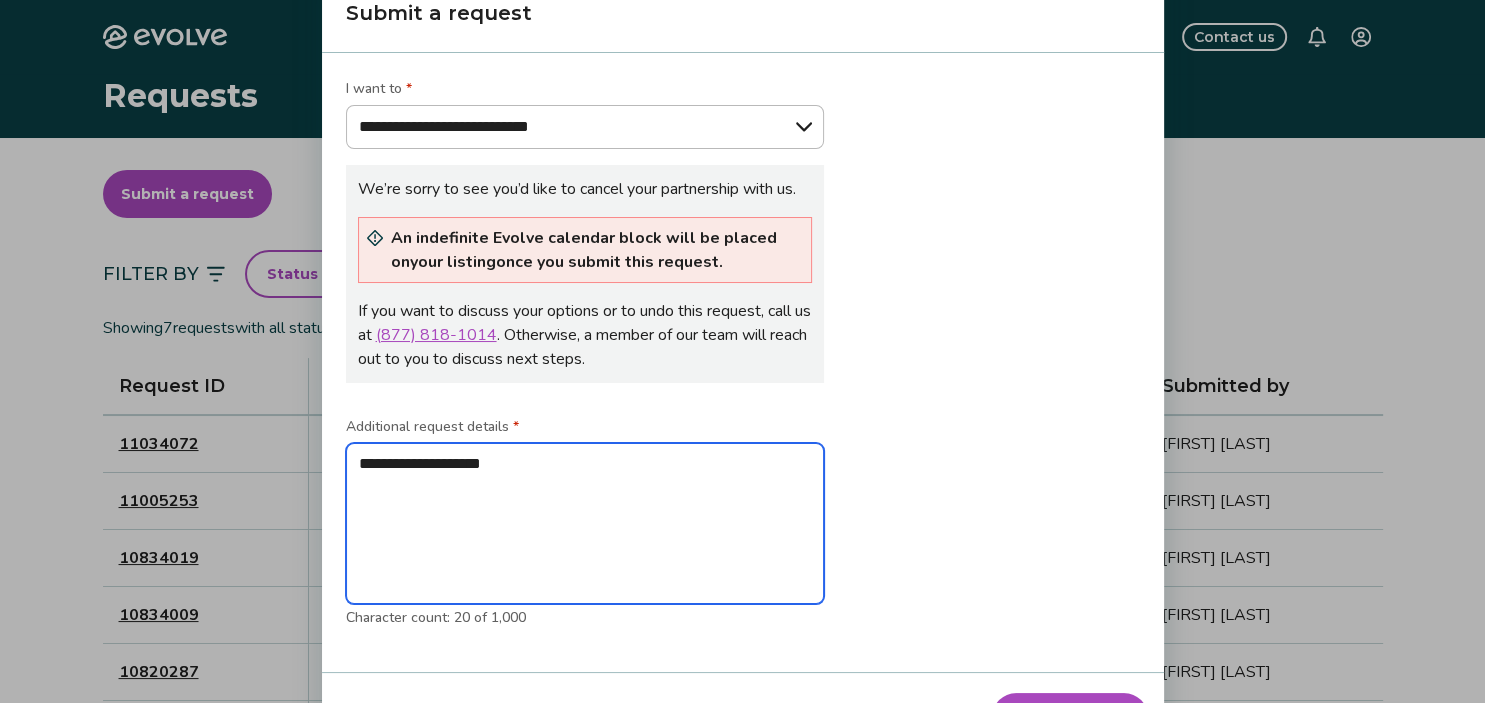 type on "**********" 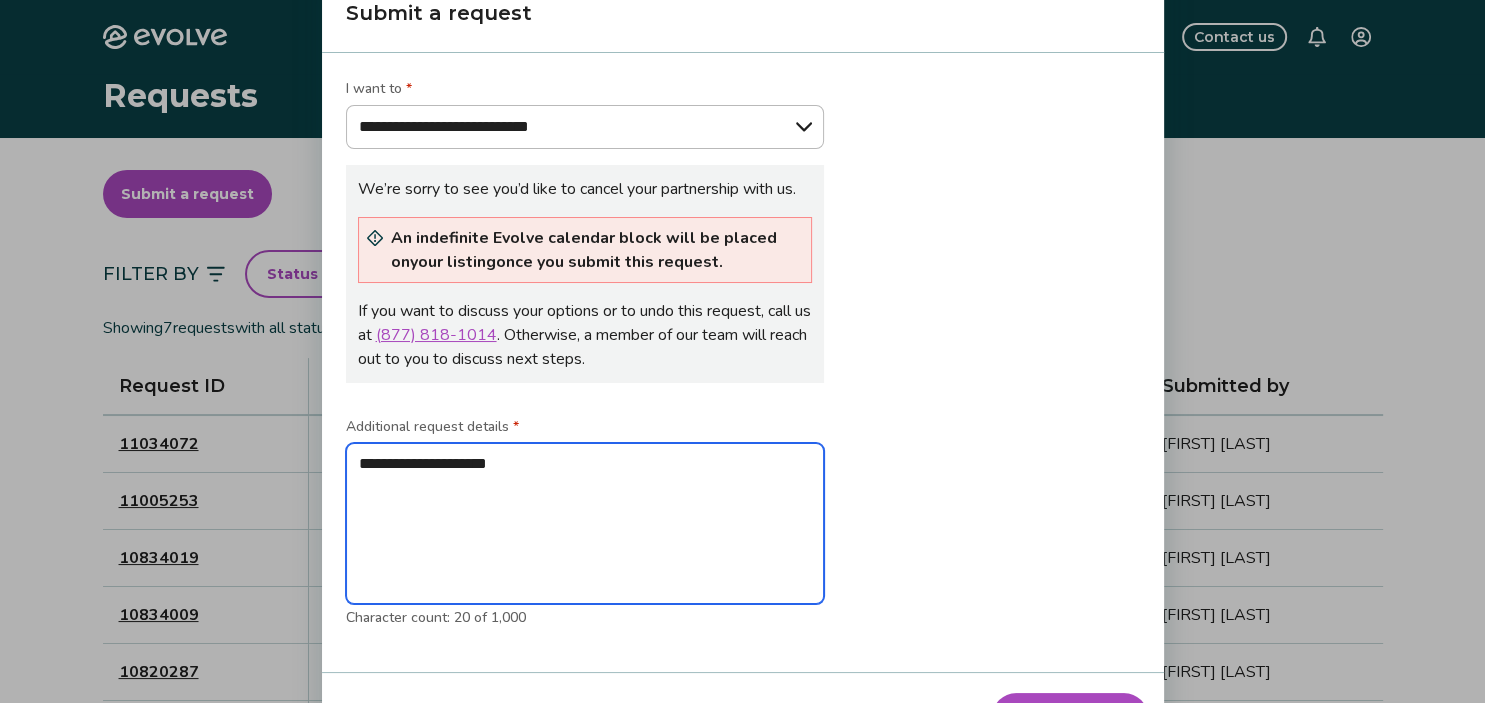 type on "*" 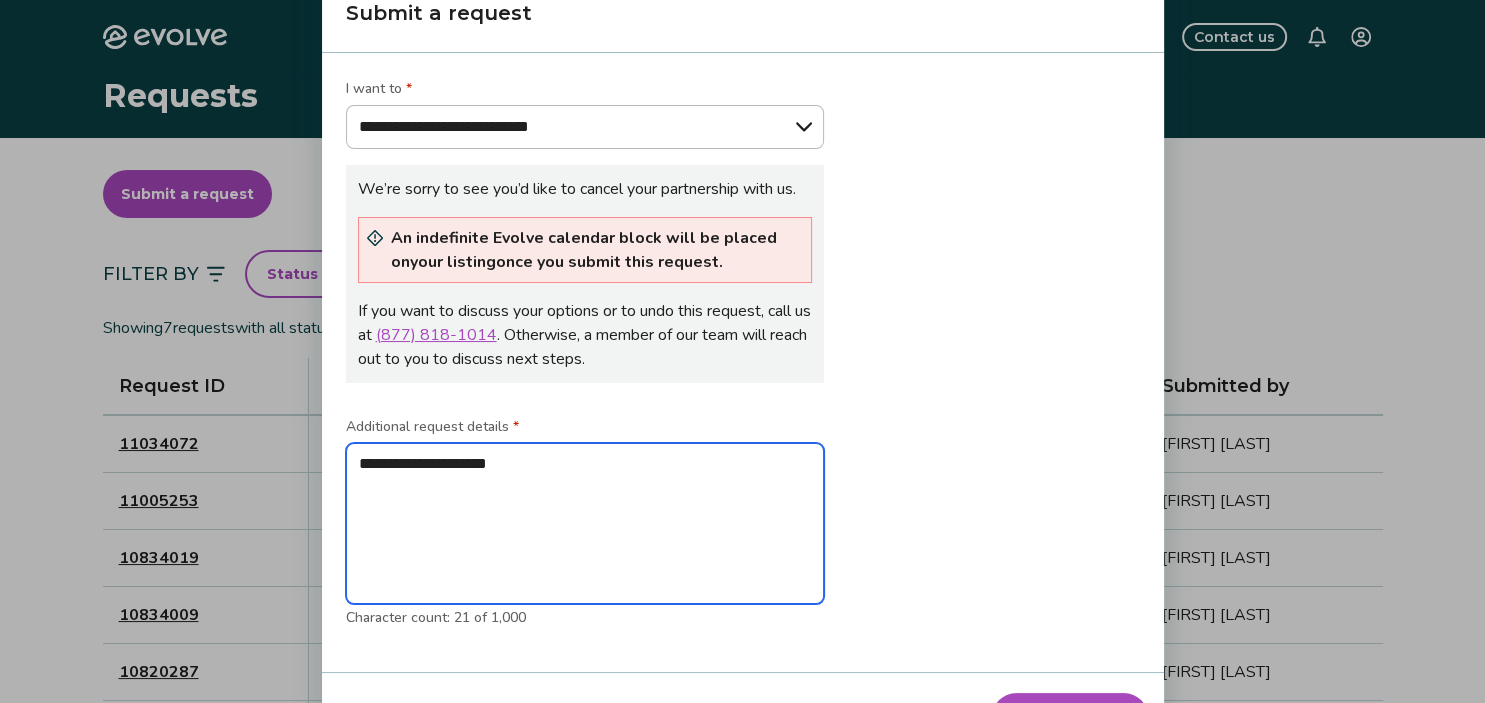 type on "**********" 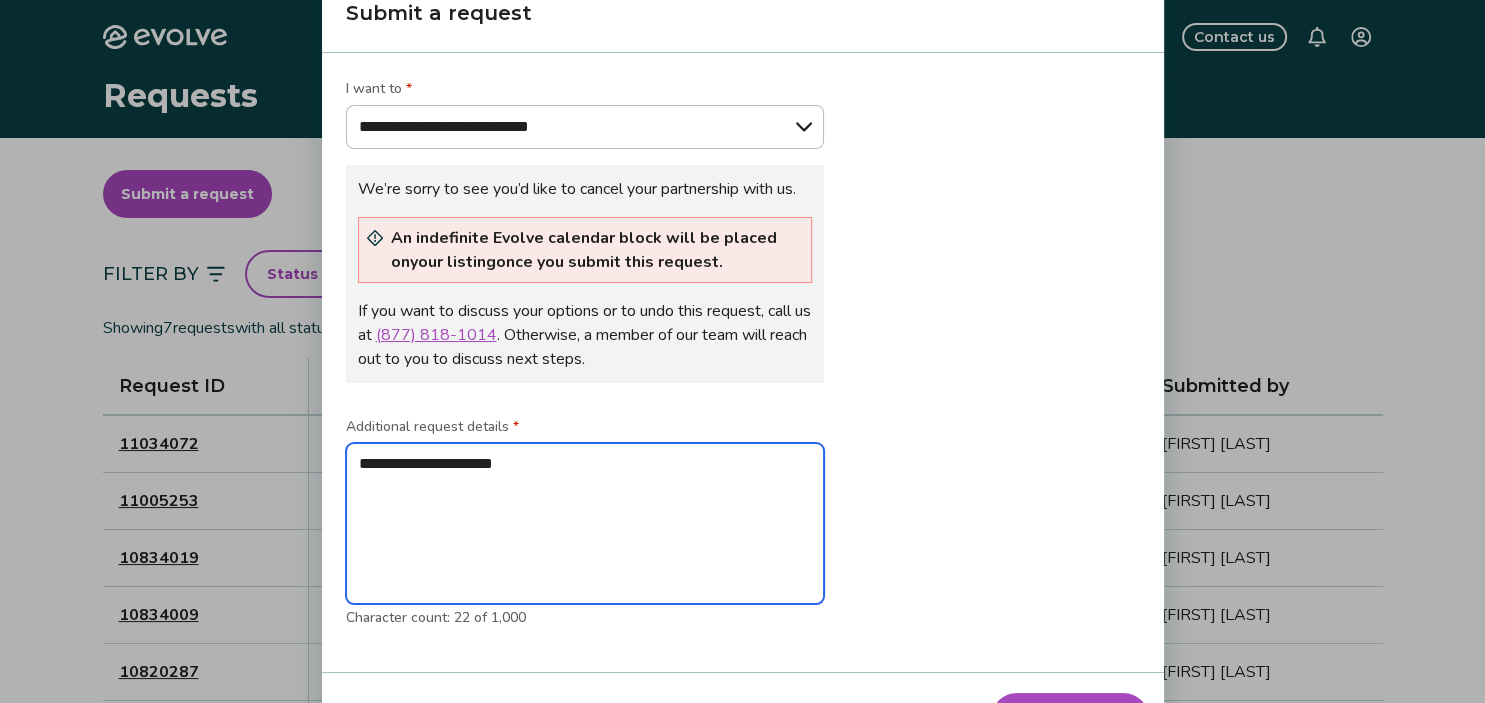 type on "**********" 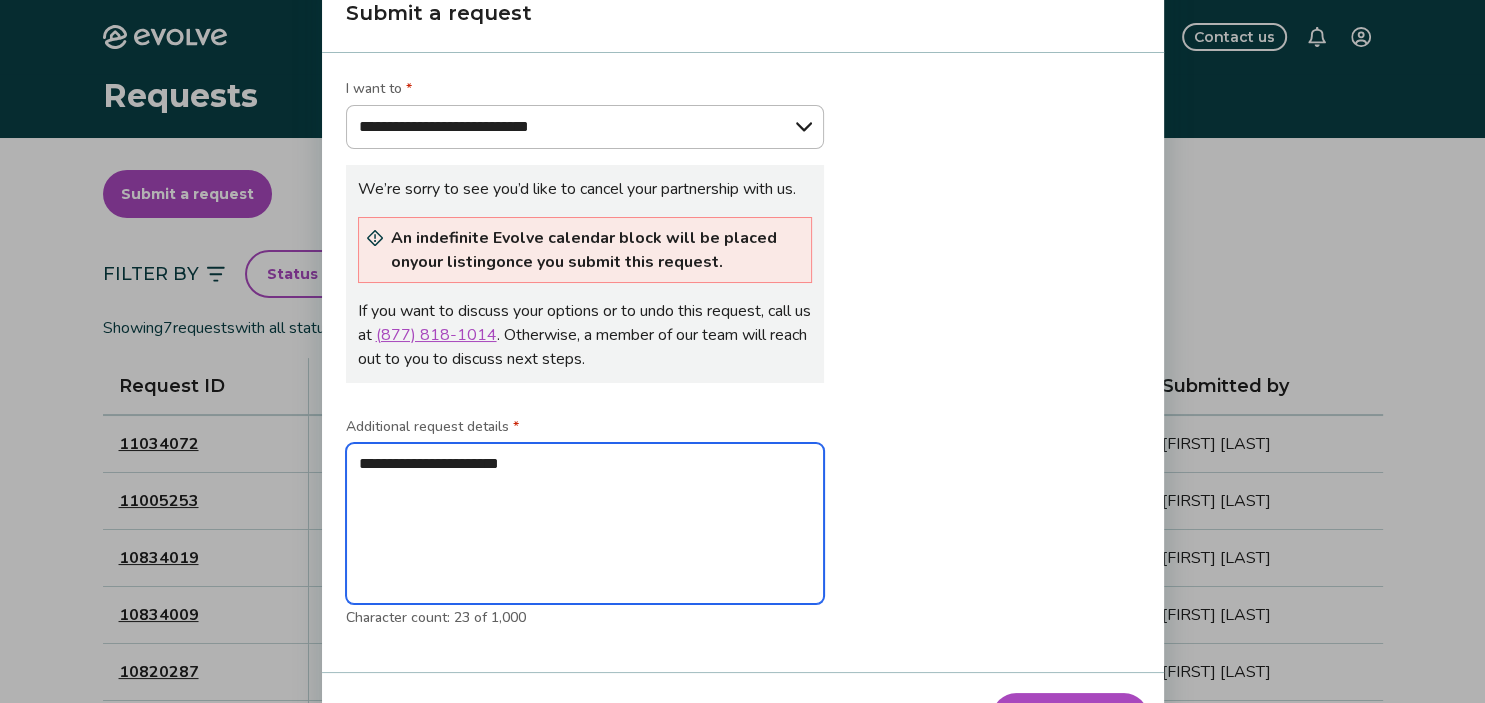 type on "**********" 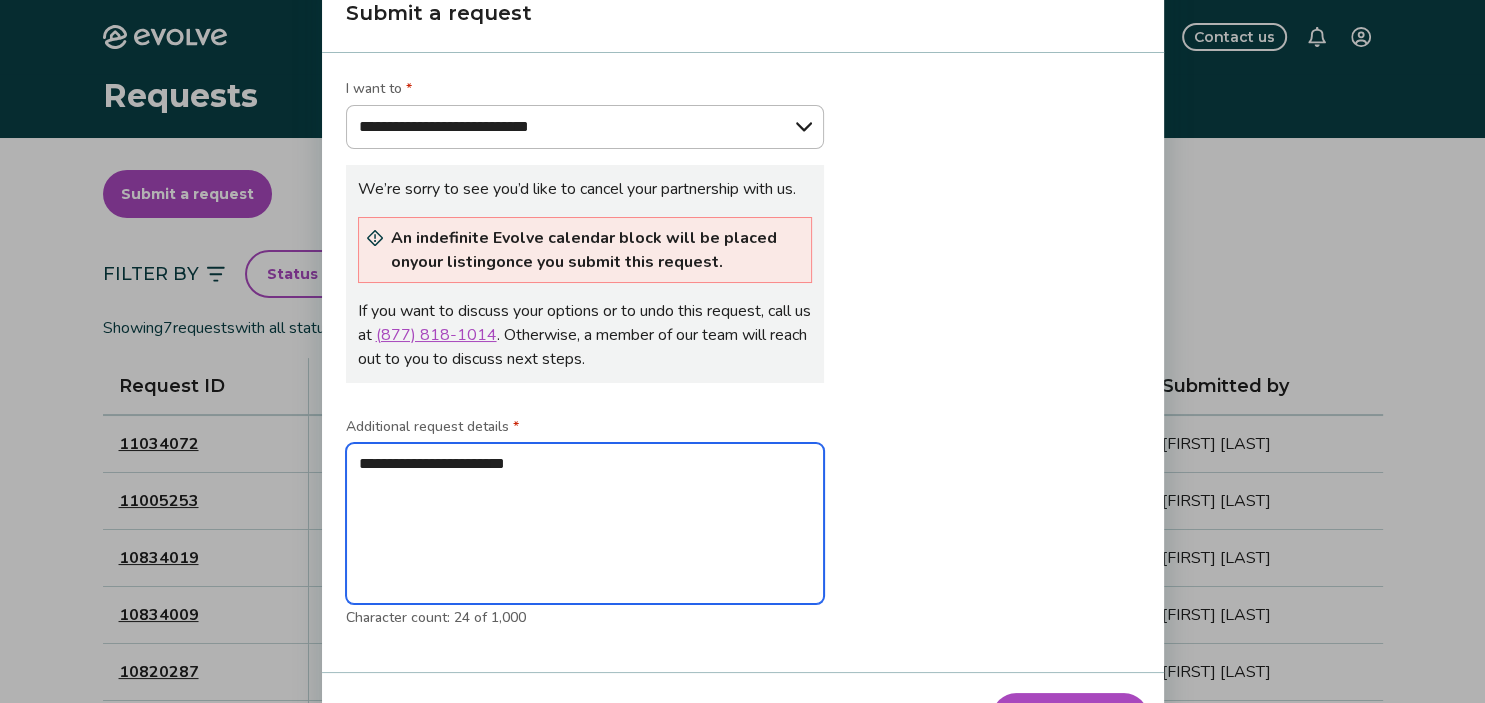 type on "**********" 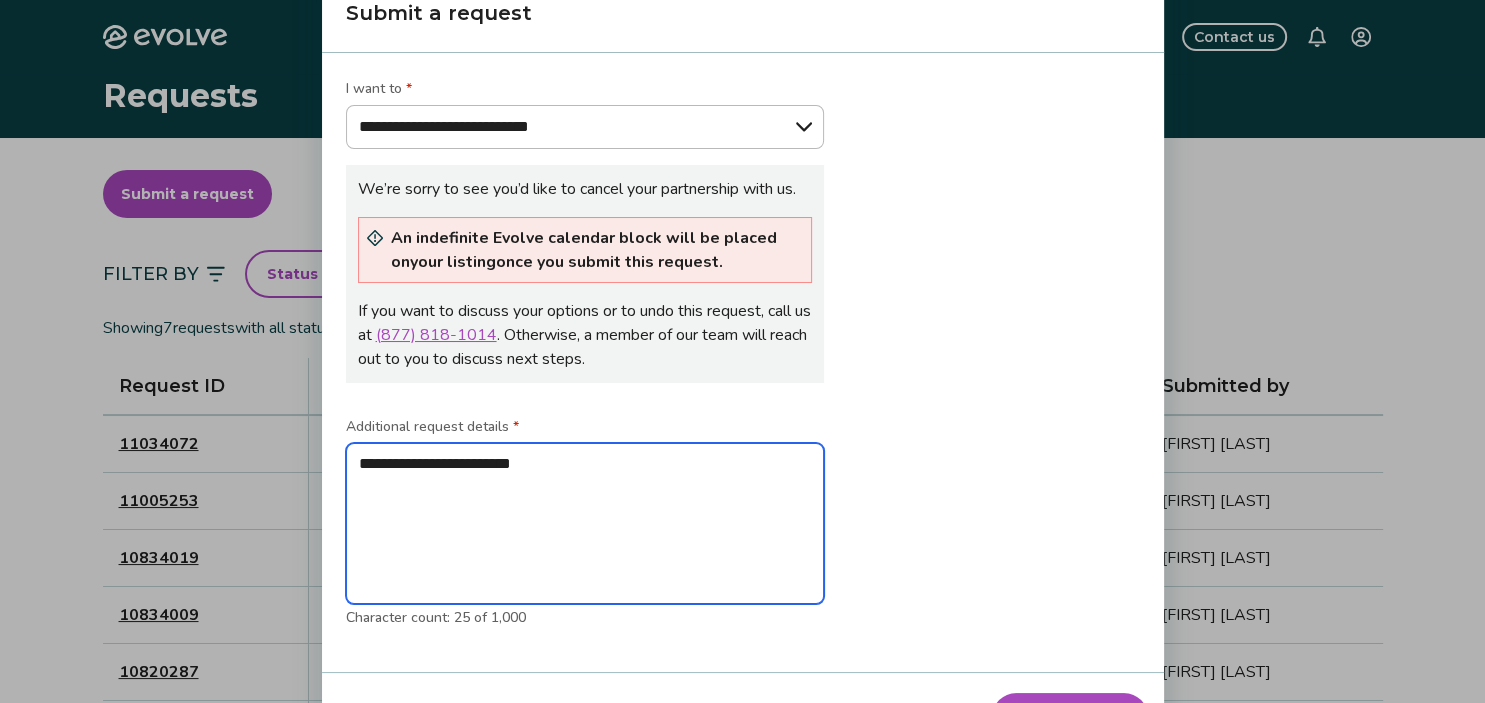 type on "**********" 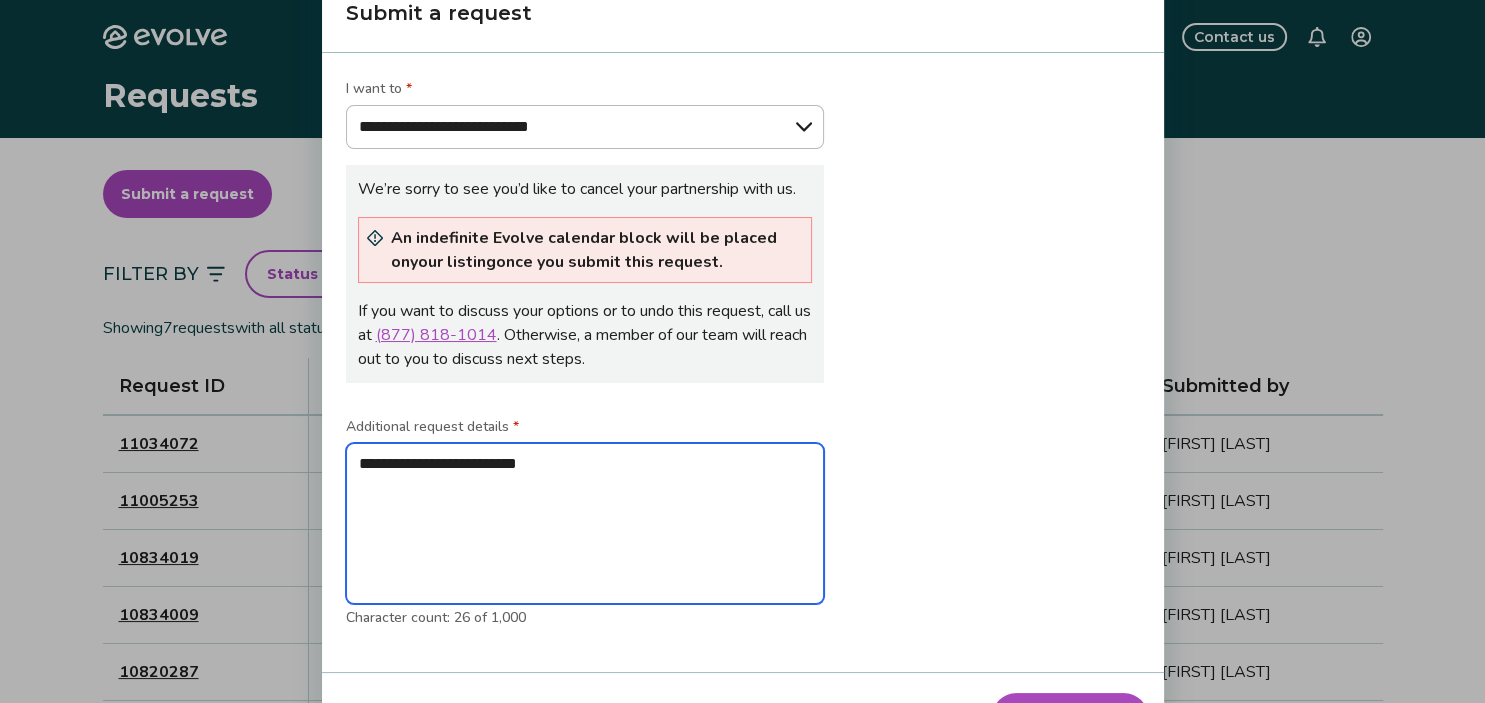 type on "**********" 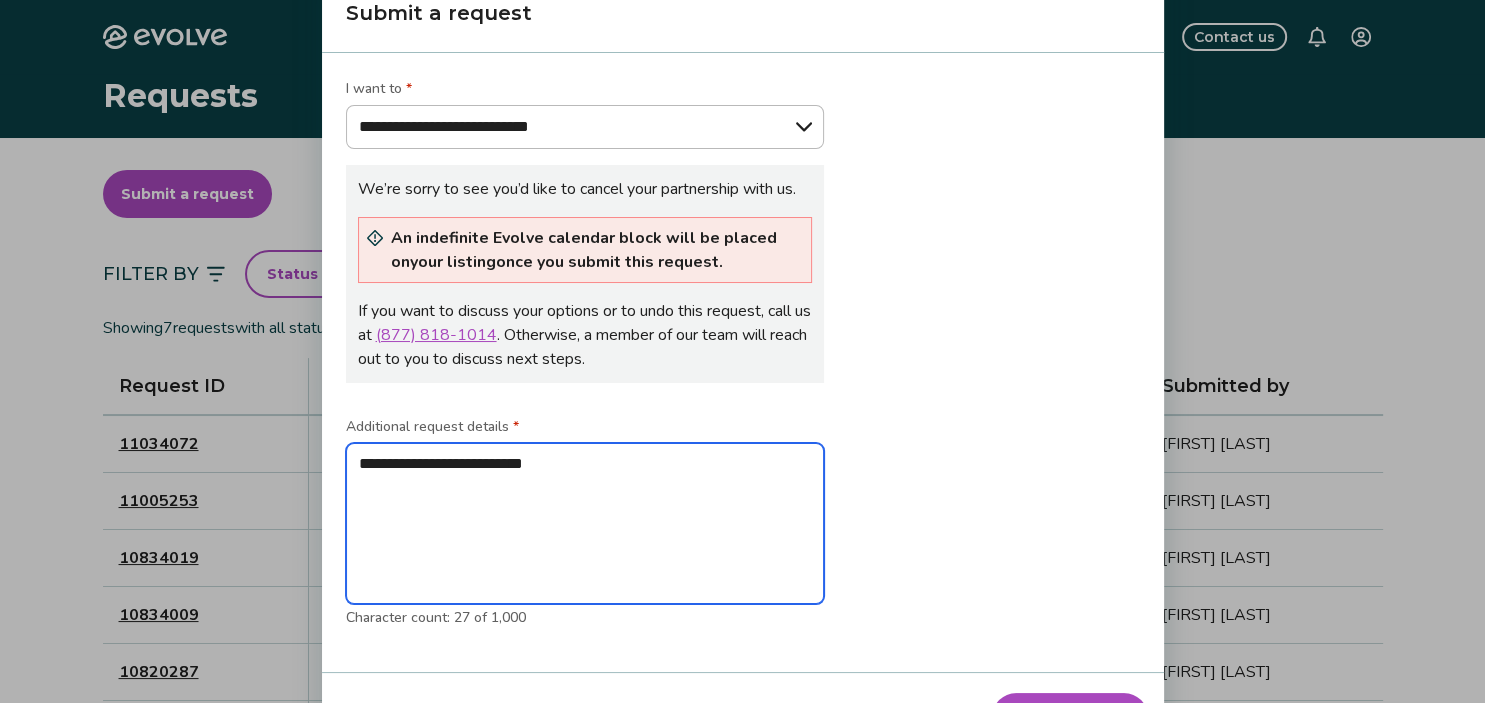 type on "**********" 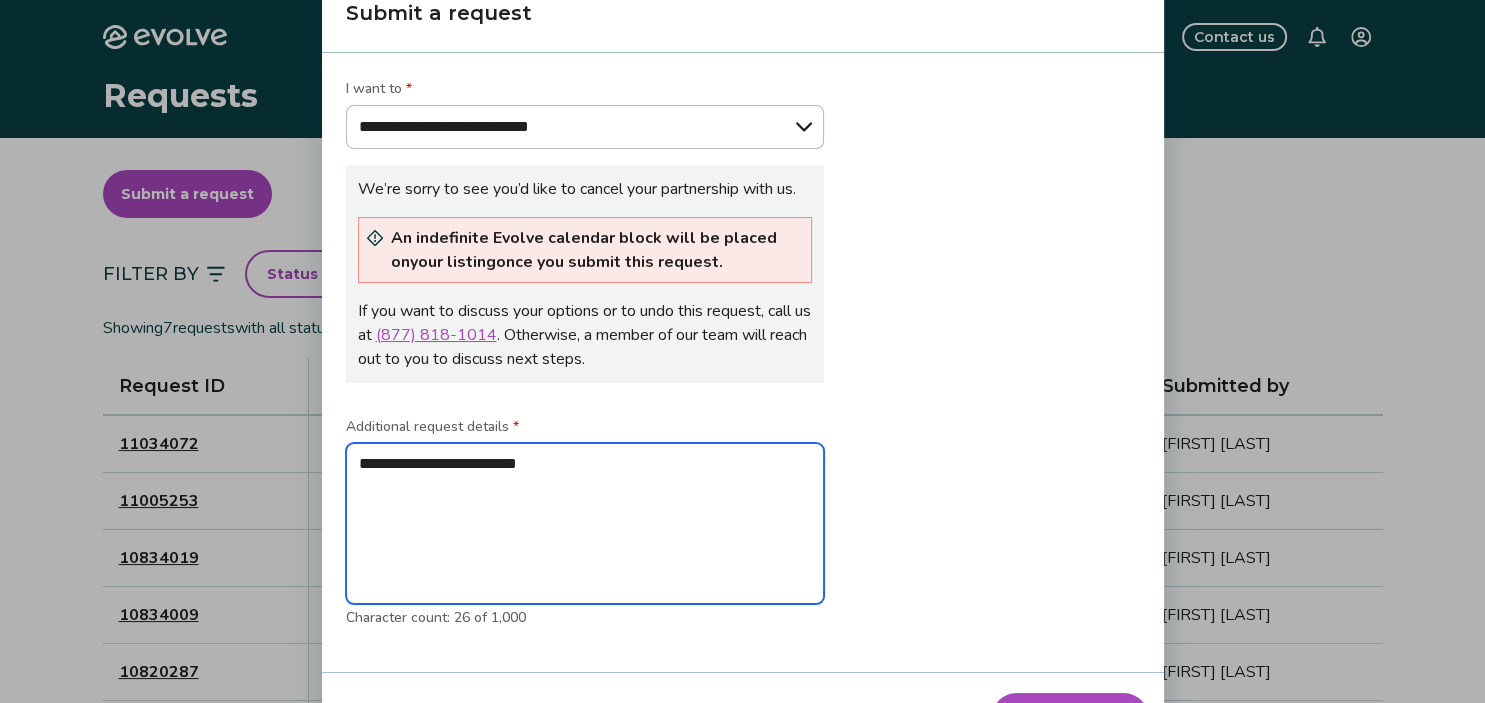 click on "**********" at bounding box center [585, 524] 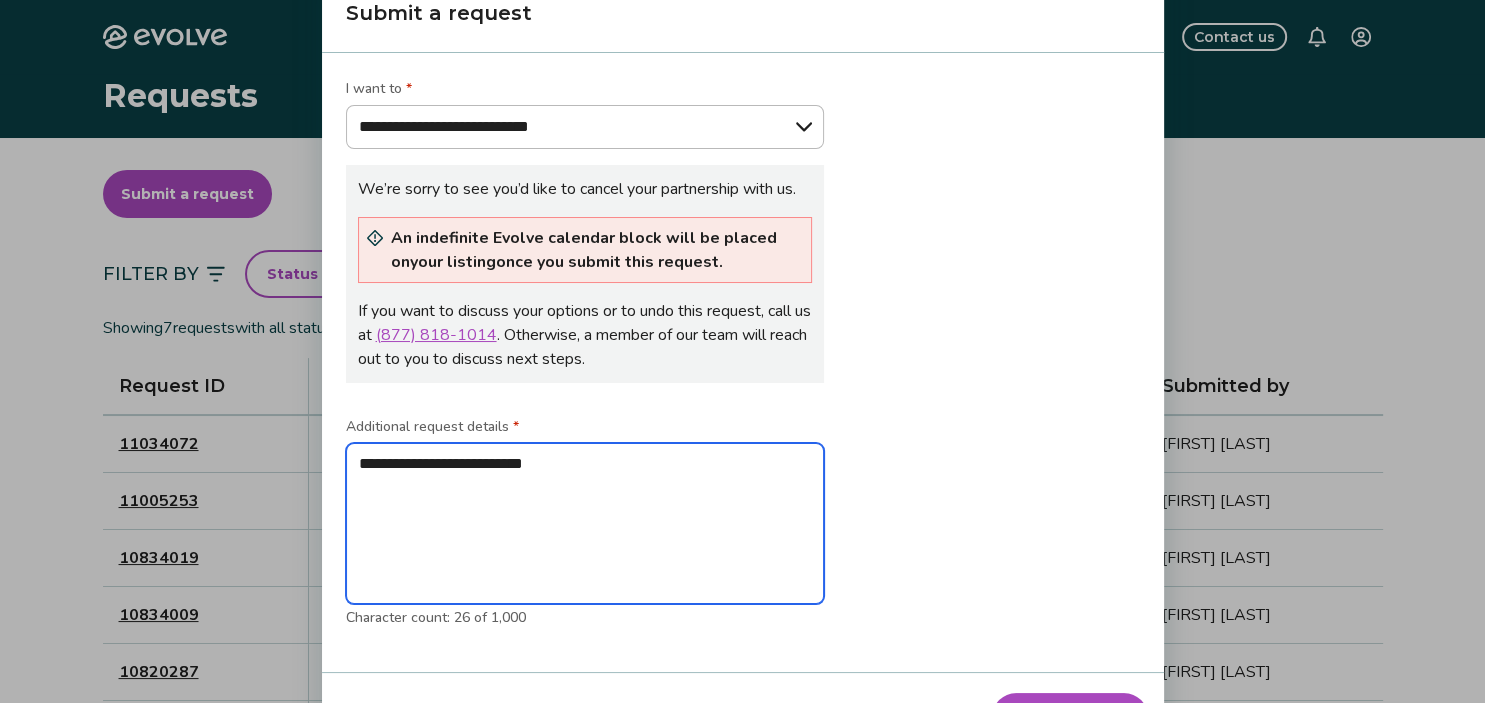 type on "**********" 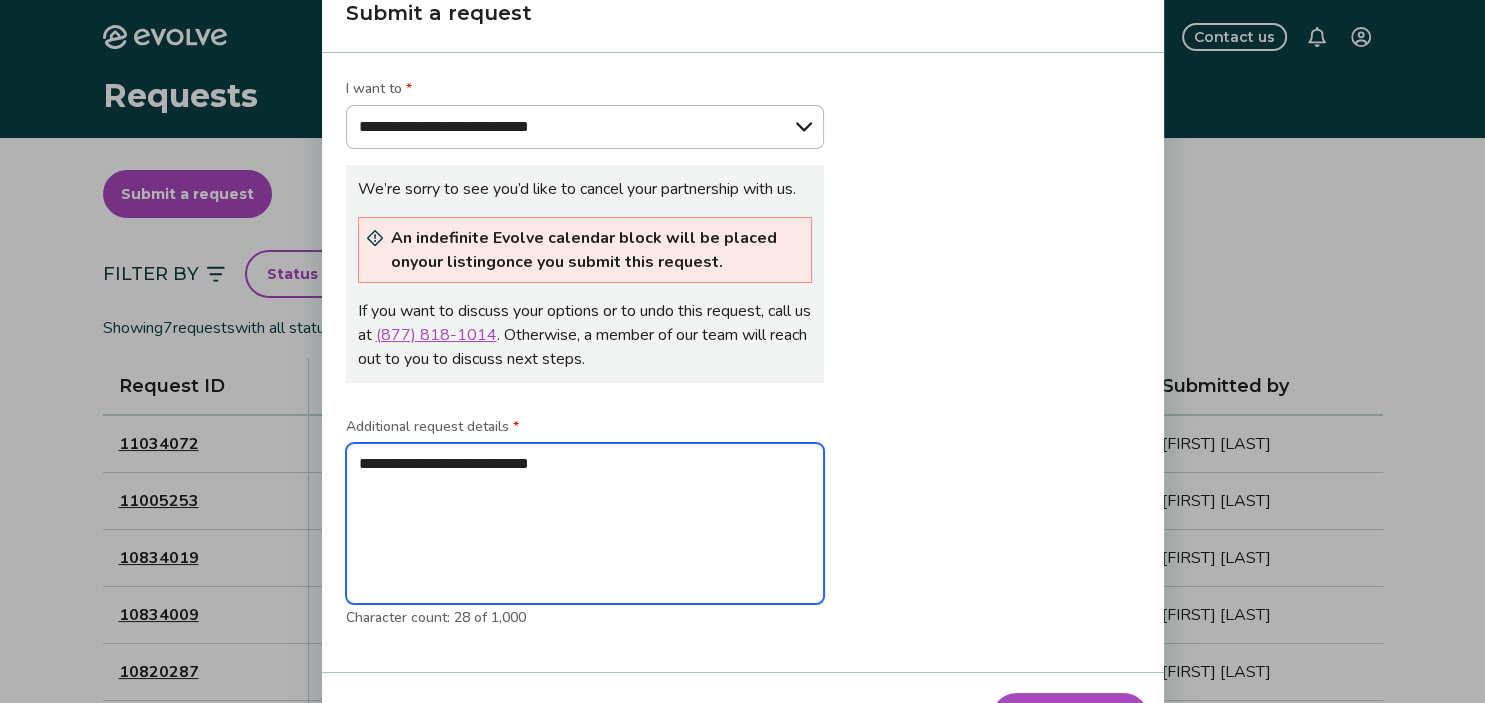 type on "**********" 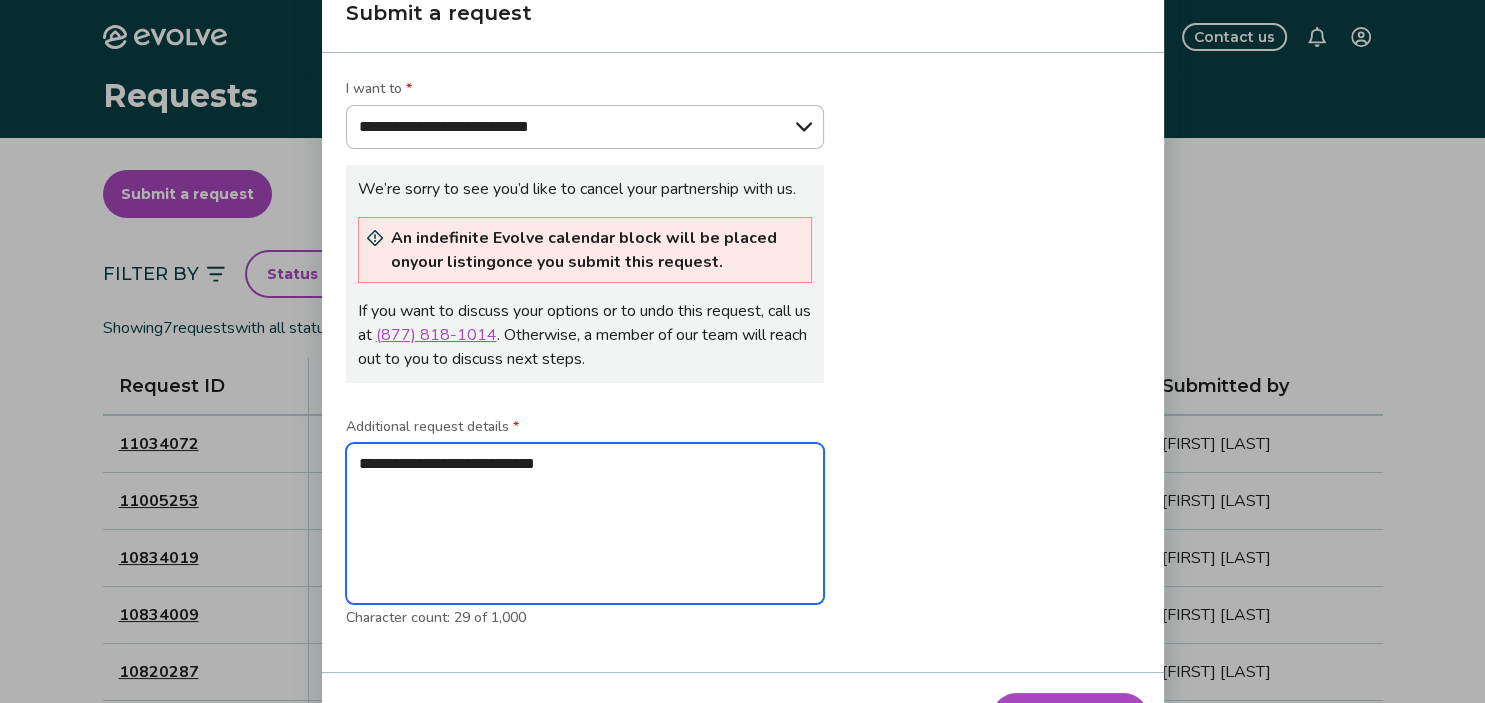 type on "**********" 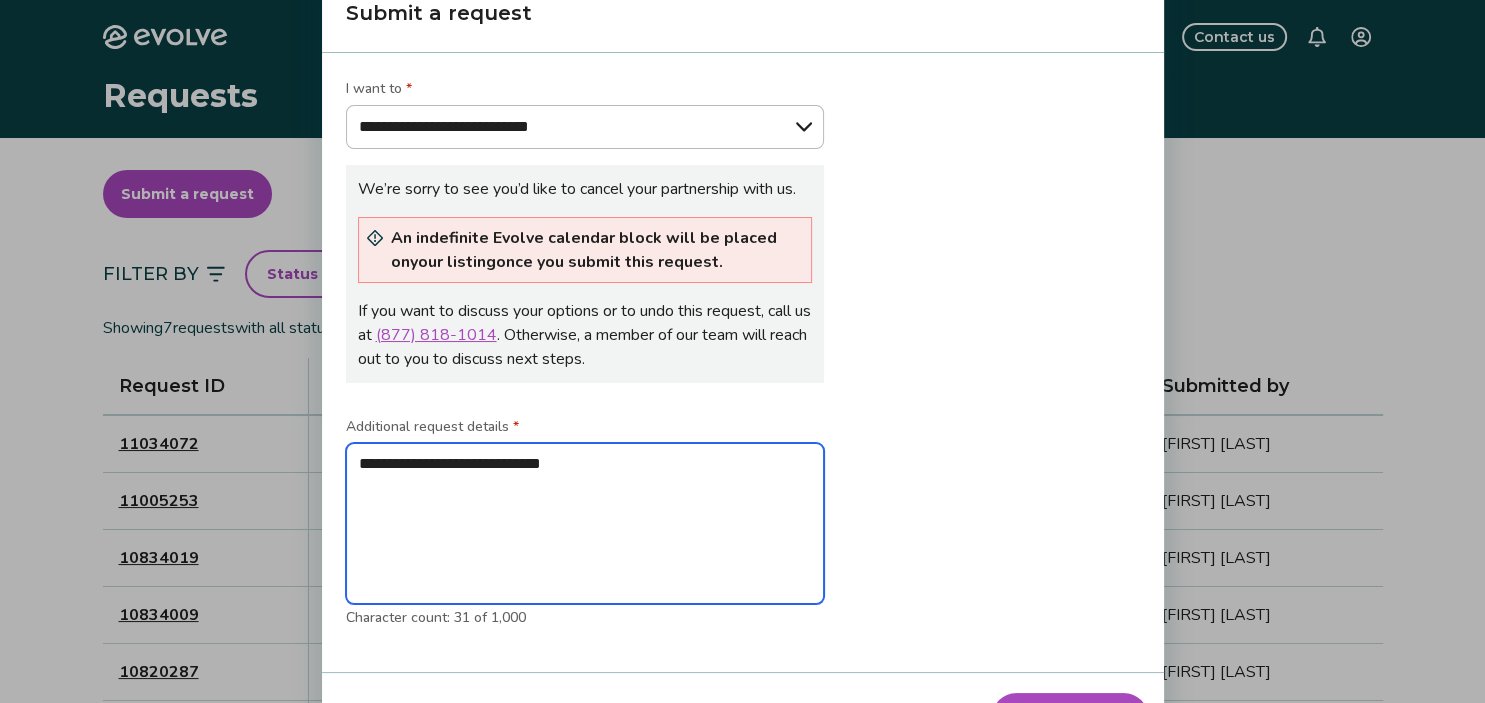 type on "**********" 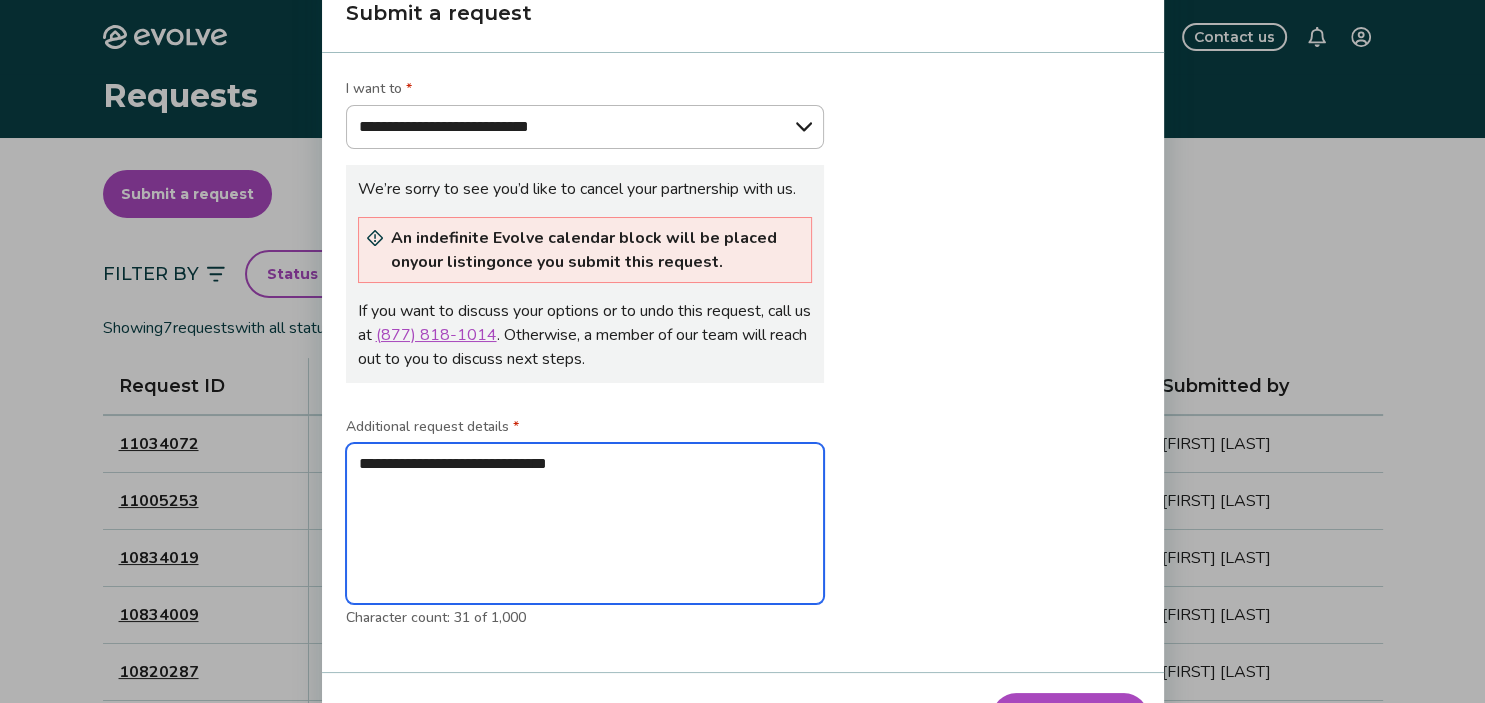 type on "**********" 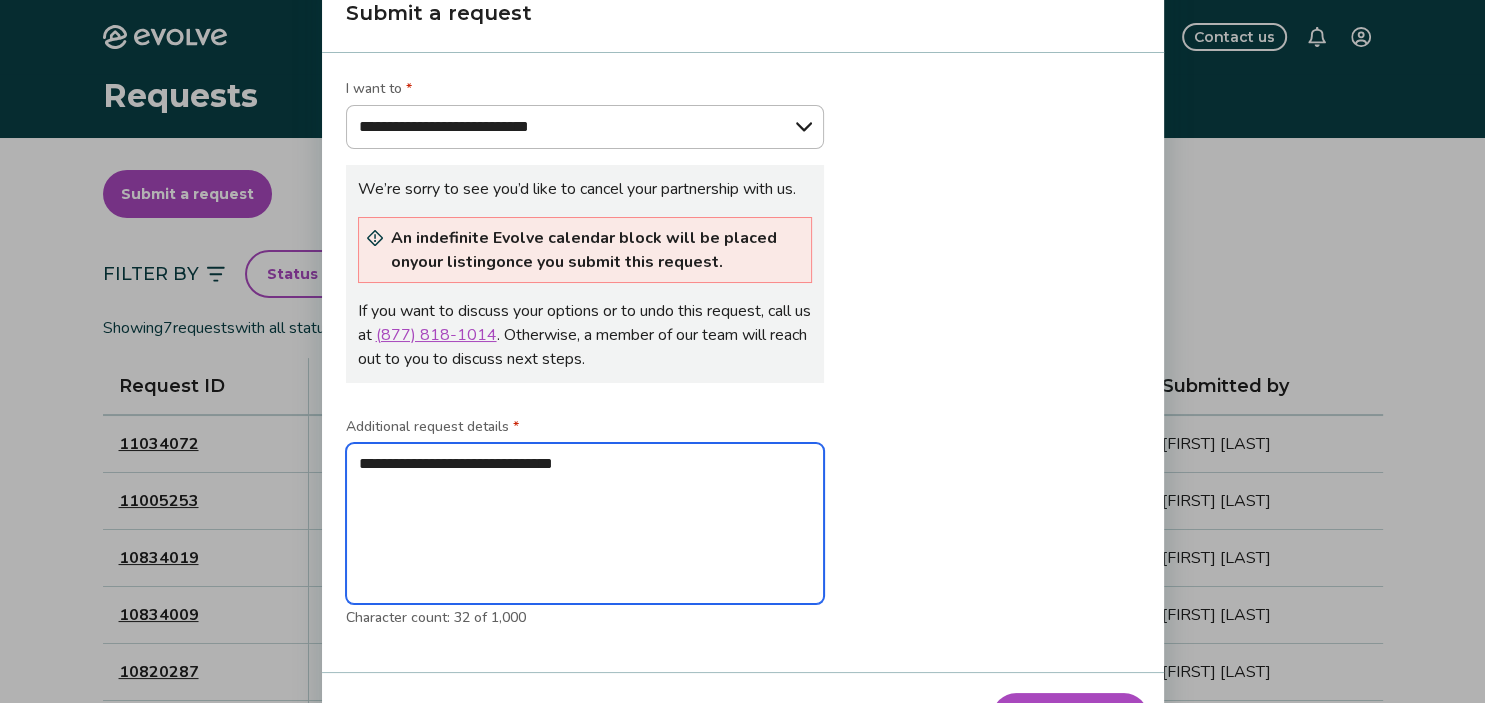 type on "**********" 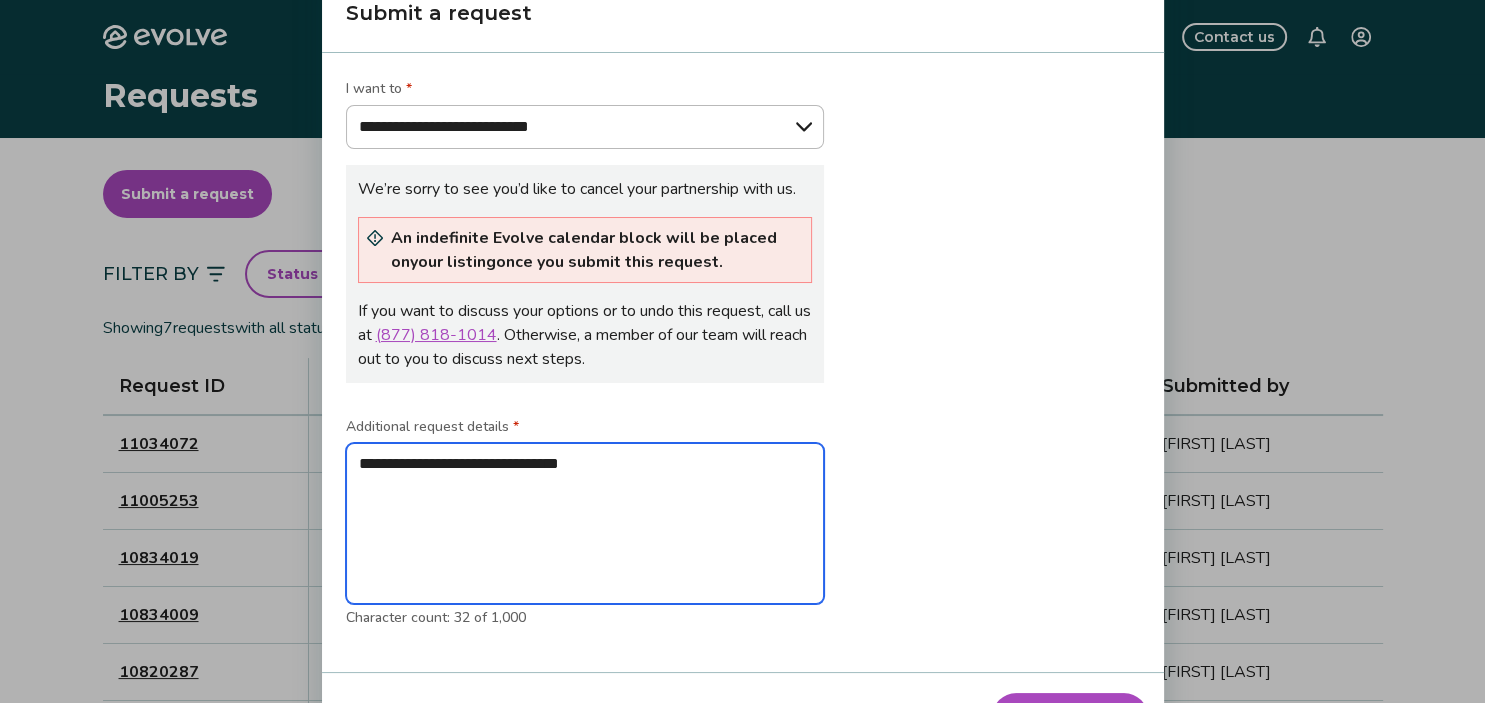 type on "**********" 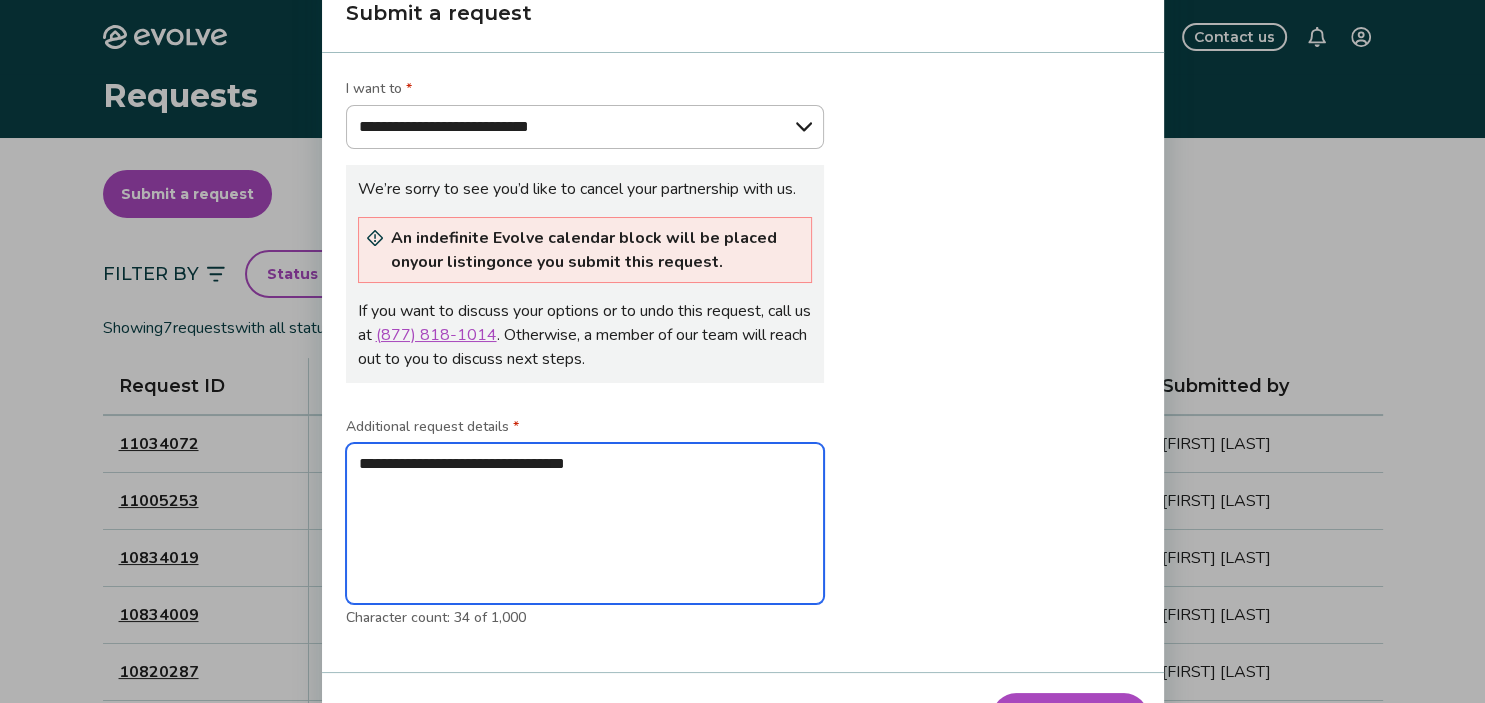 type on "**********" 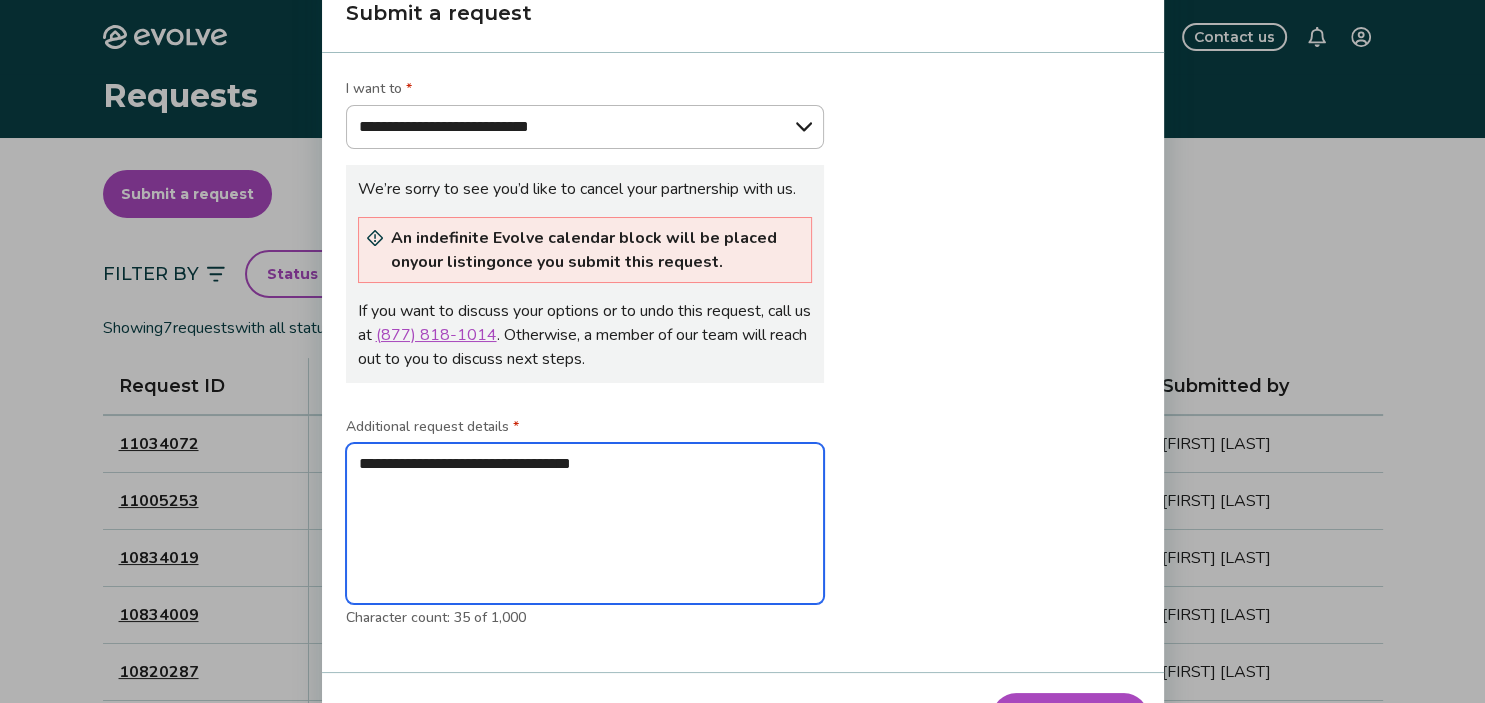 type on "**********" 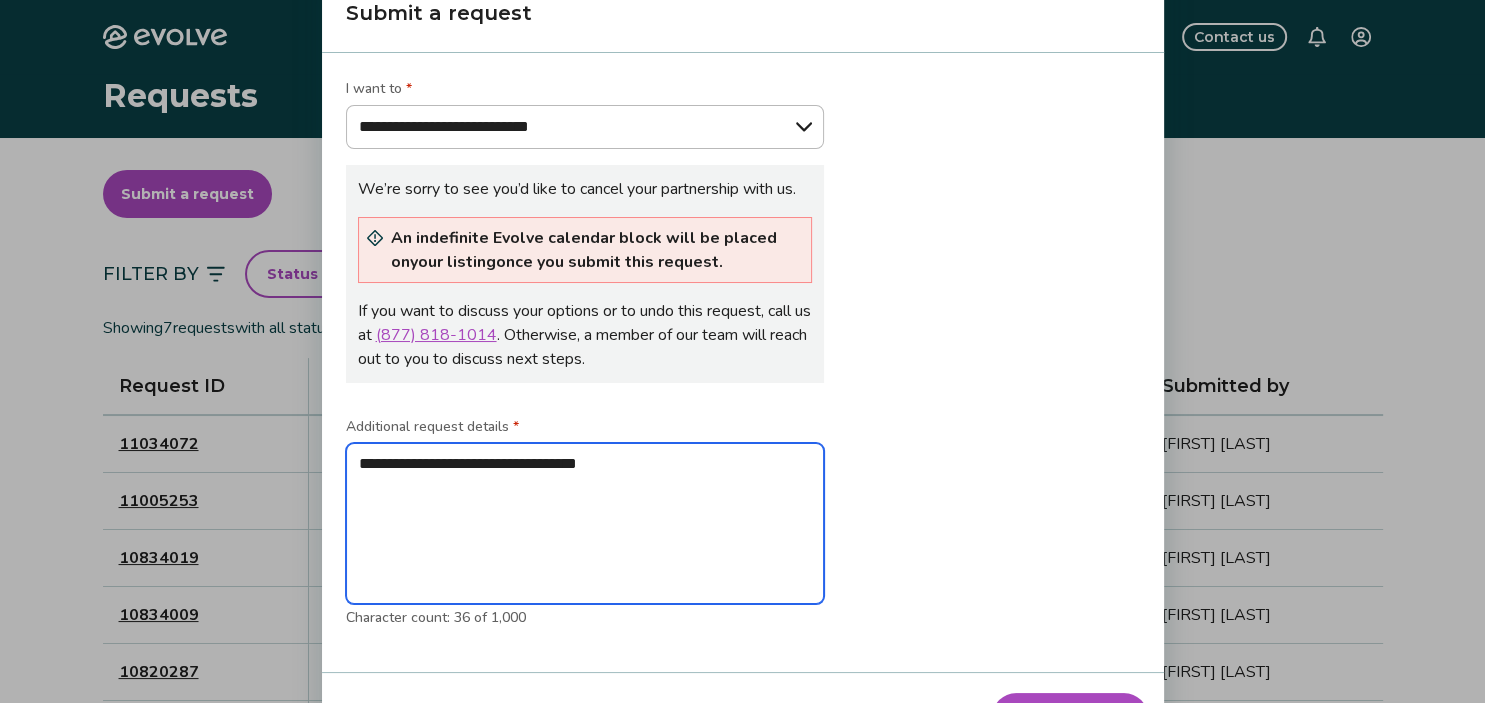 type on "**********" 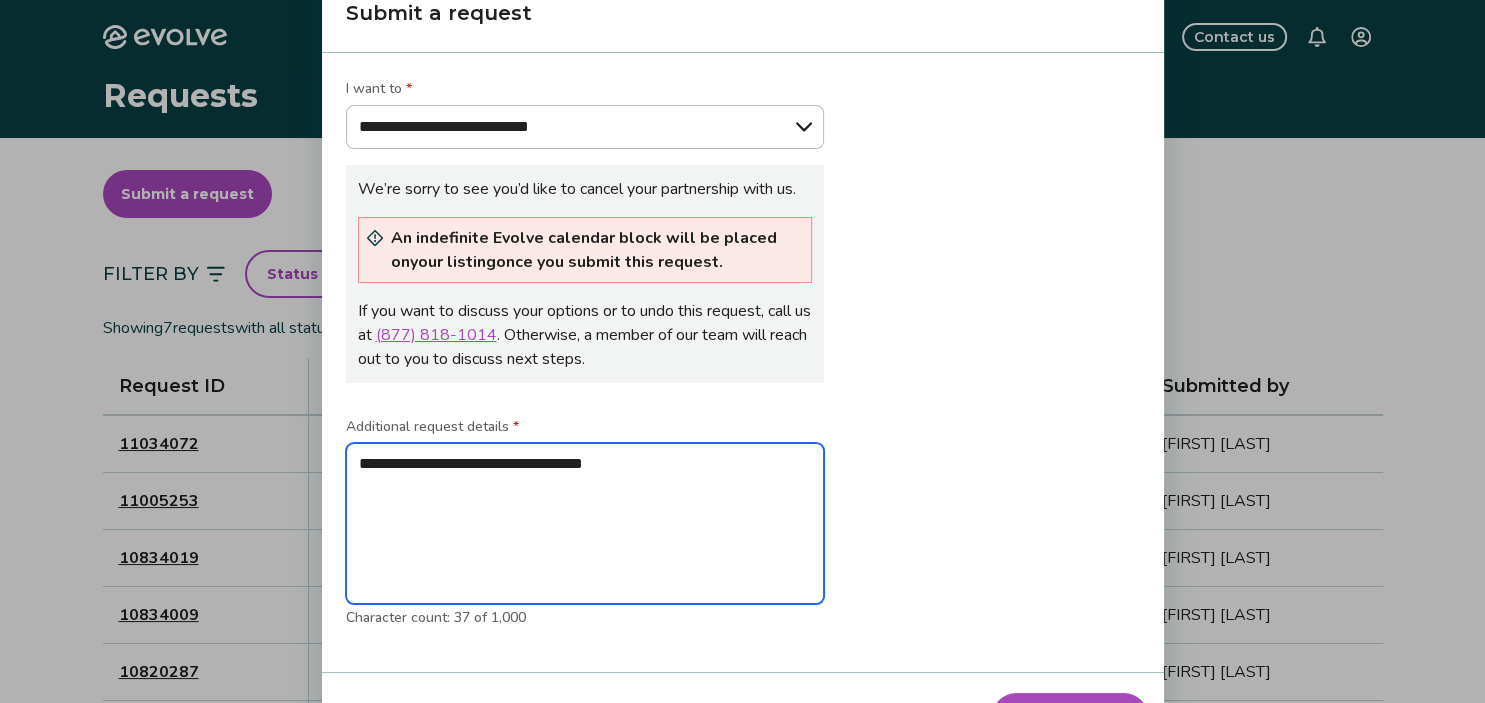 type on "**********" 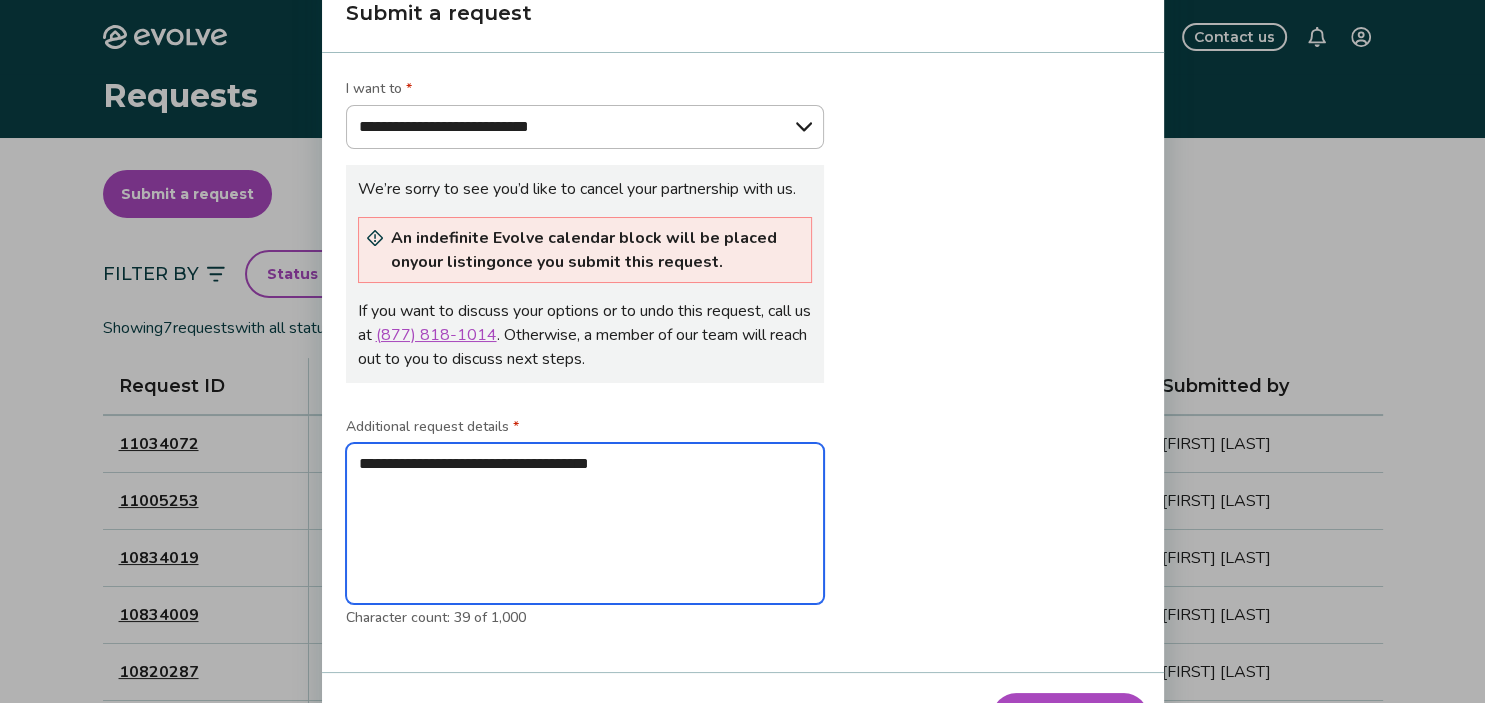 type on "**********" 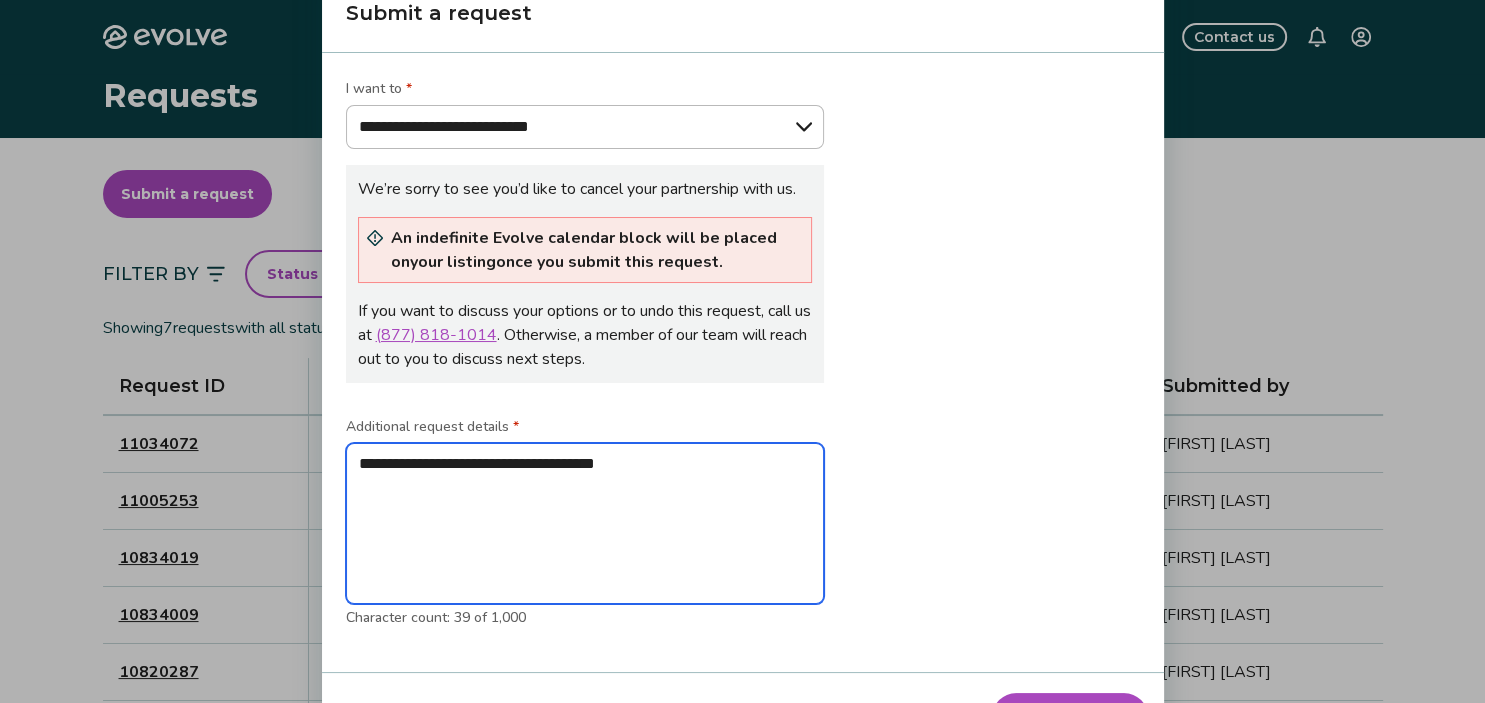 type on "**********" 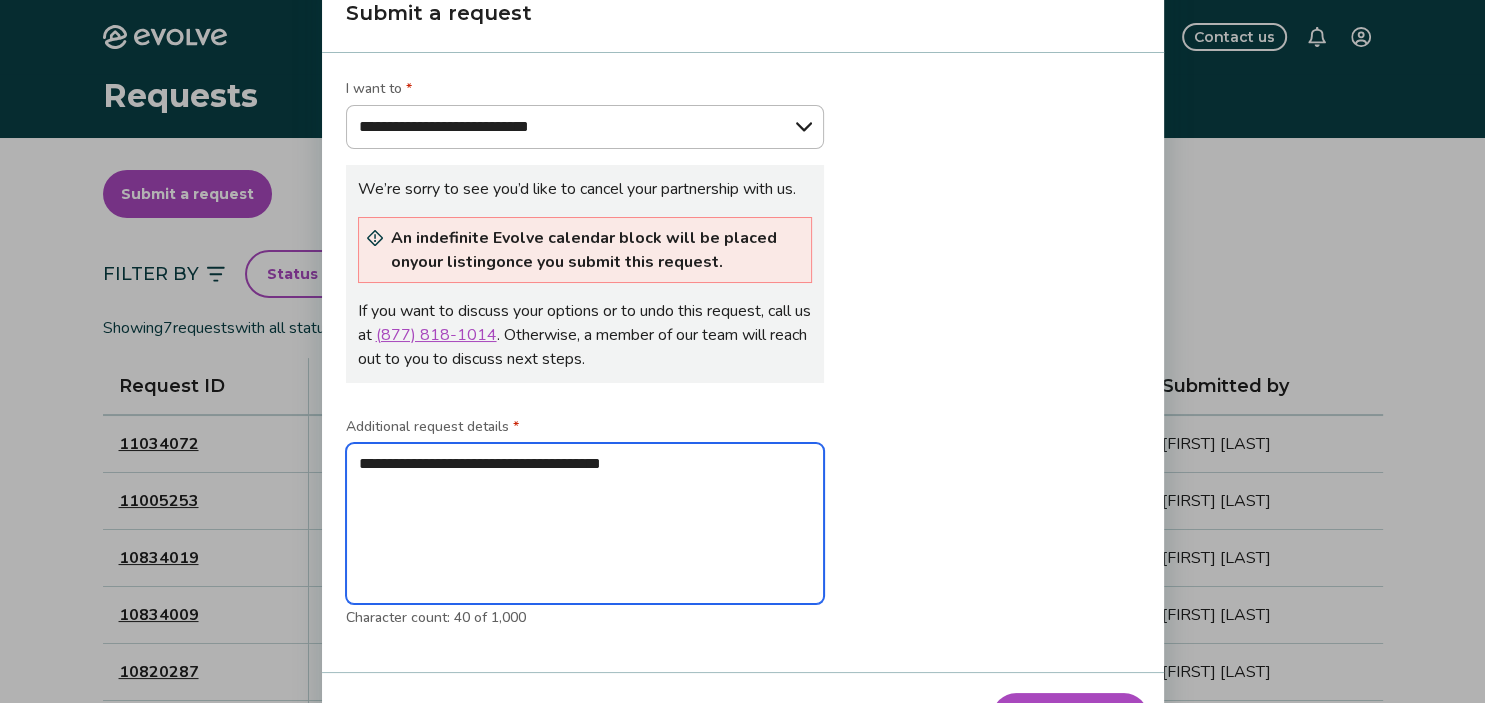 type on "**********" 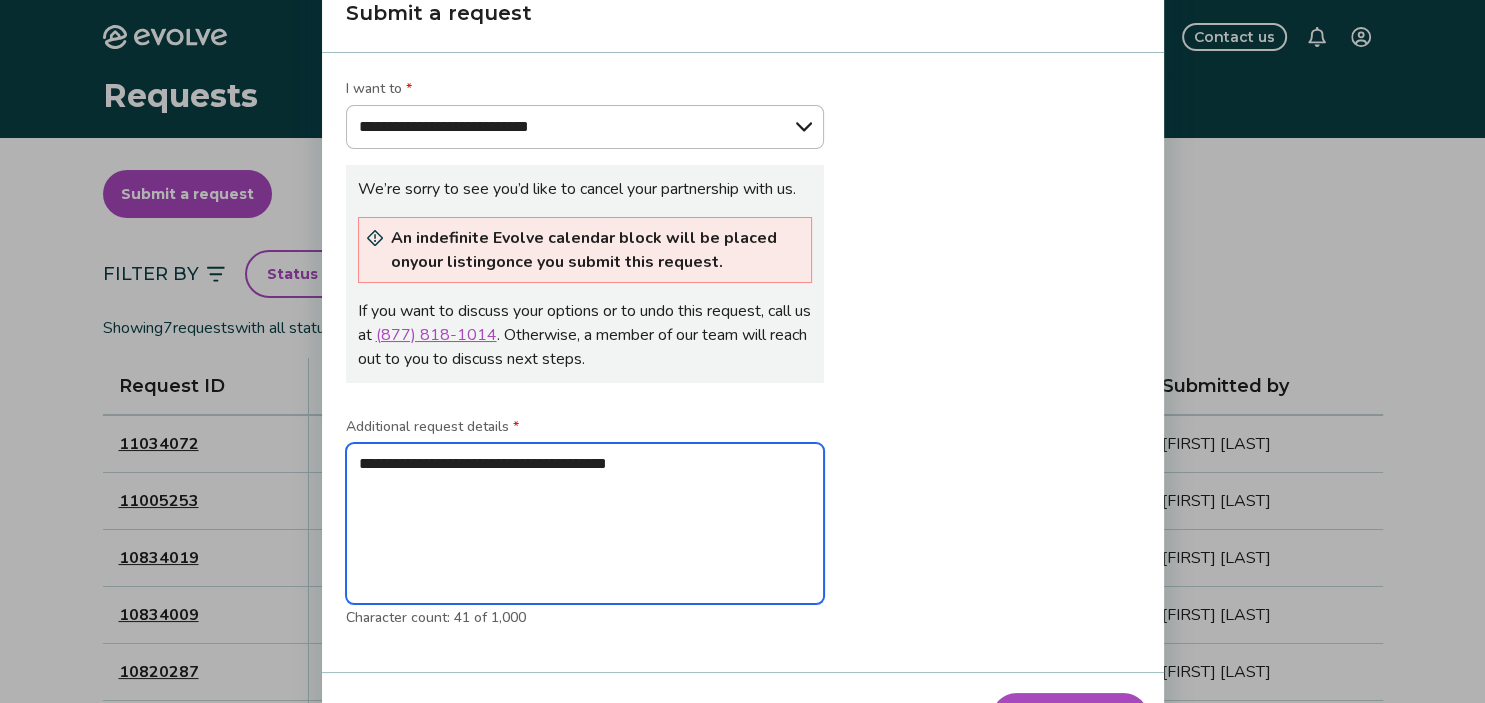 type on "**********" 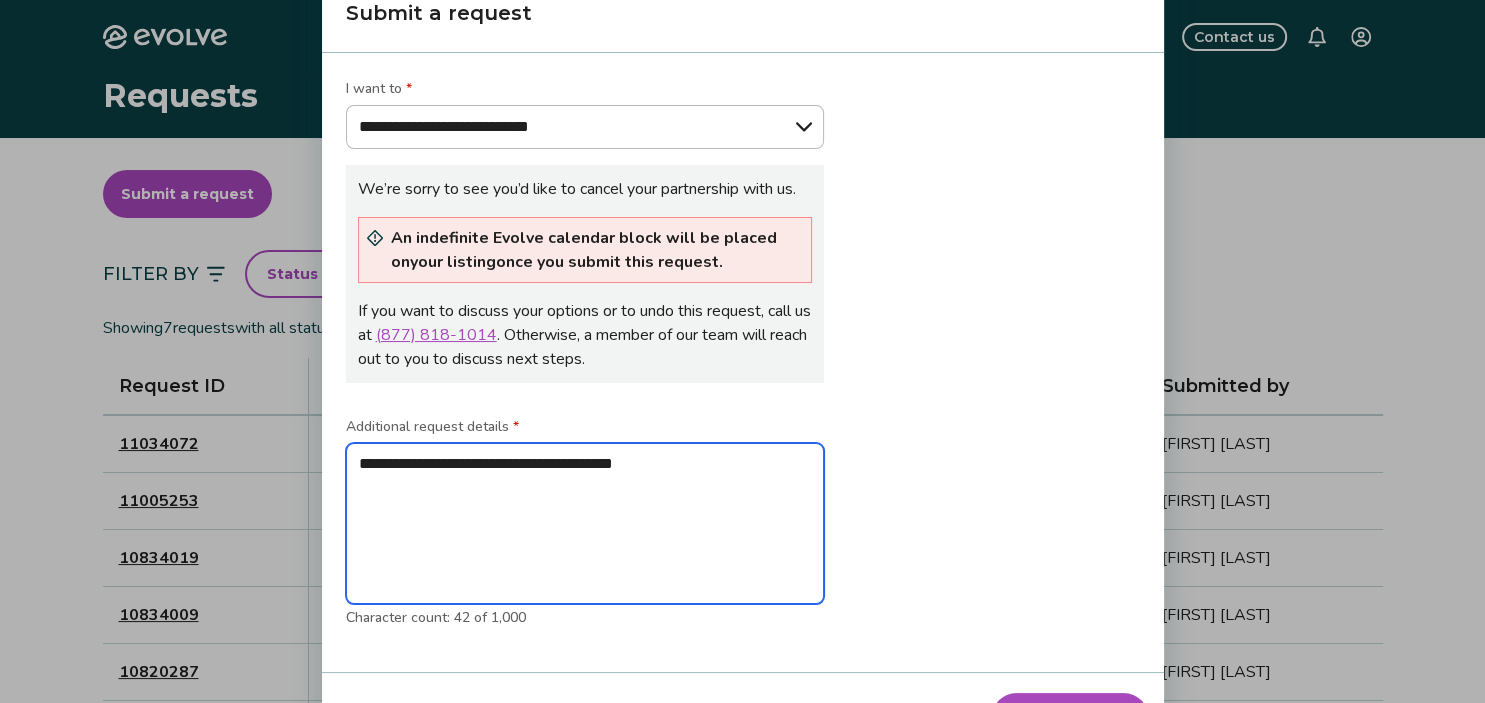 type on "**********" 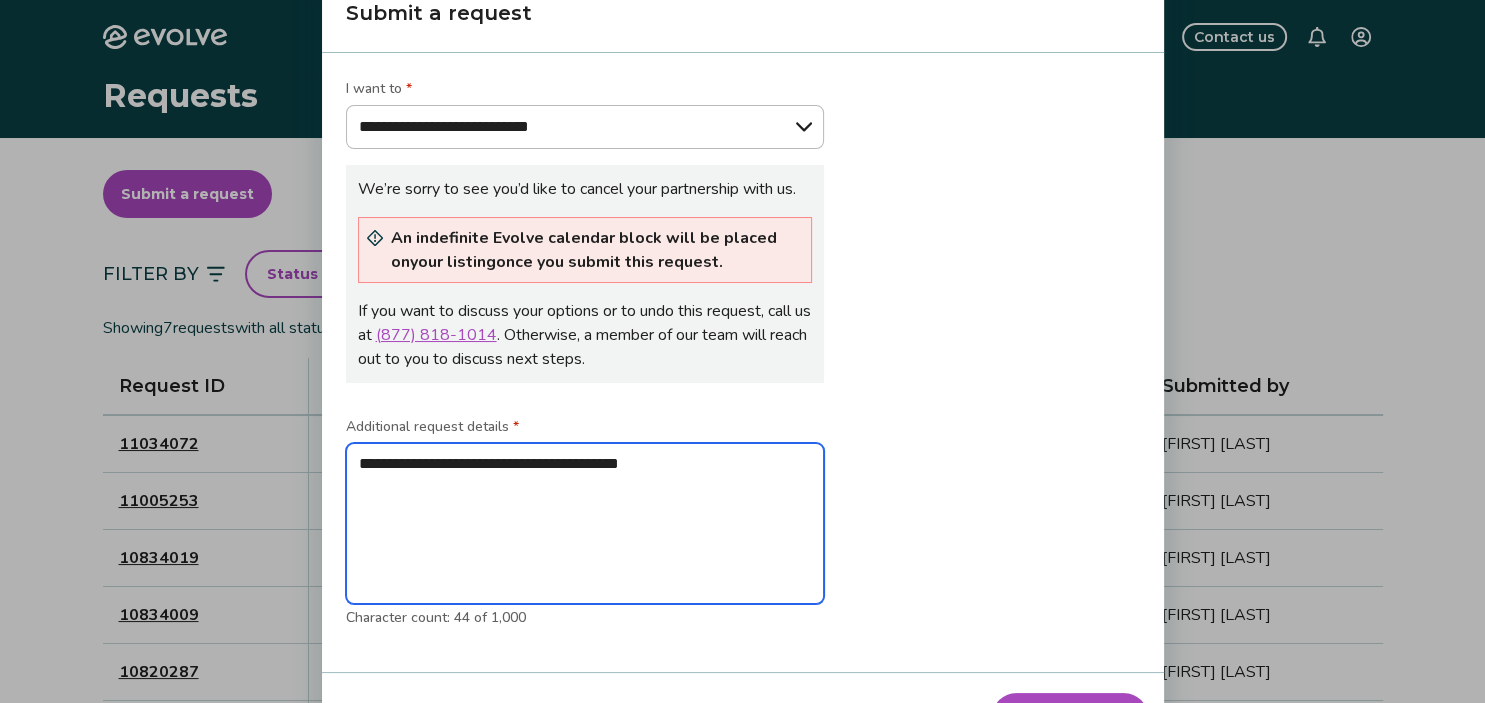 type on "**********" 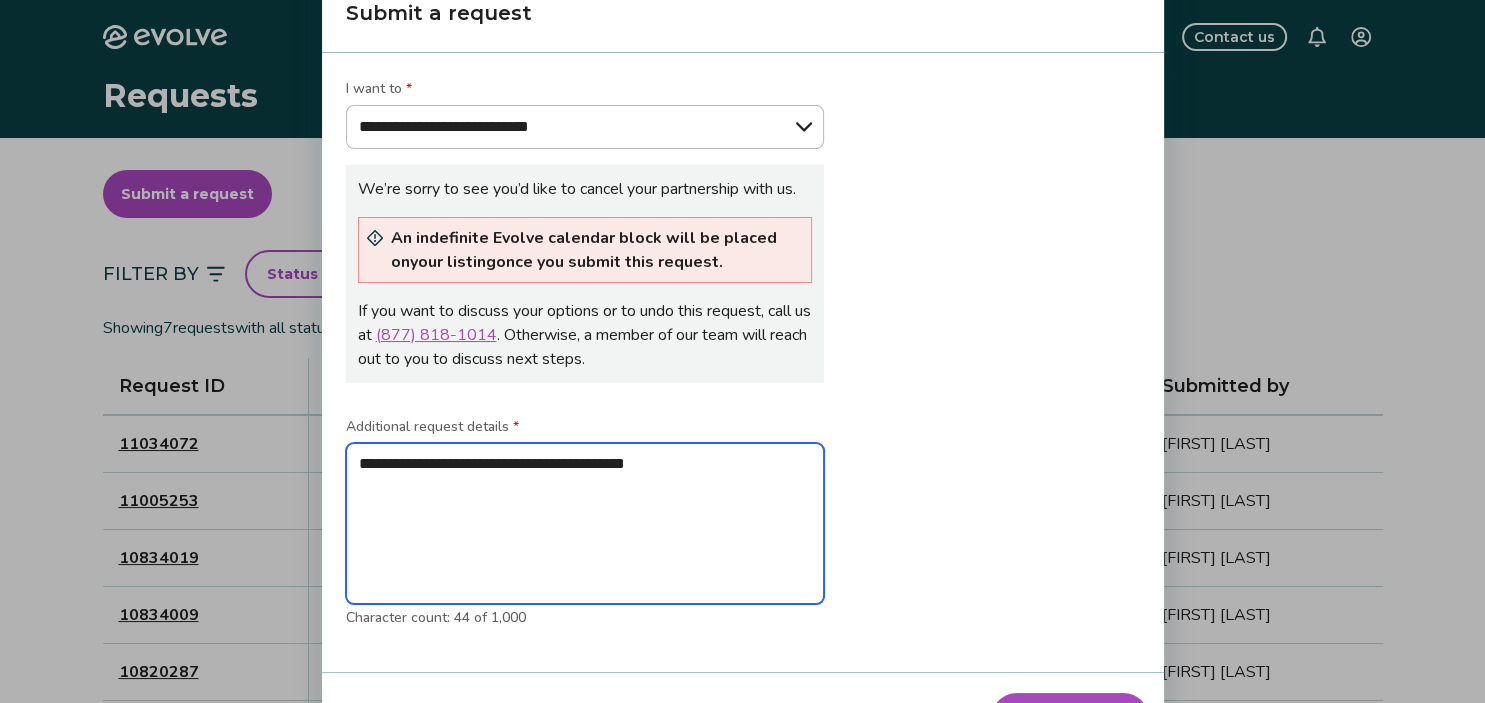 type on "**********" 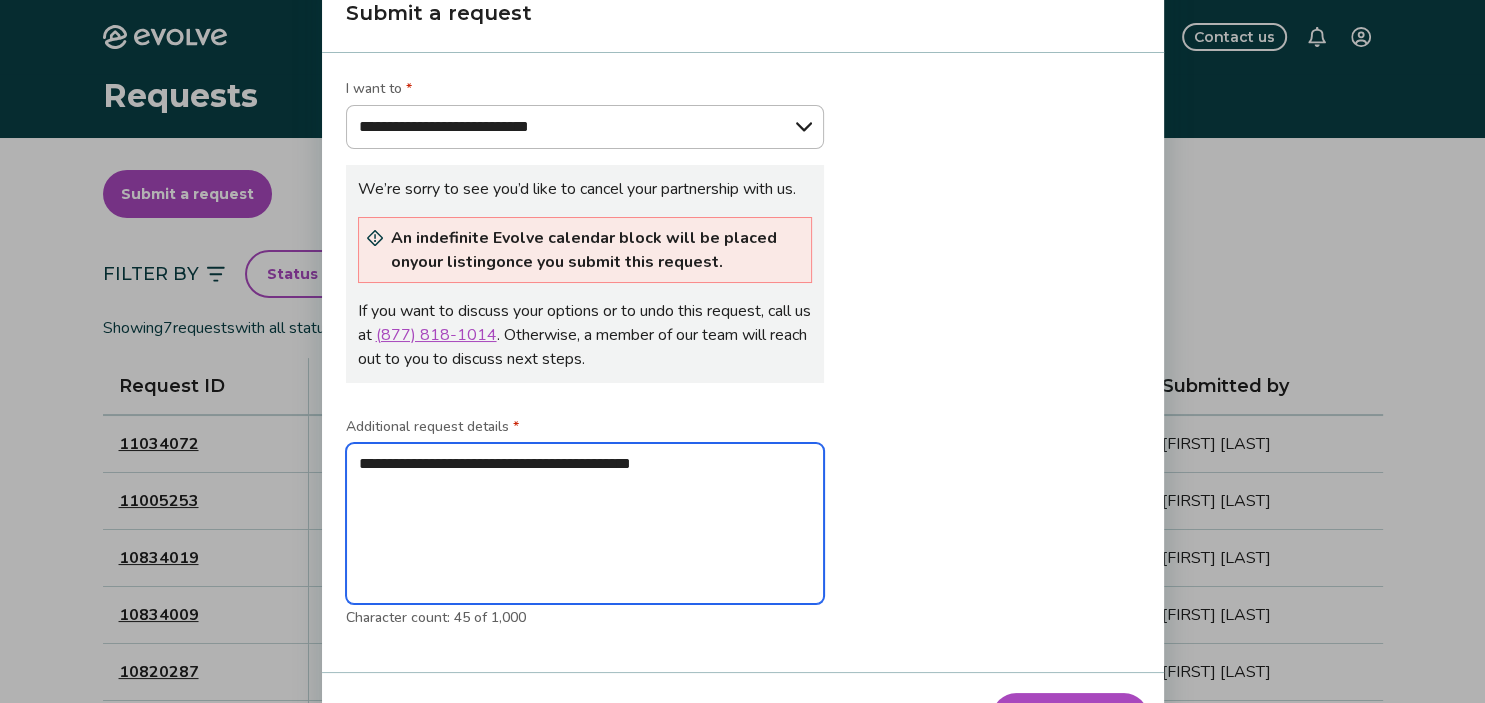 type on "**********" 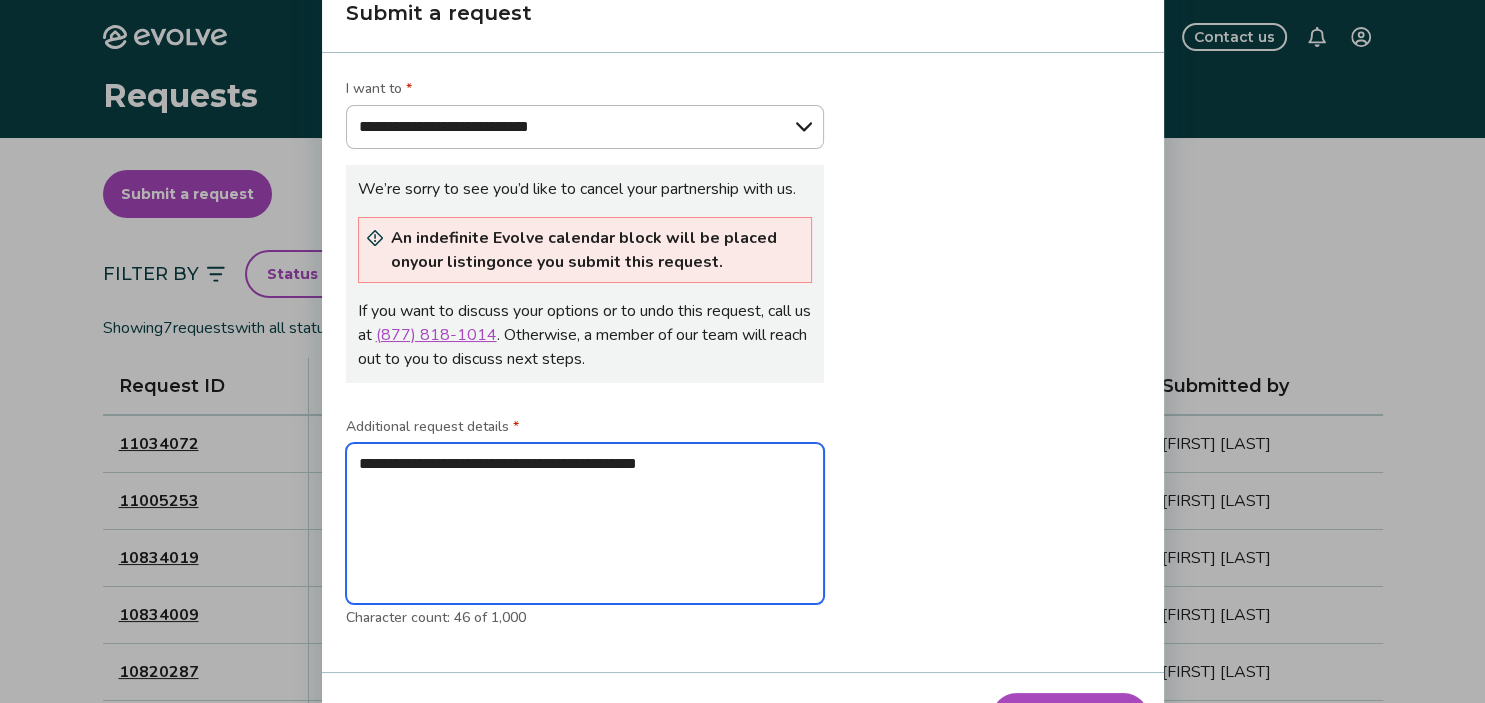 type on "**********" 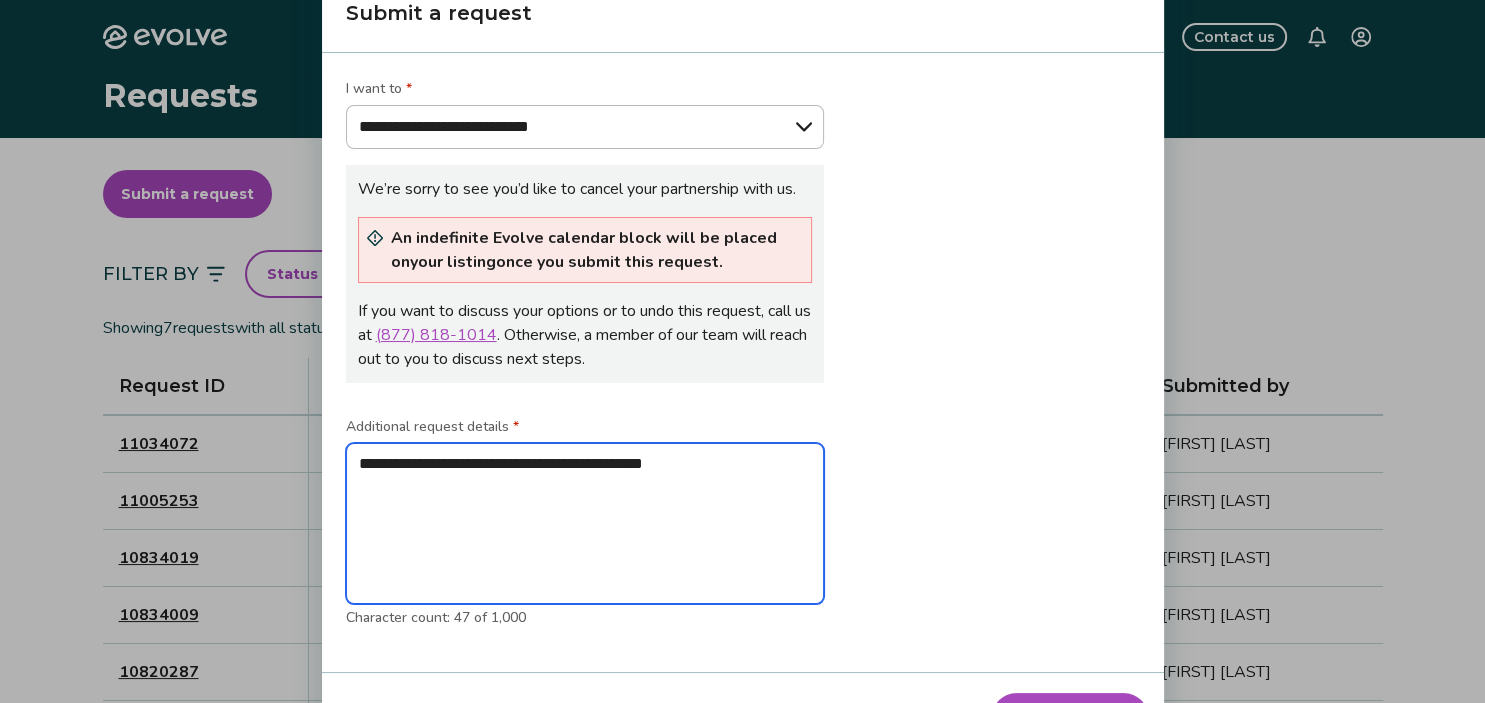 type on "**********" 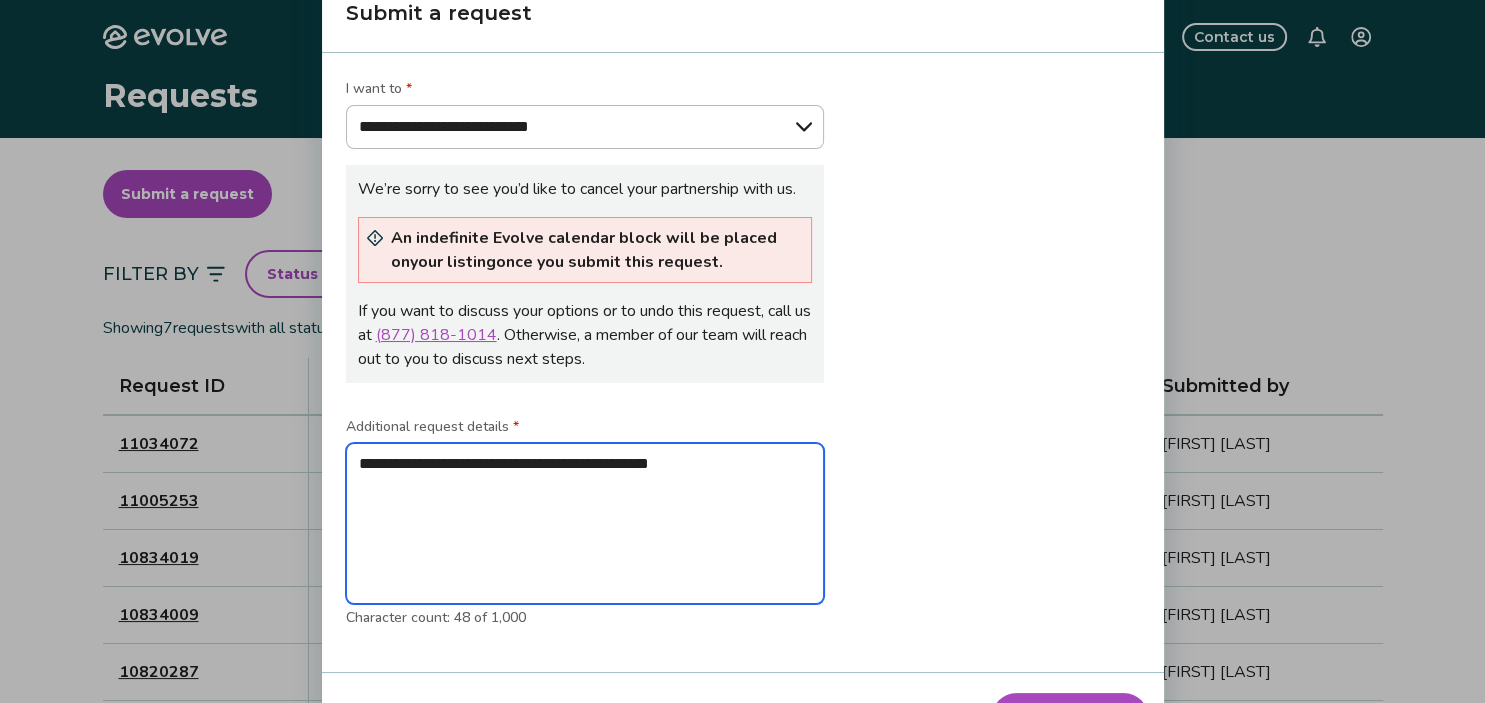 type on "**********" 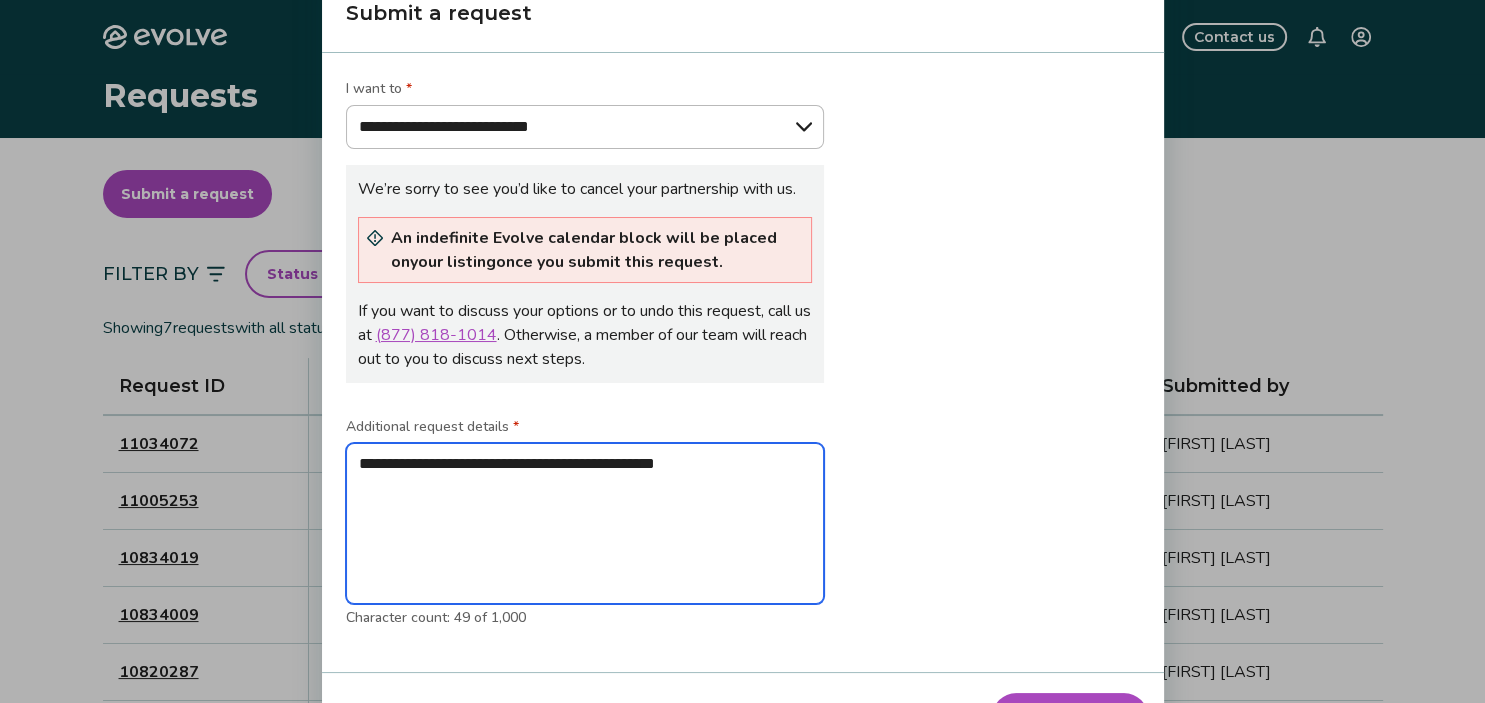 type on "**********" 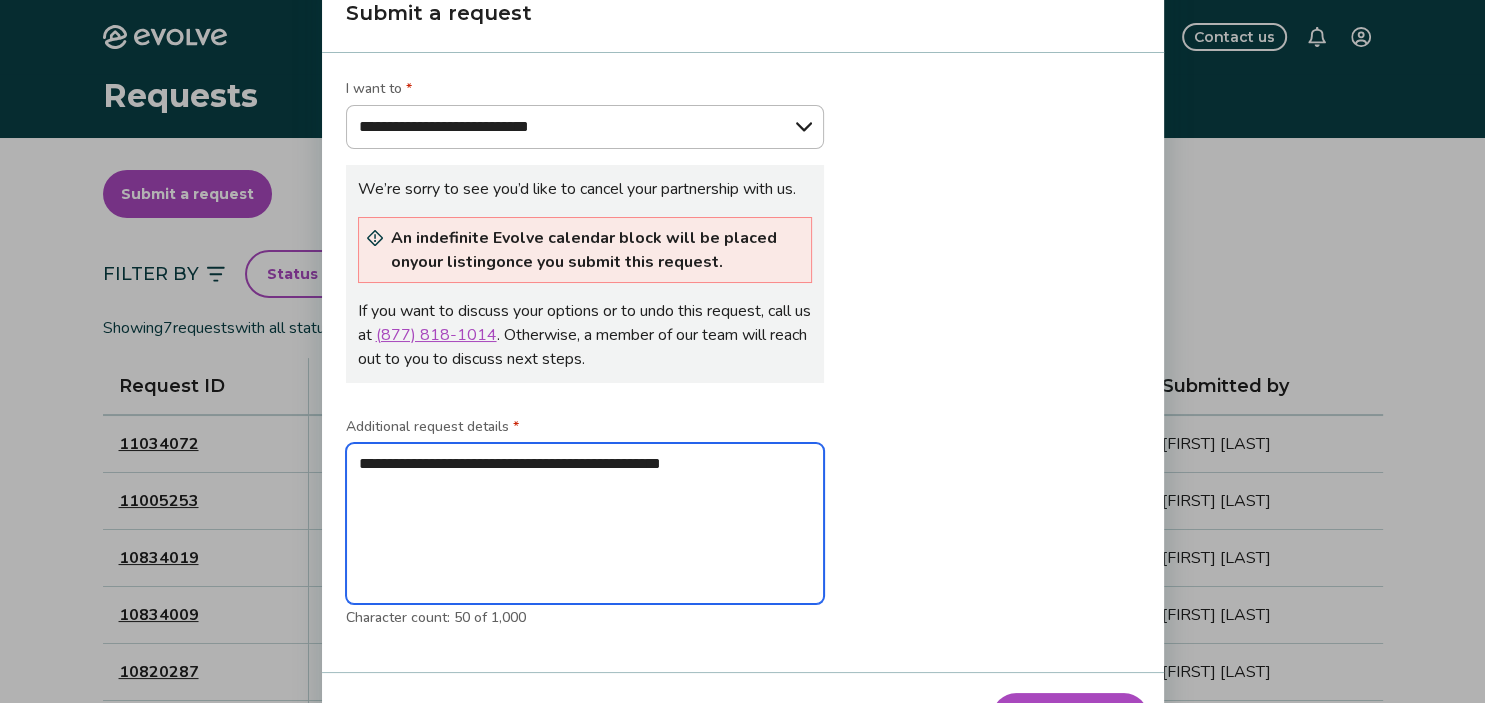 type on "**********" 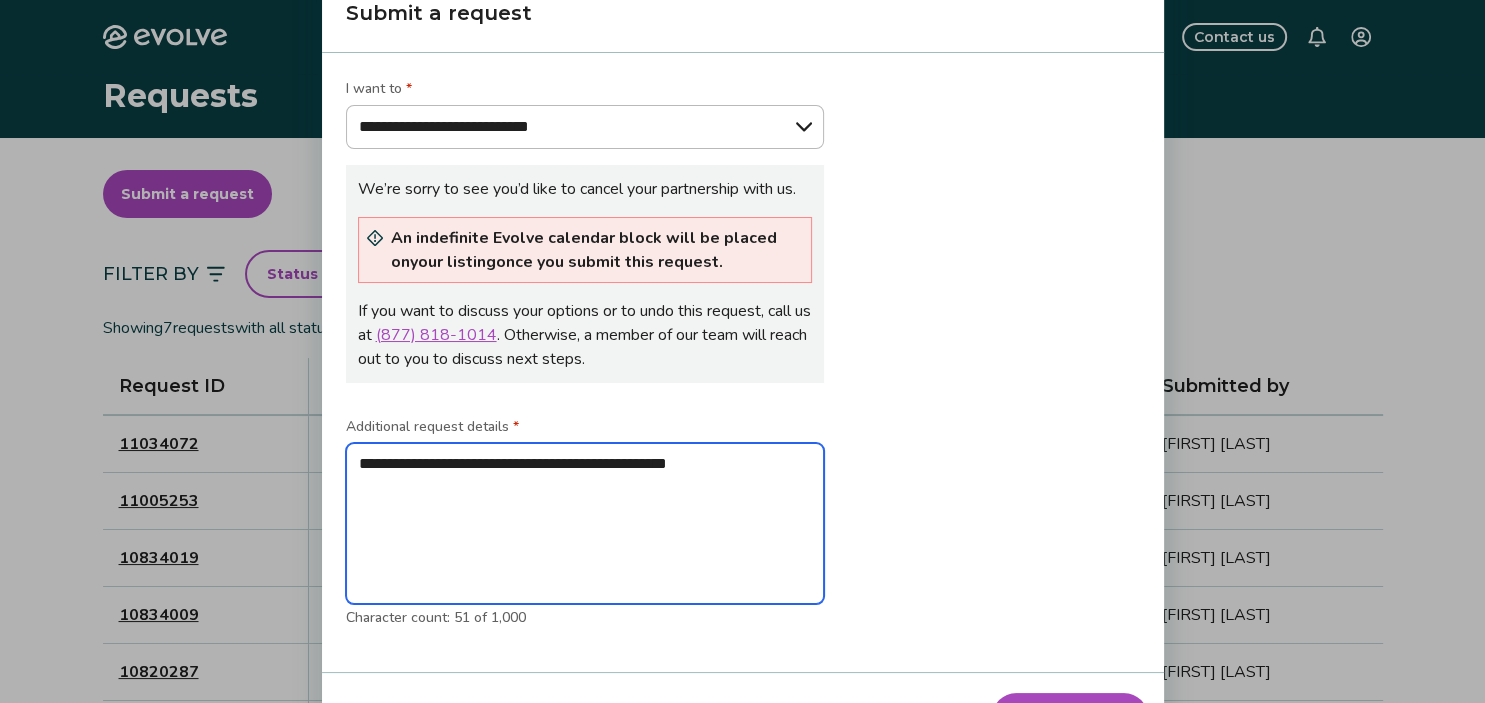 type on "**********" 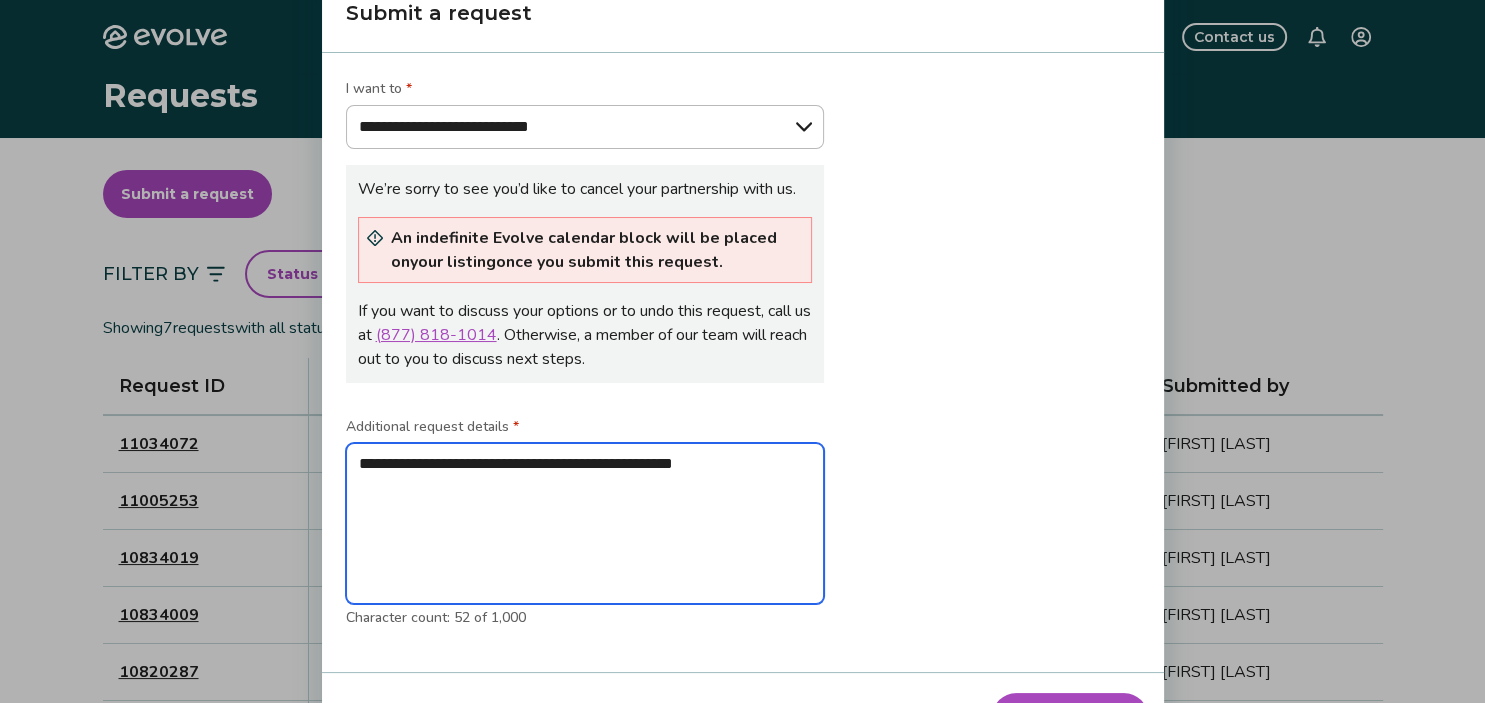 type on "**********" 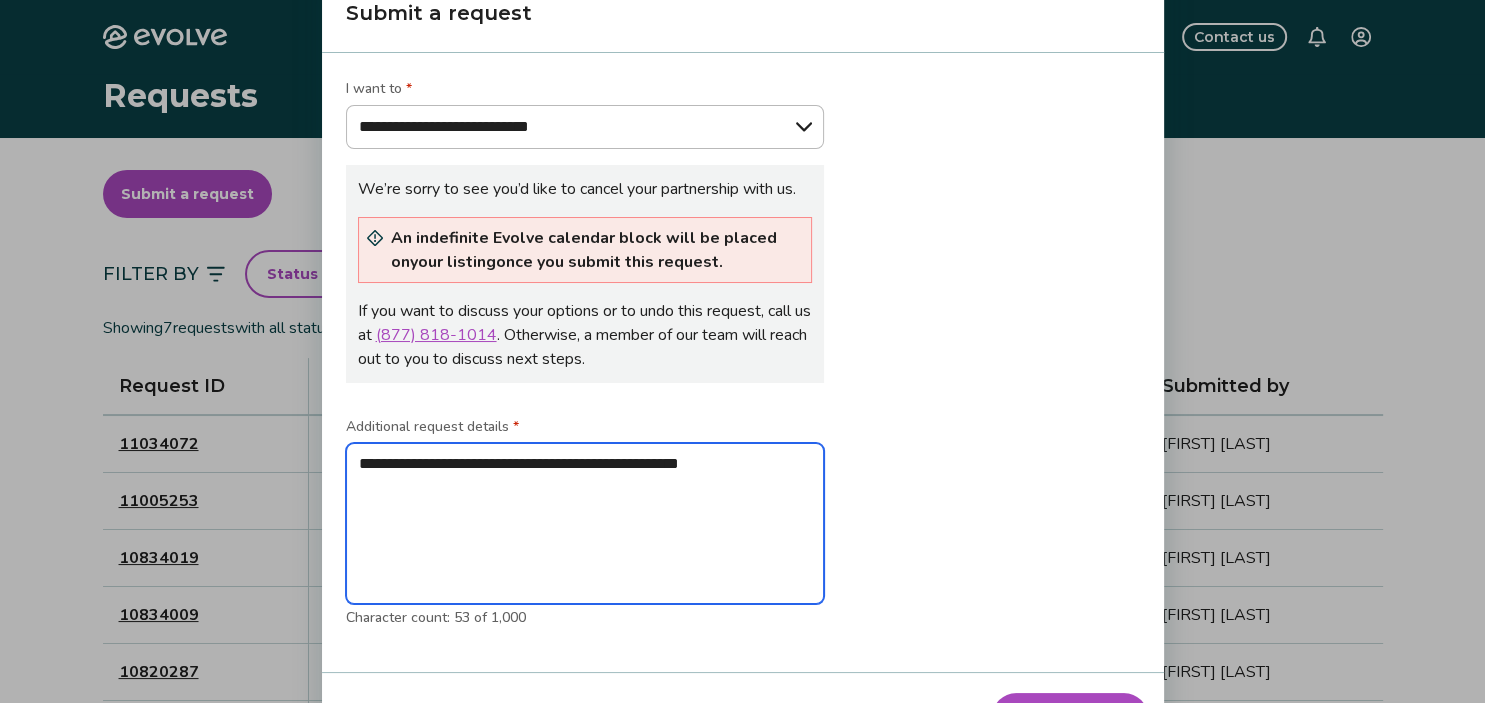 type on "**********" 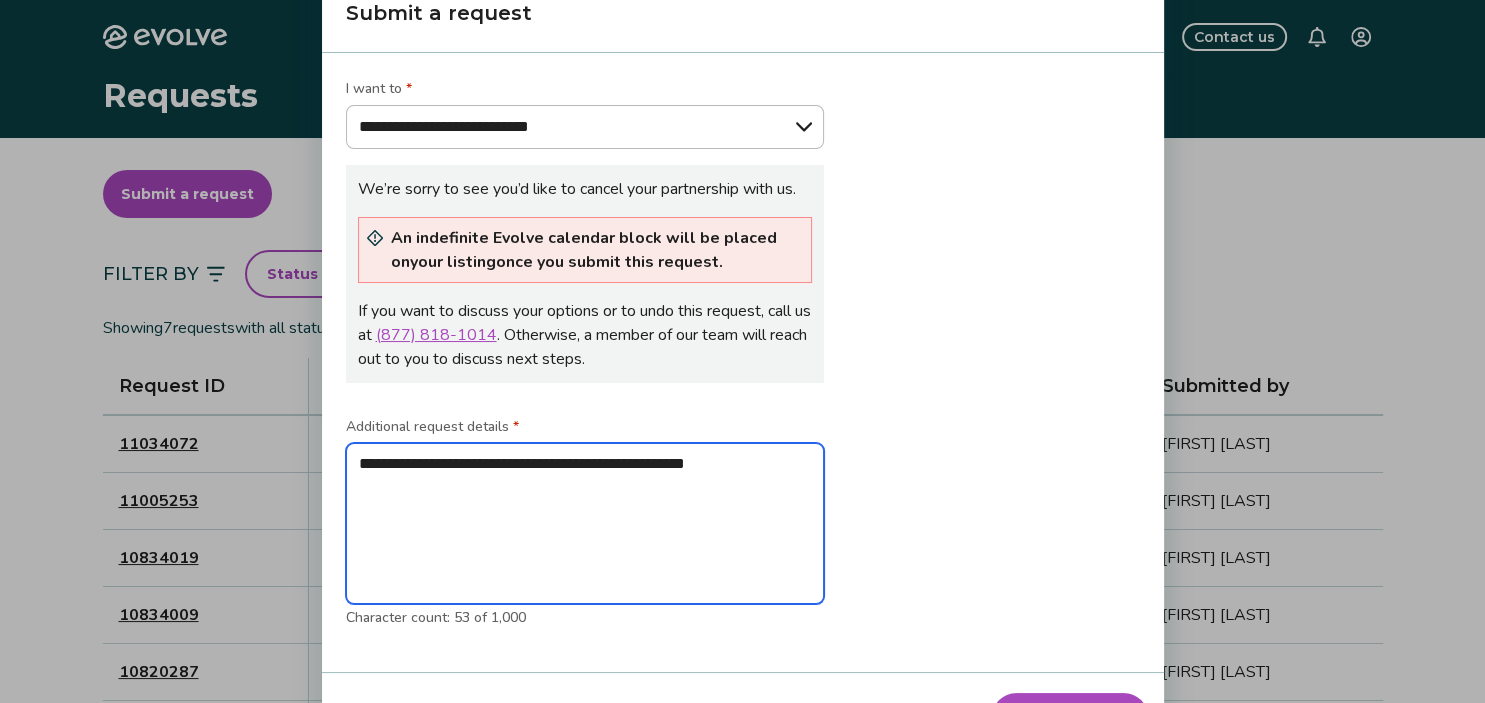 type on "**********" 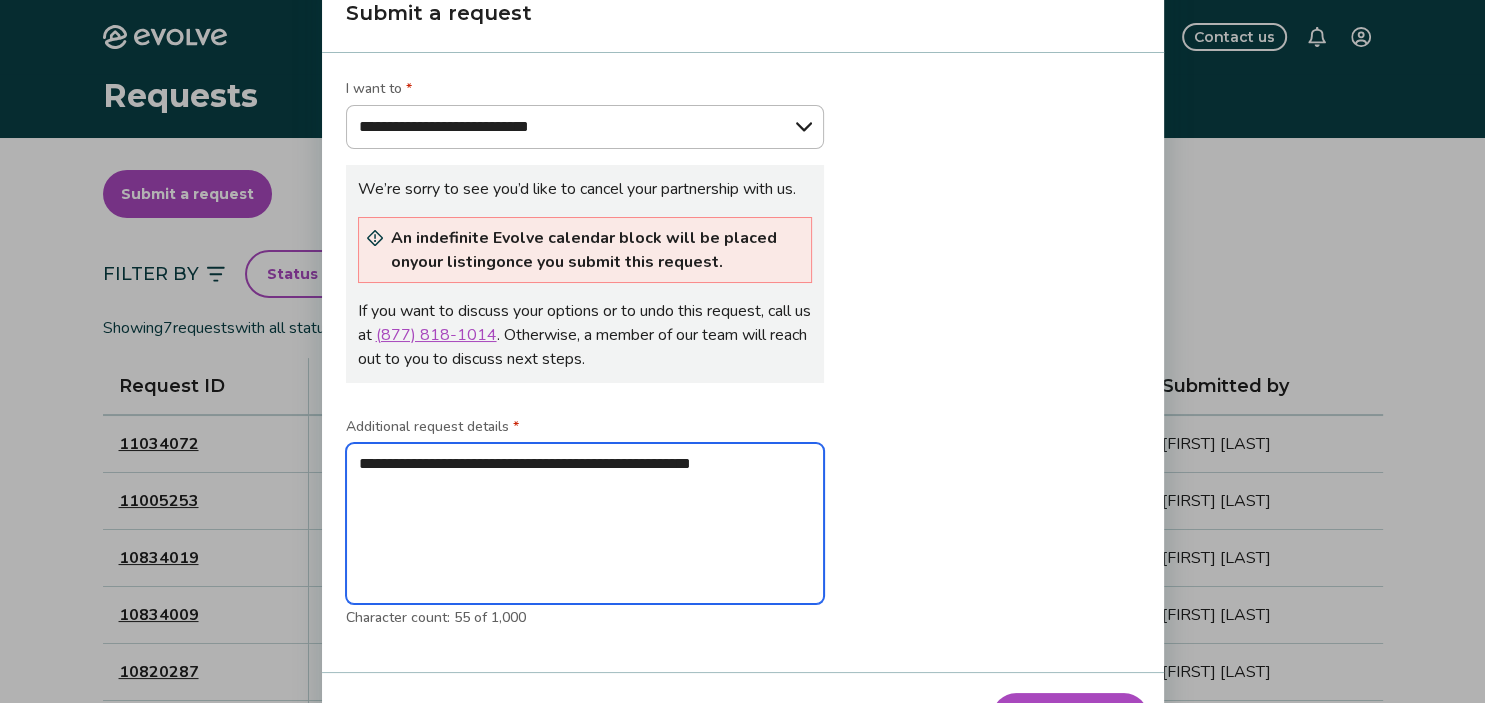 type on "**********" 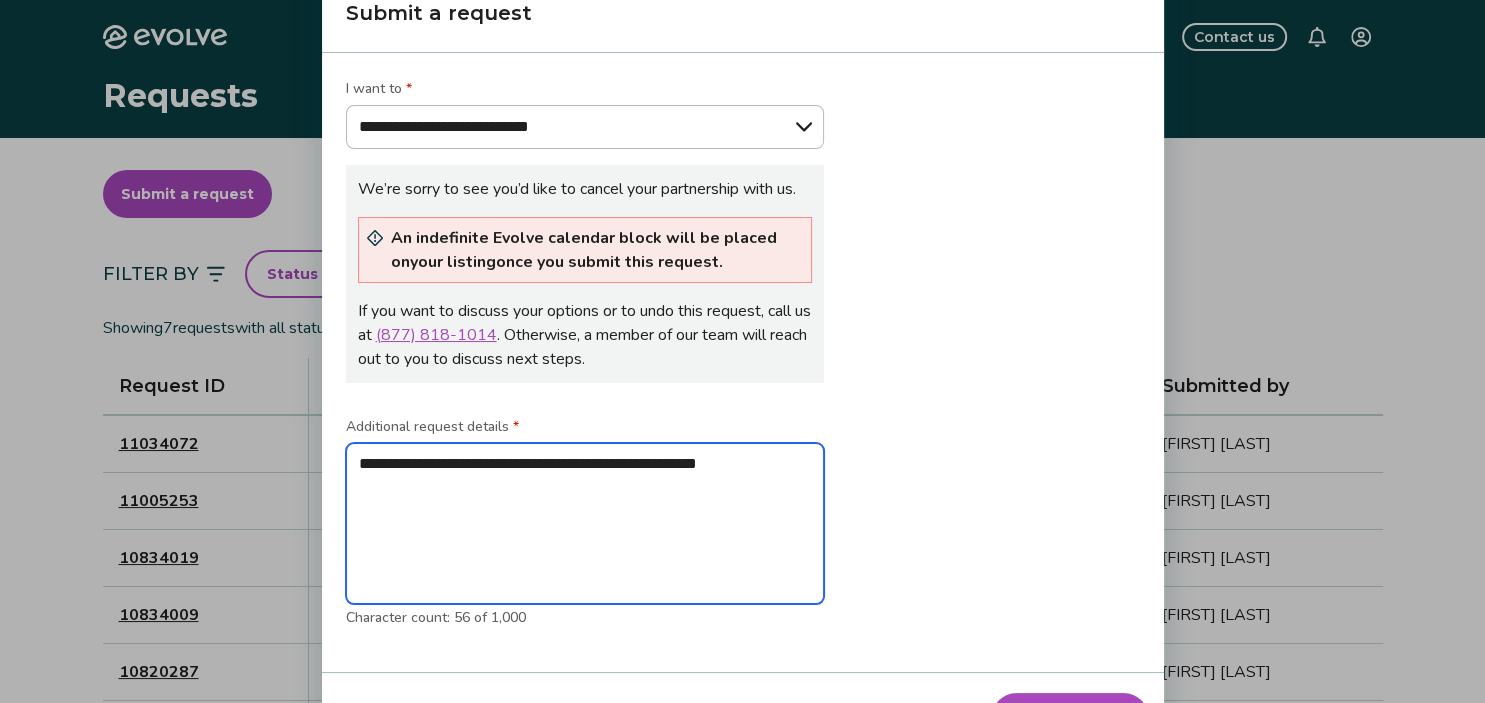 type on "**********" 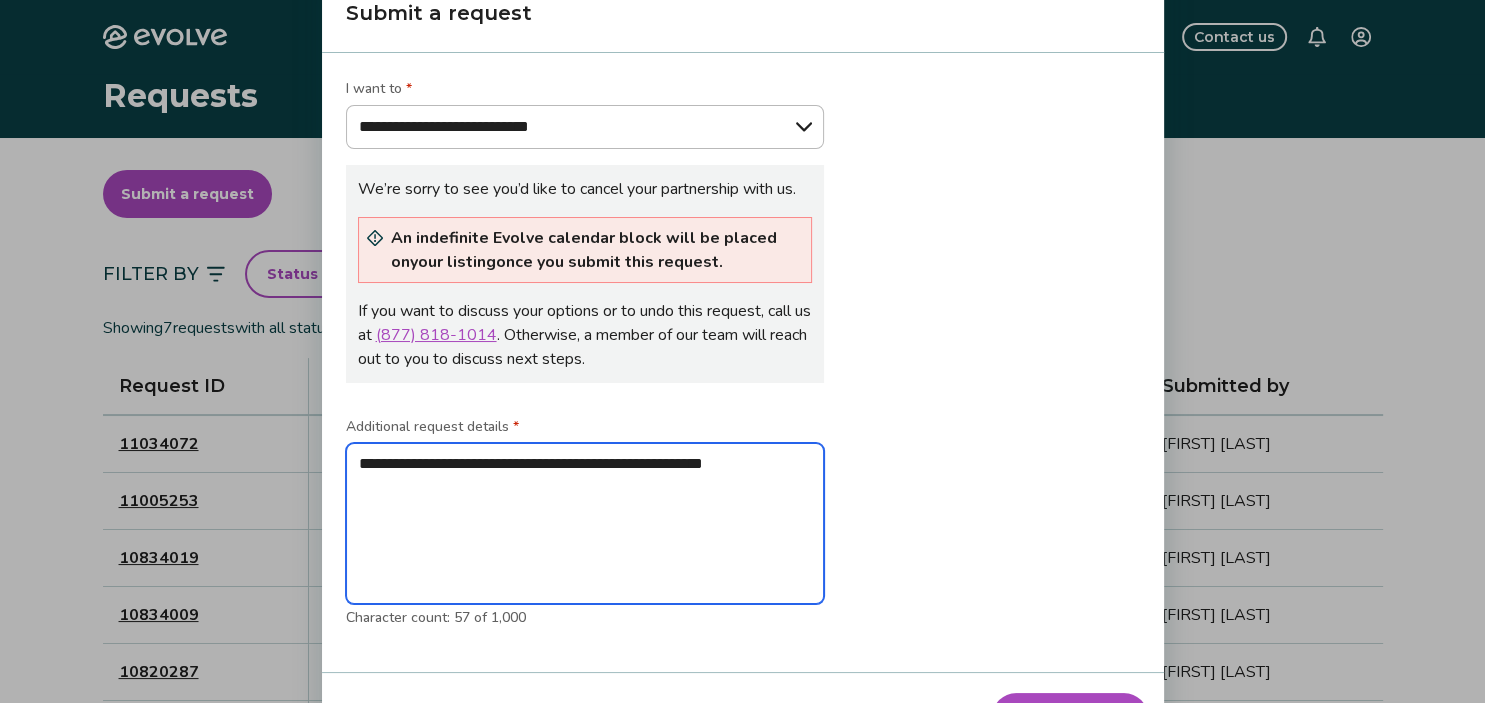 type on "**********" 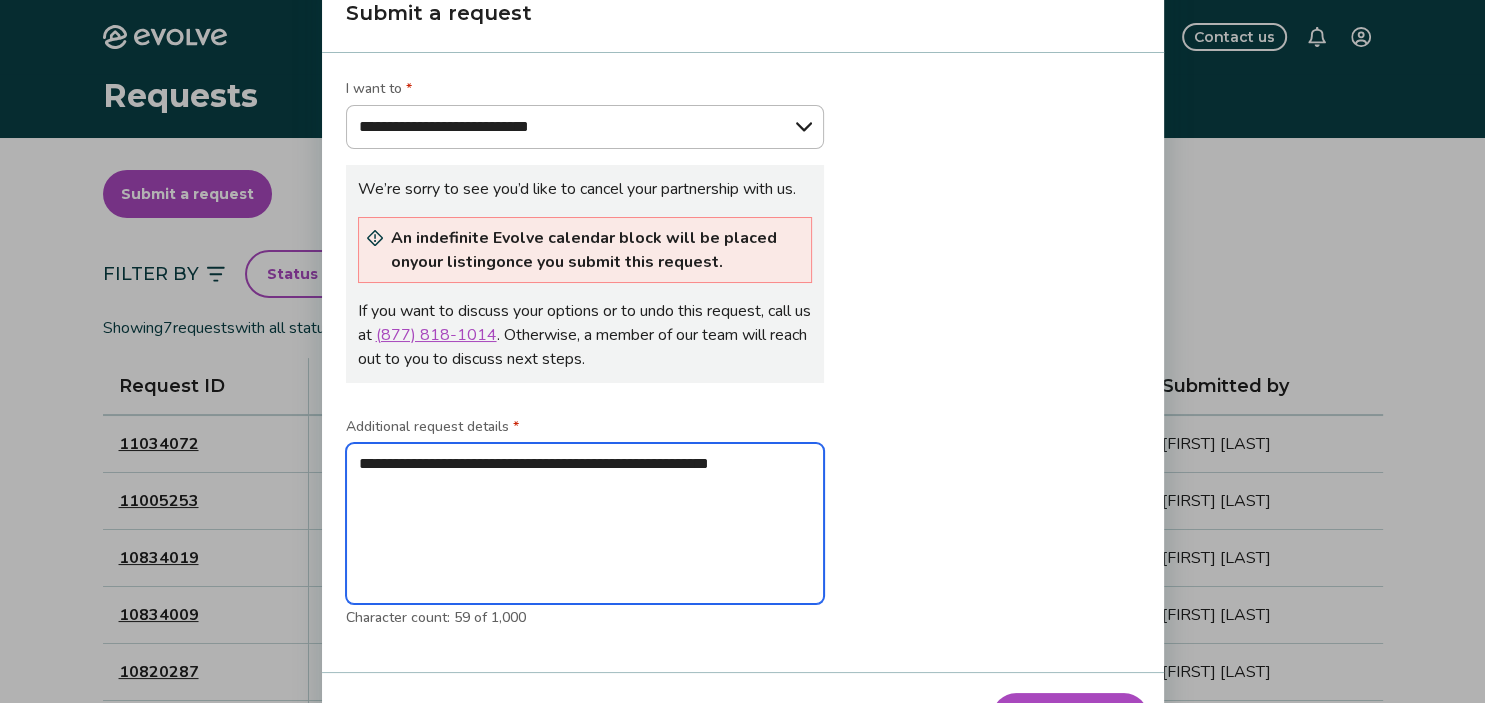type on "**********" 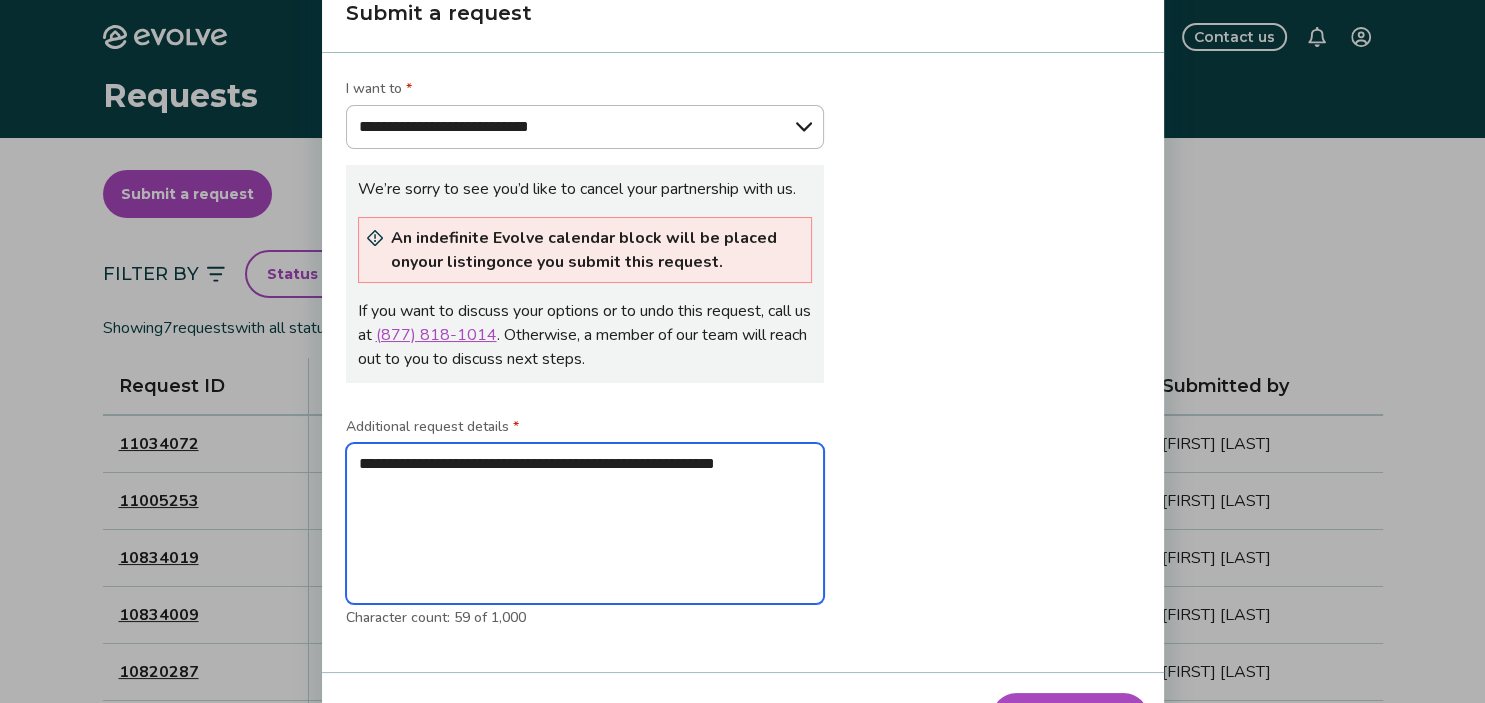 type on "**********" 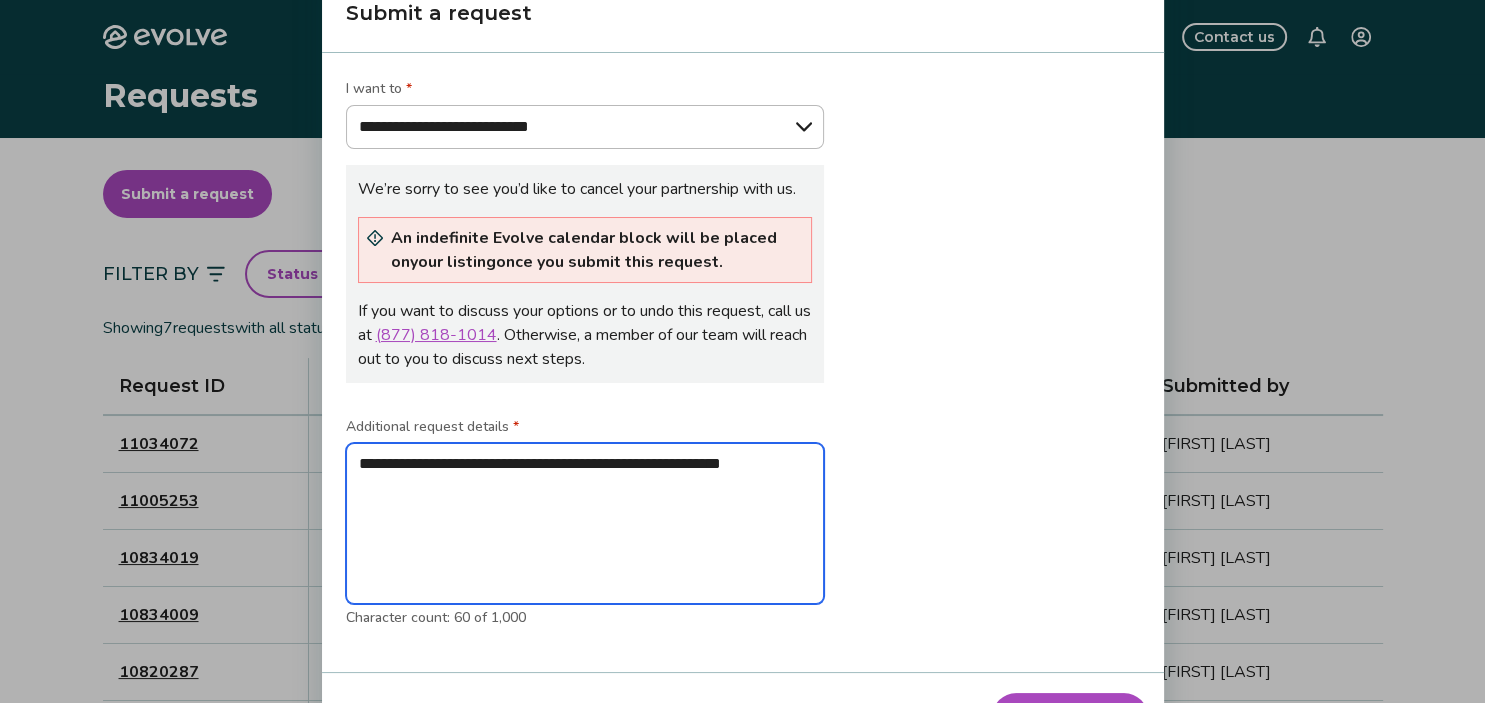 type on "**********" 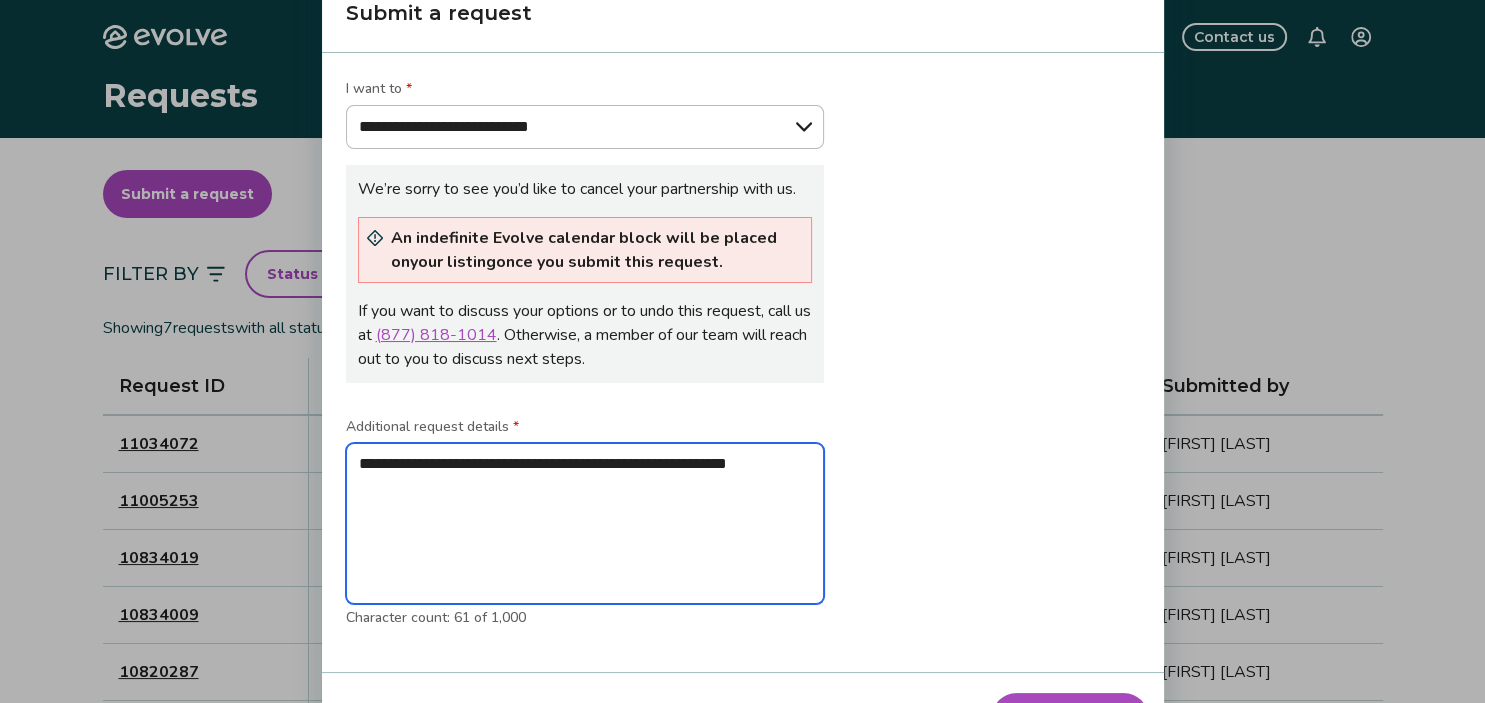 type on "**********" 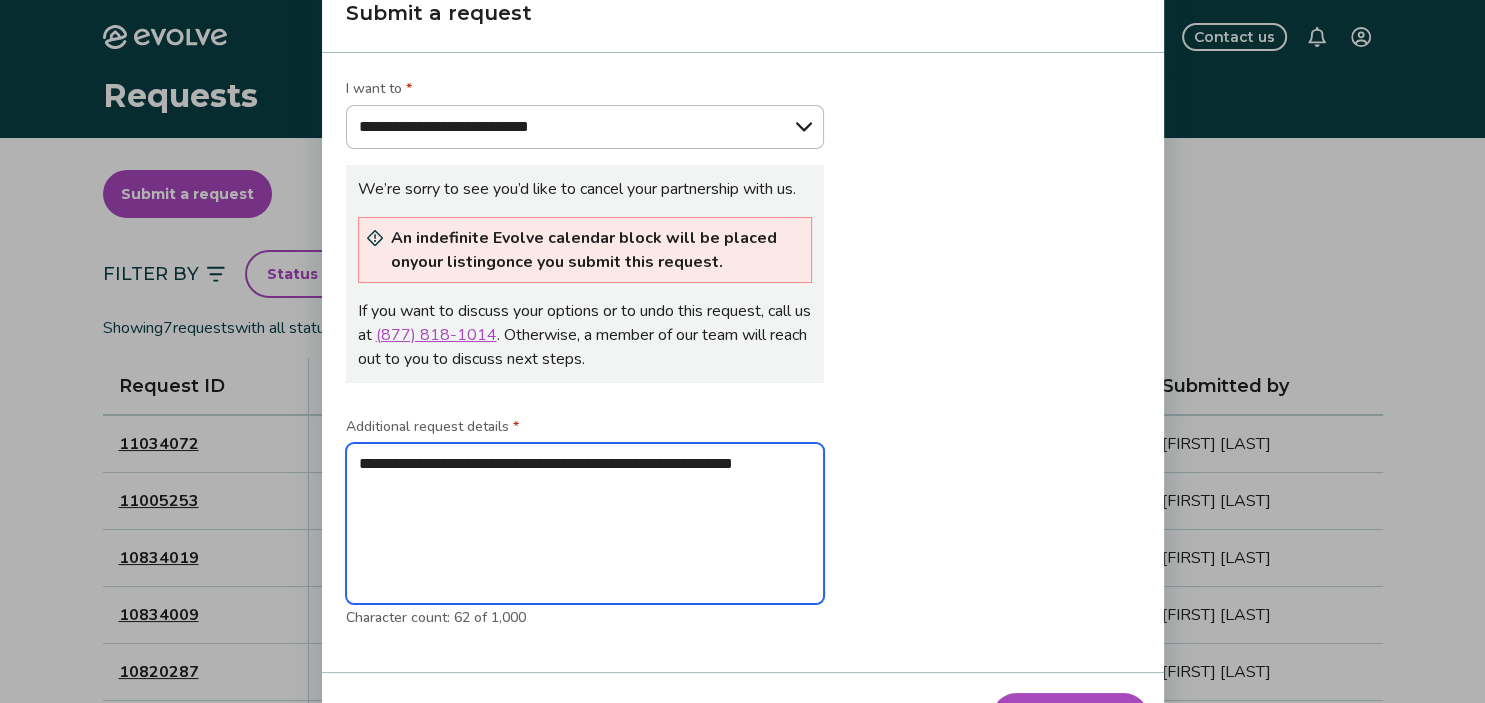 type on "**********" 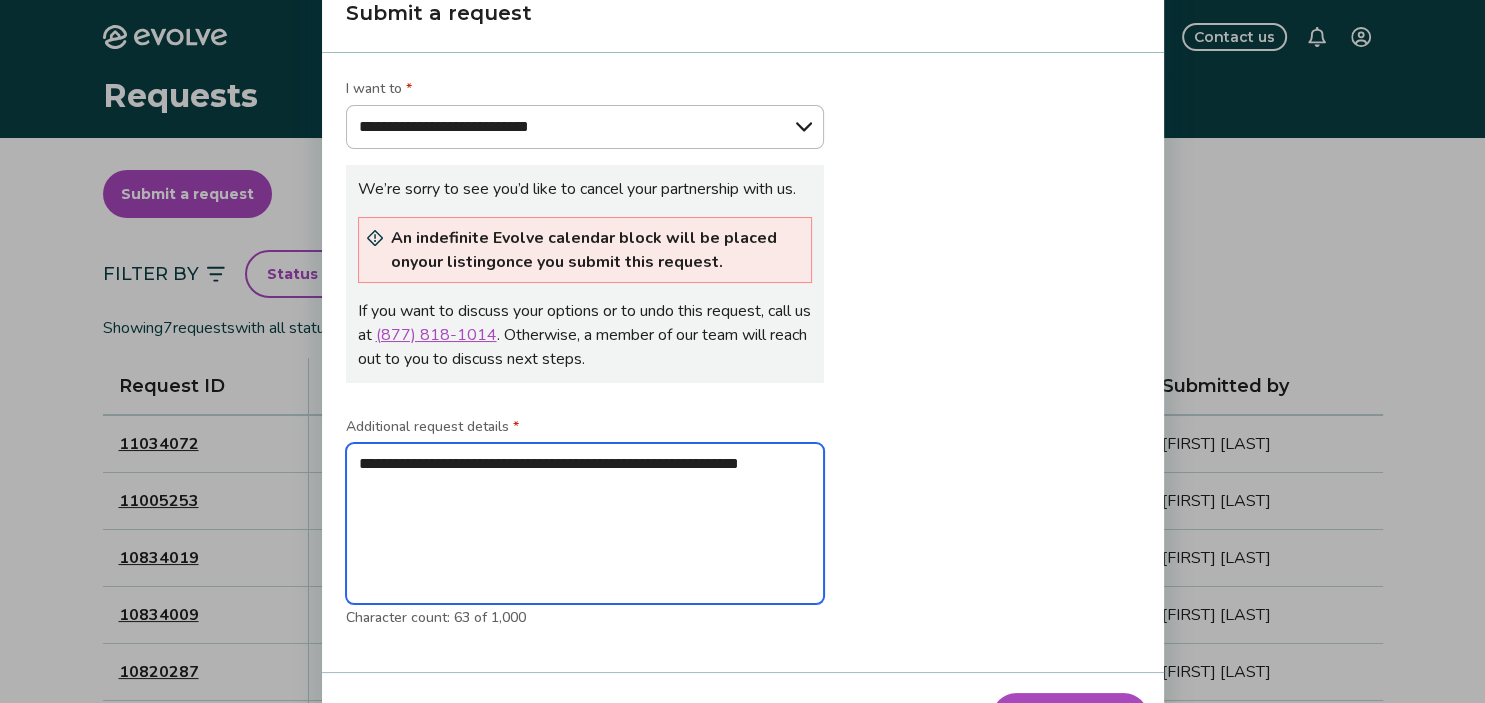 type on "**********" 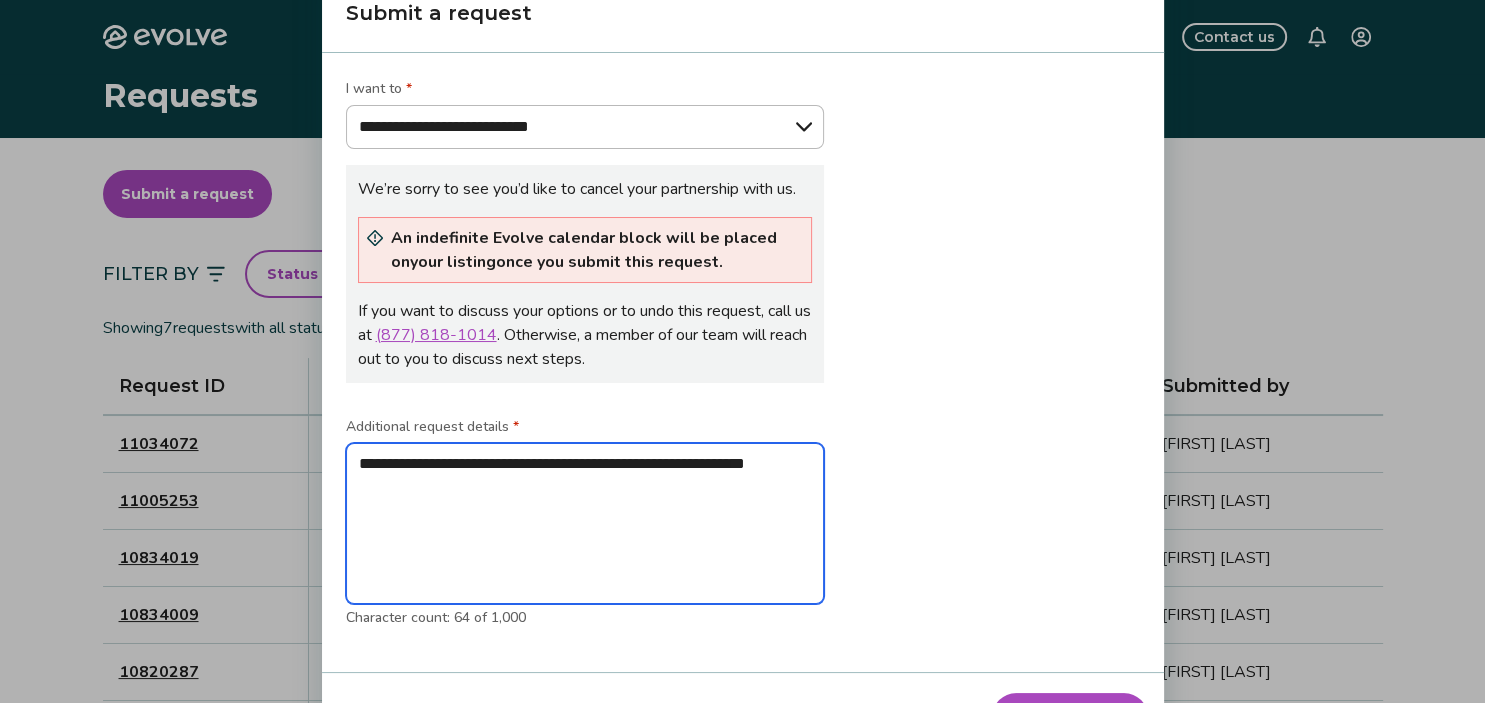 type on "**********" 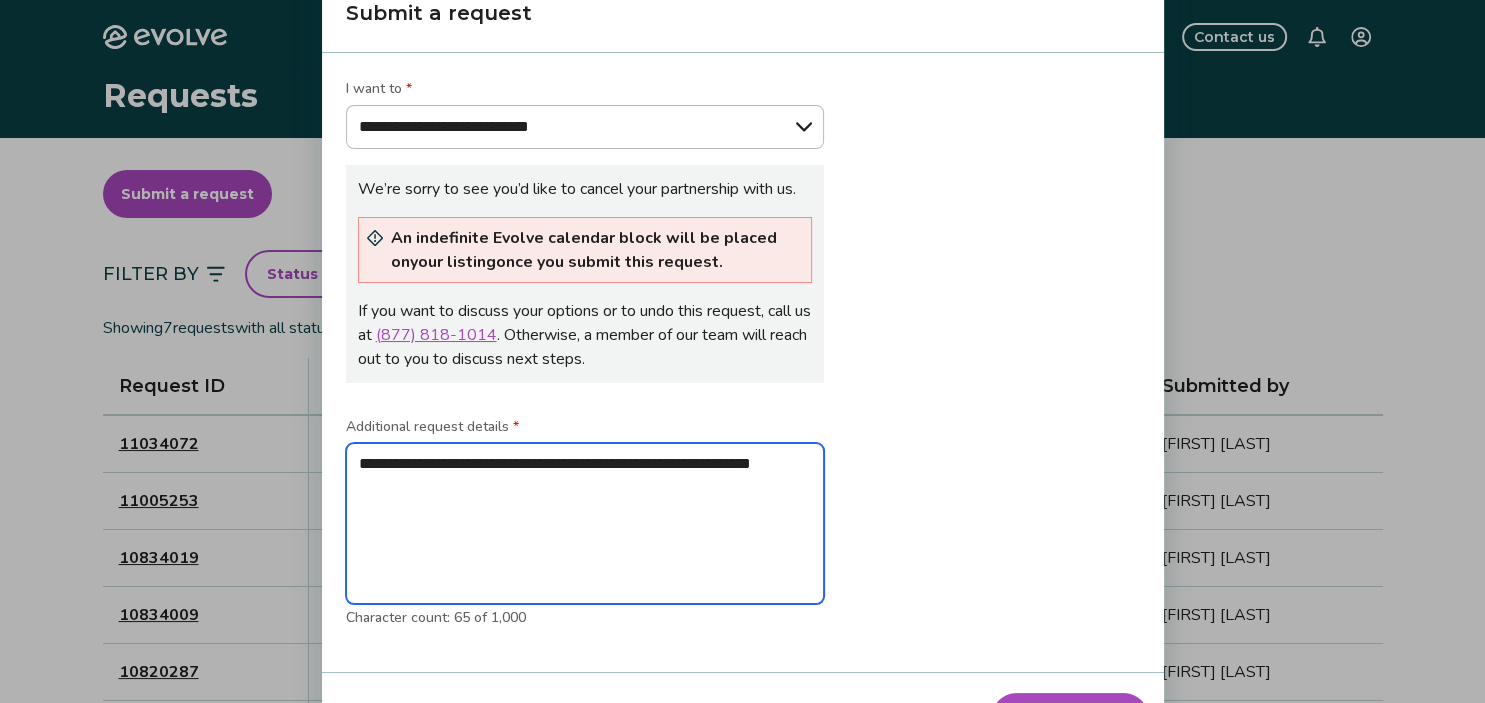 type on "**********" 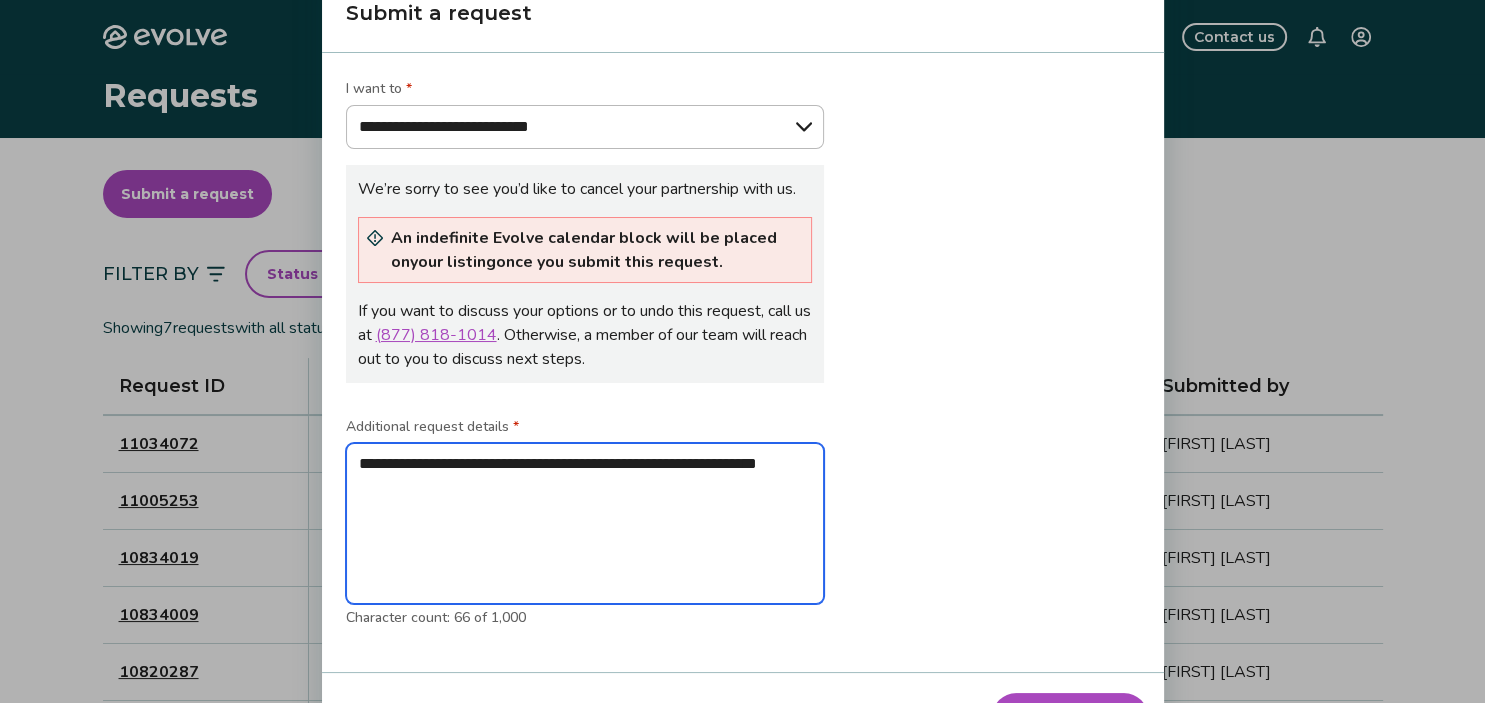 type on "**********" 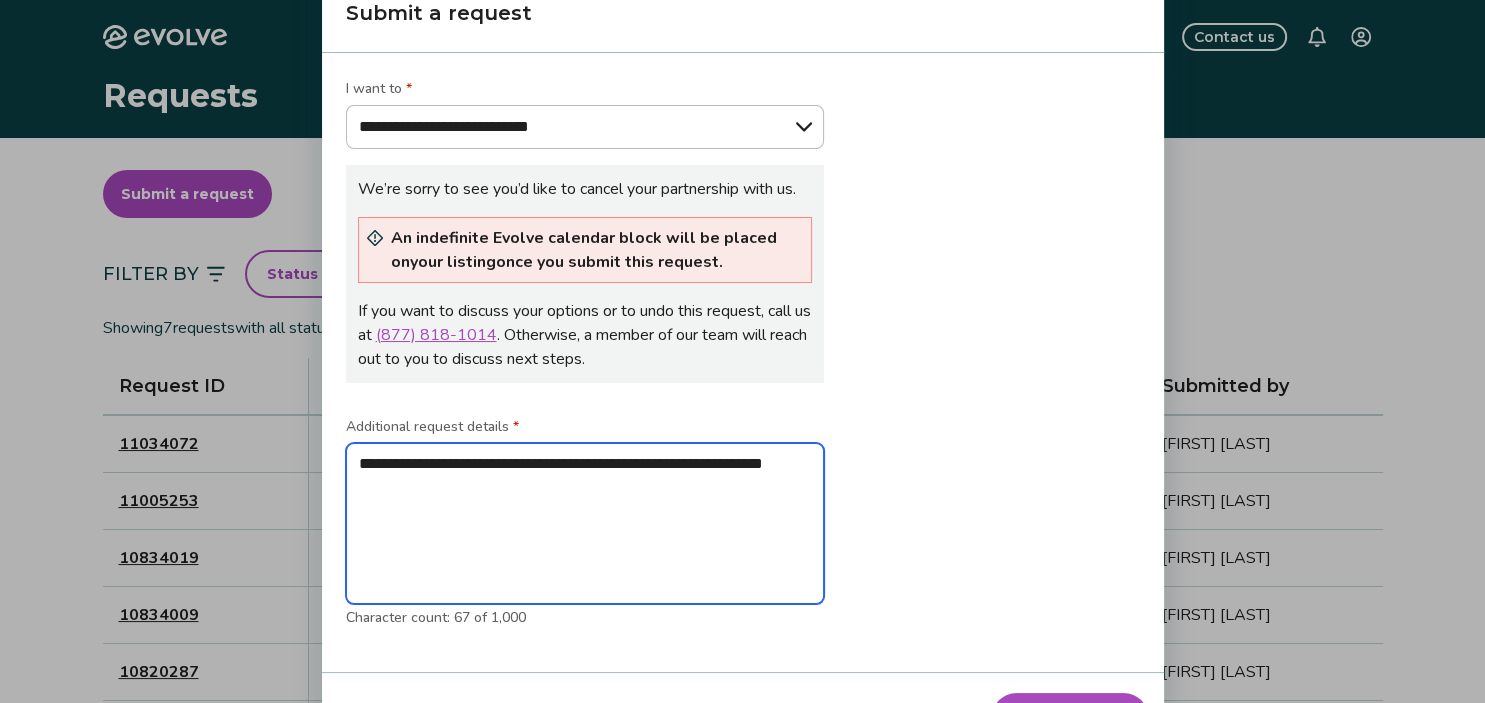 type on "**********" 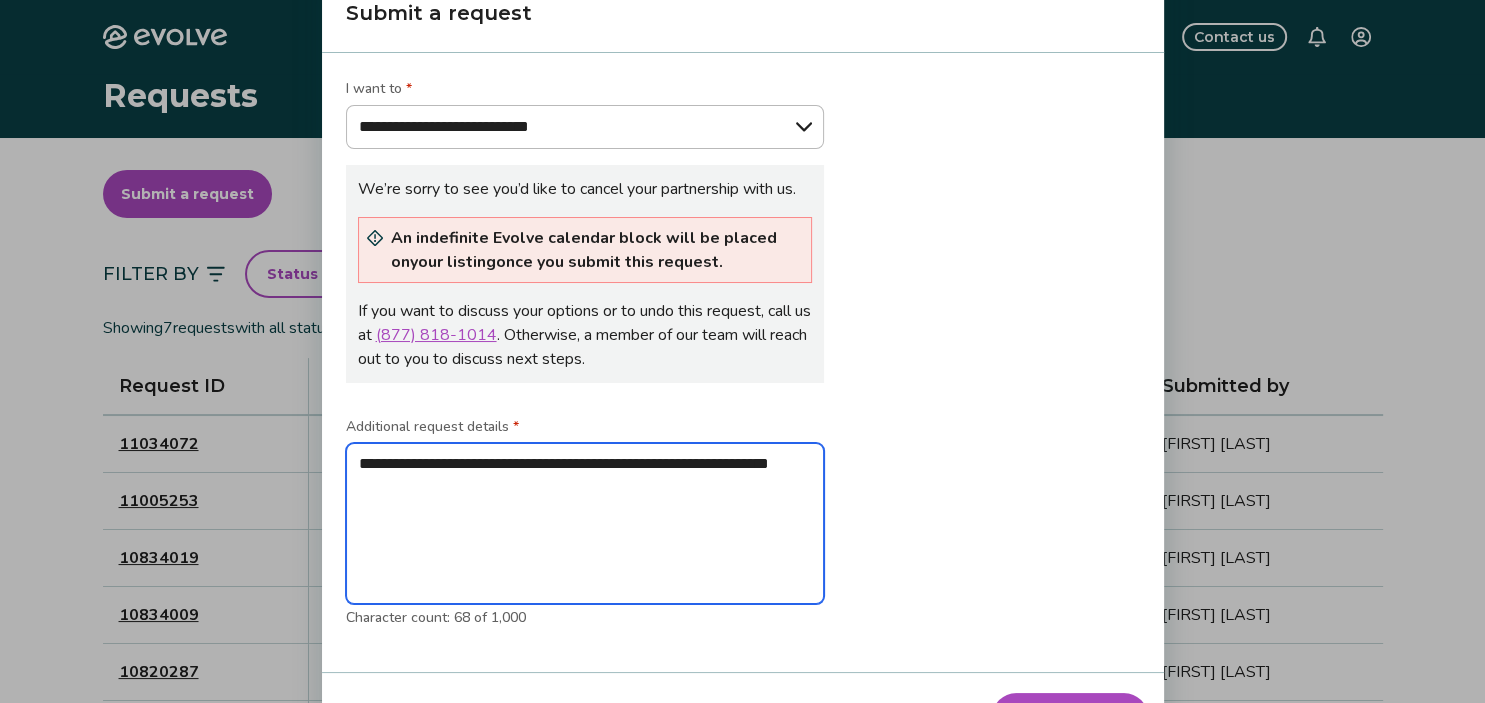 type on "**********" 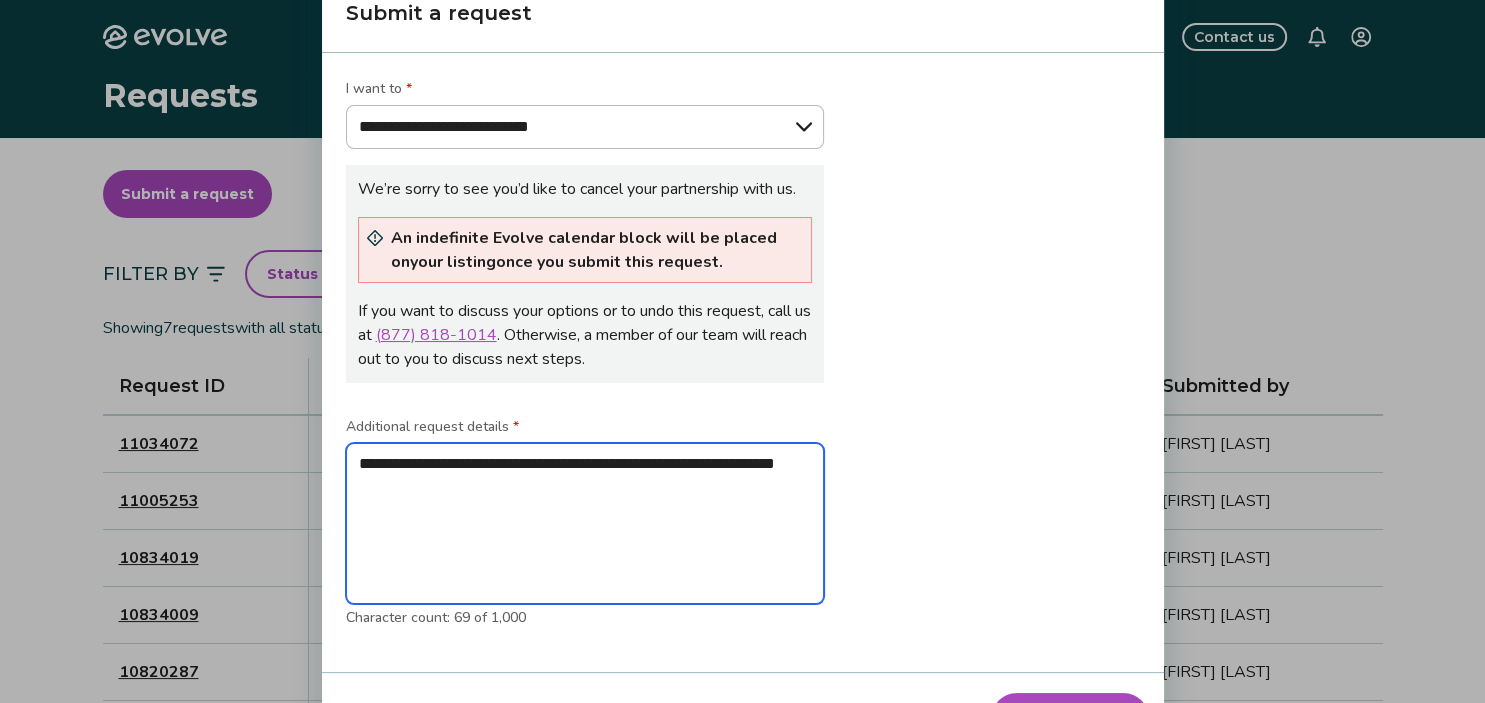 type on "**********" 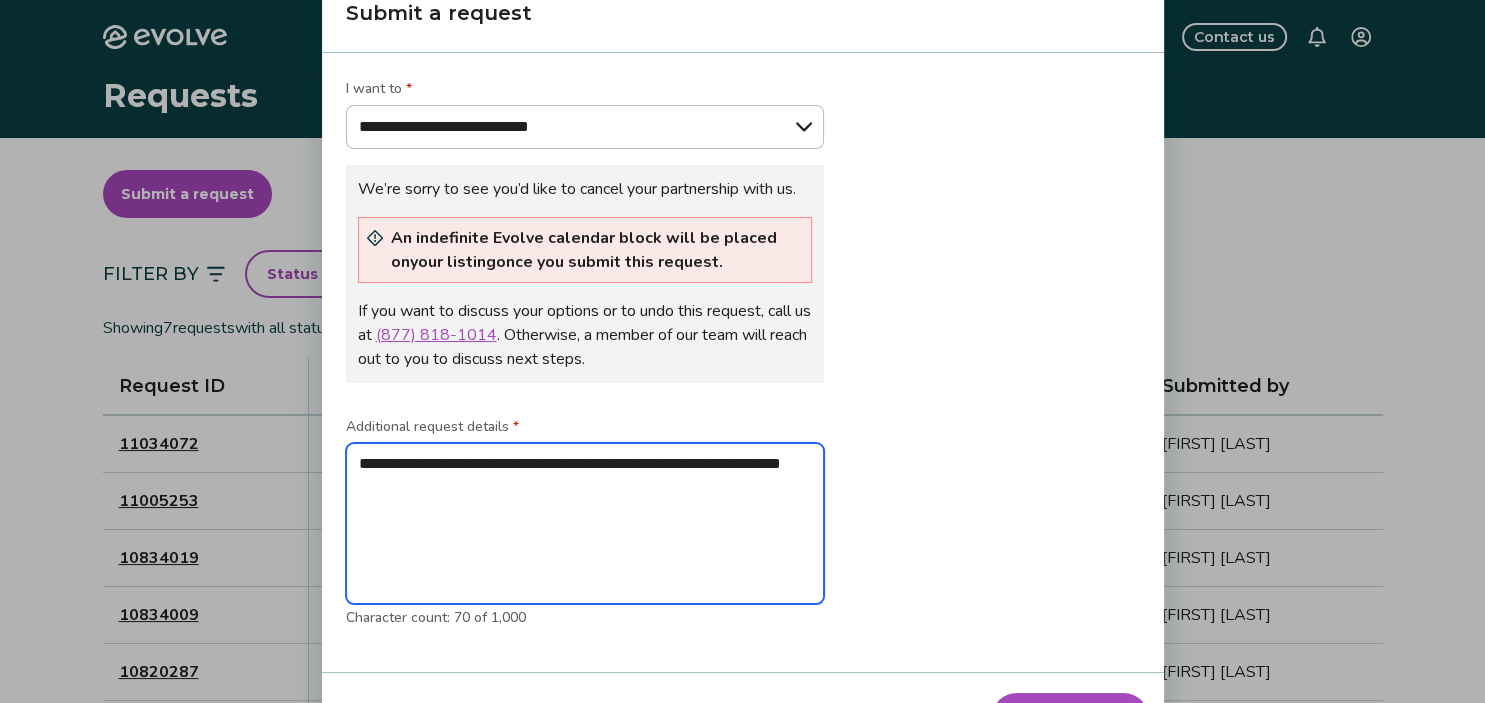 type on "**********" 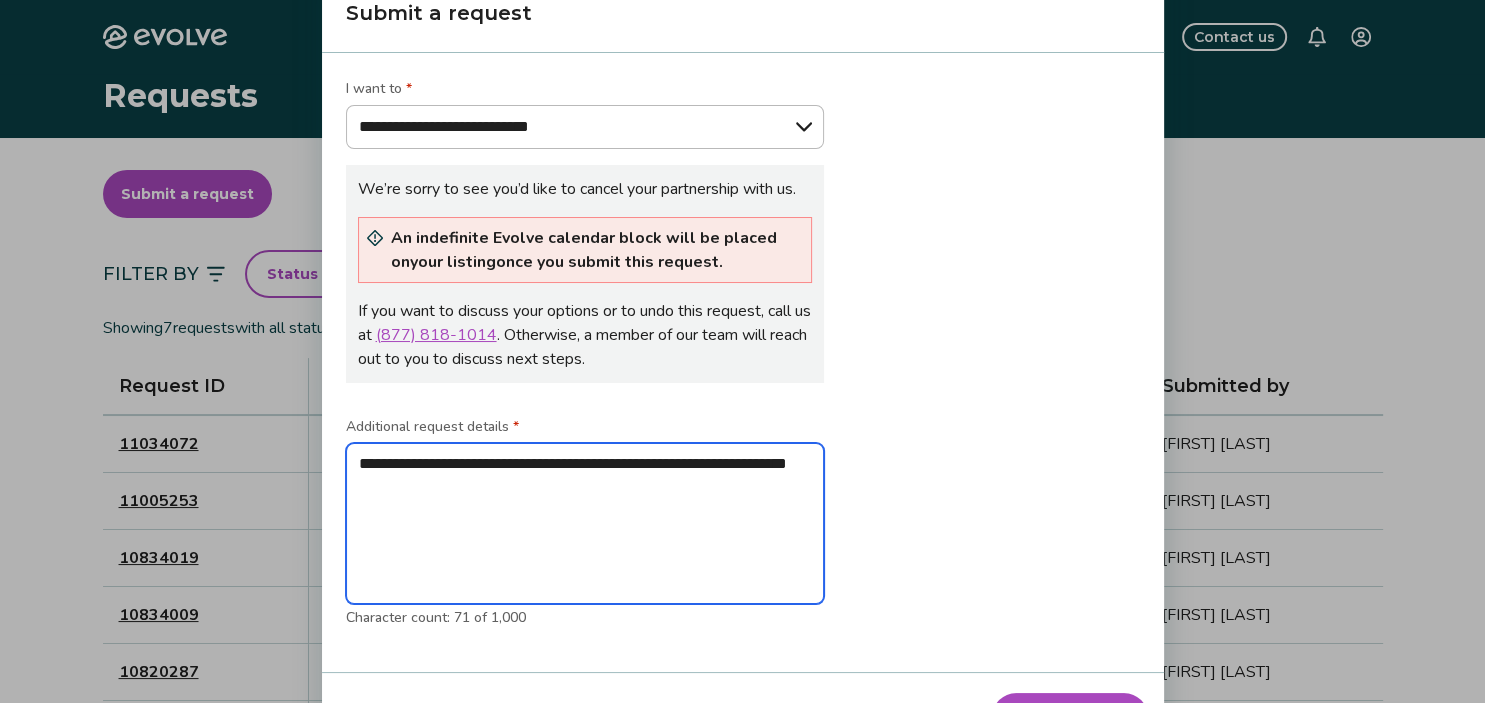 type on "**********" 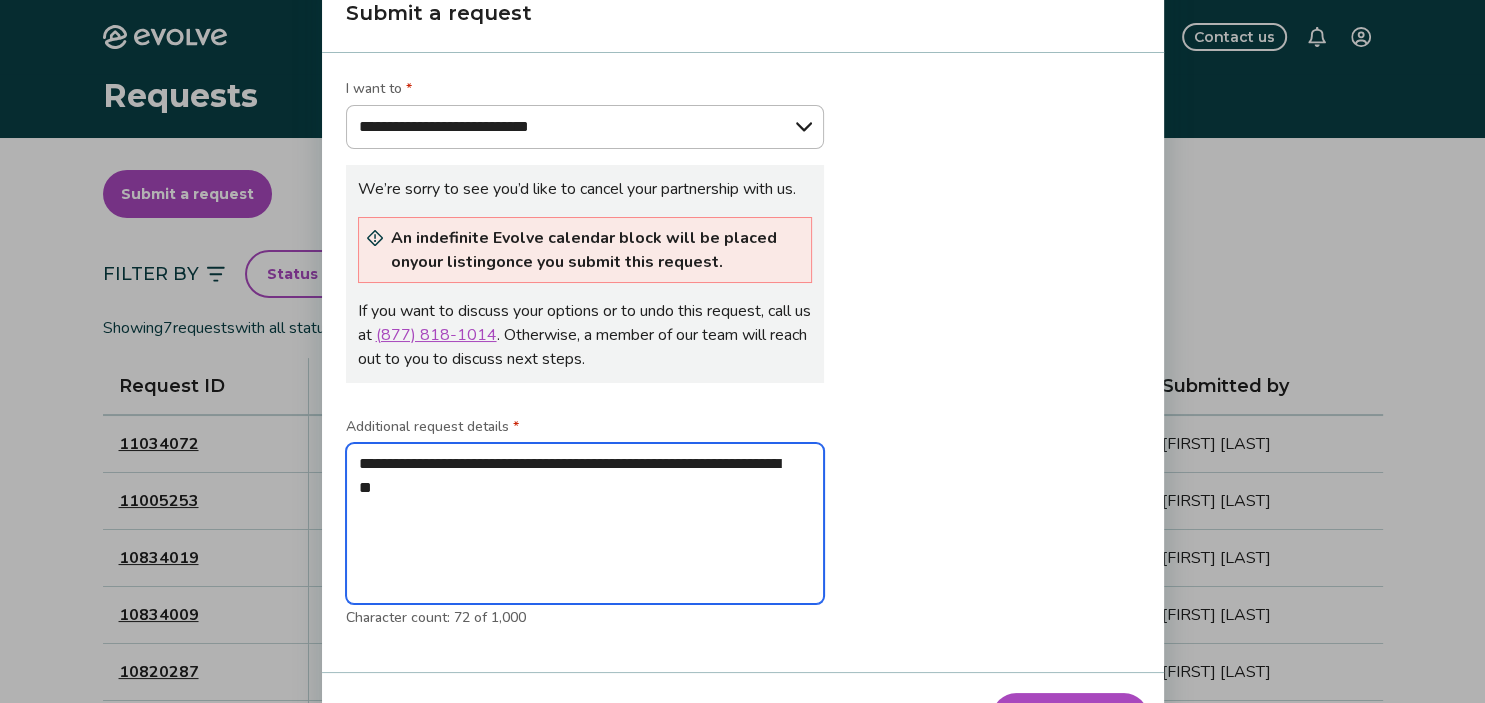 type on "**********" 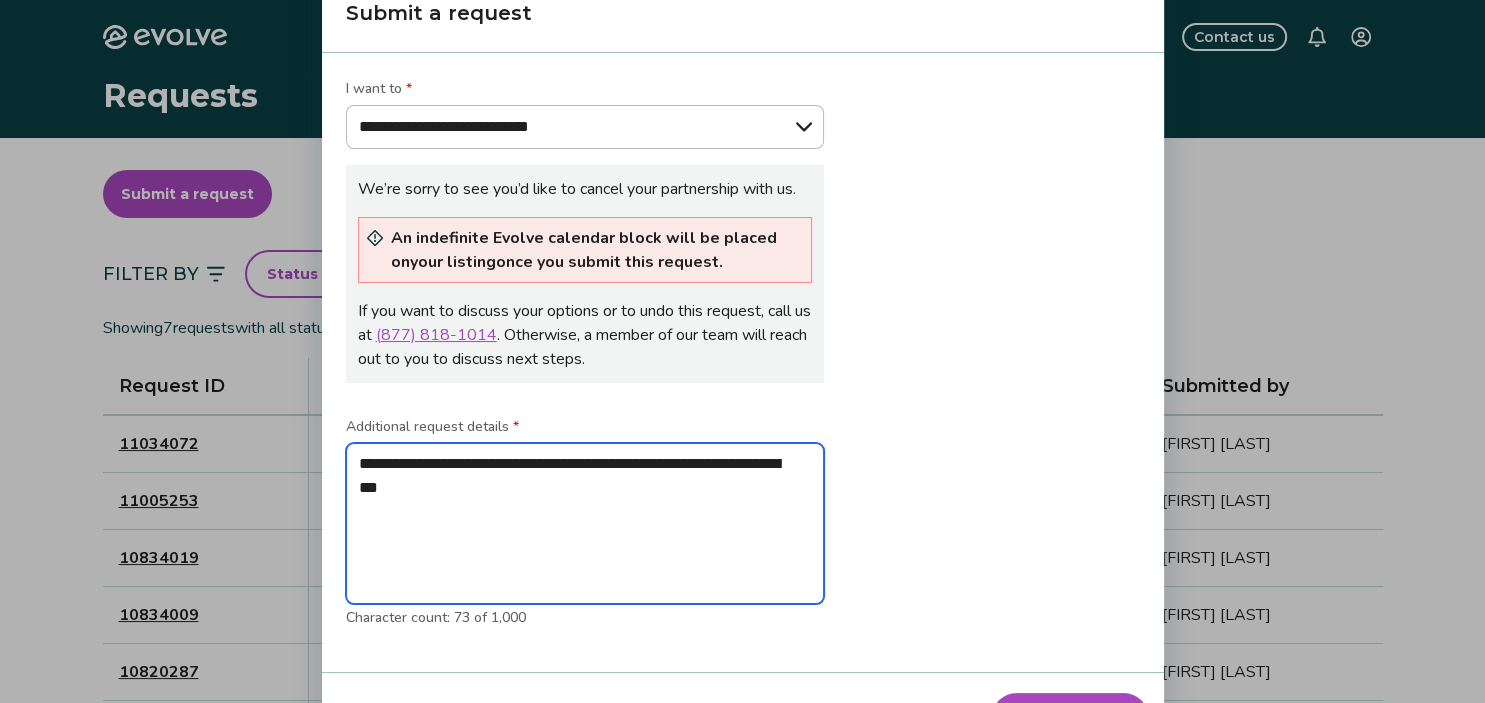 type on "**********" 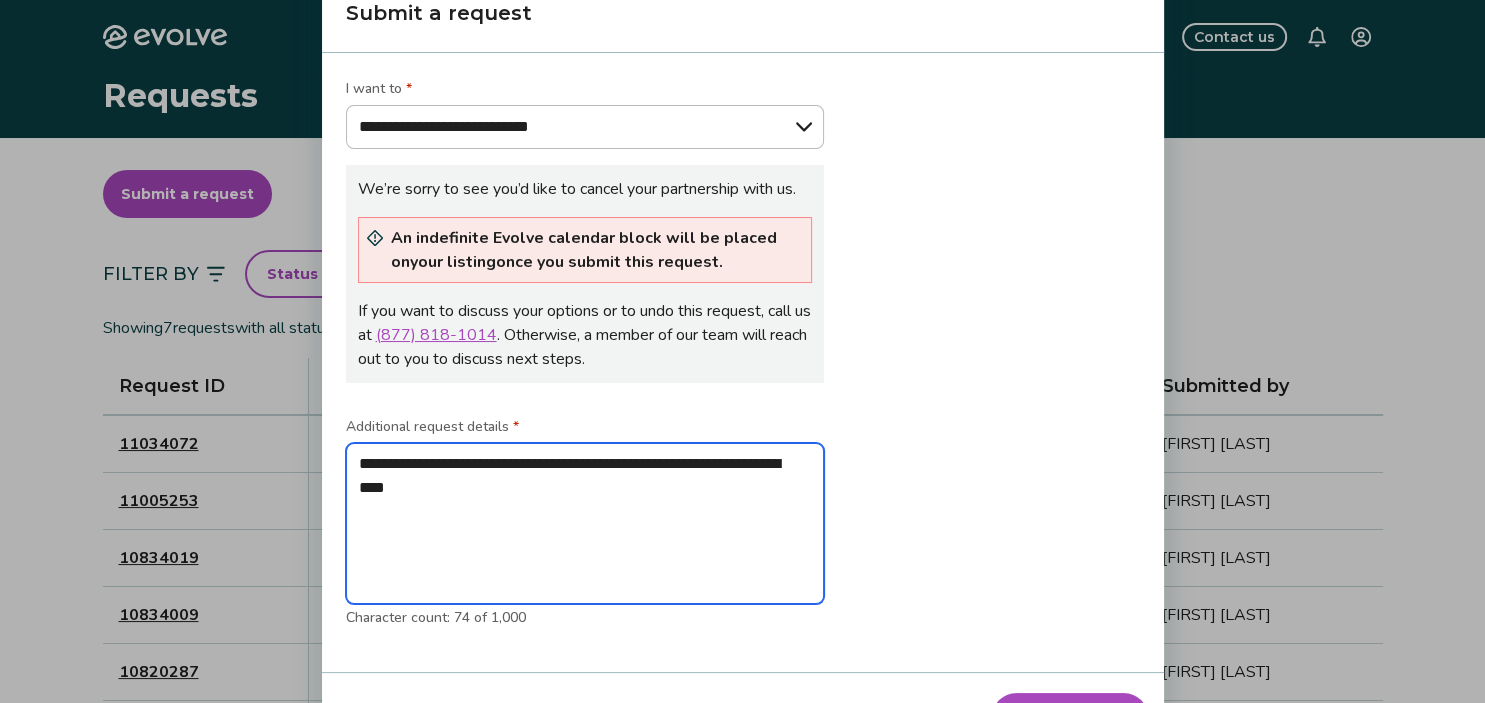 type on "**********" 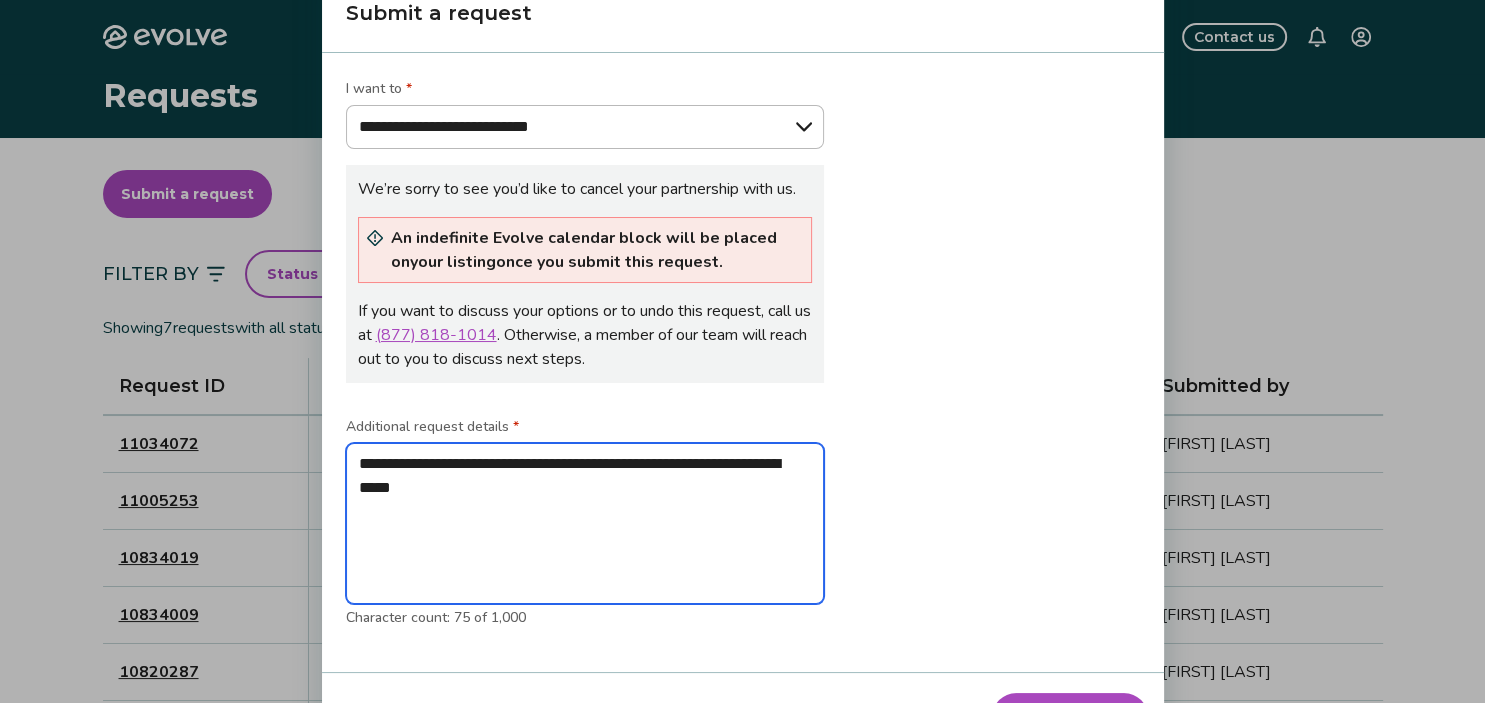 type on "**********" 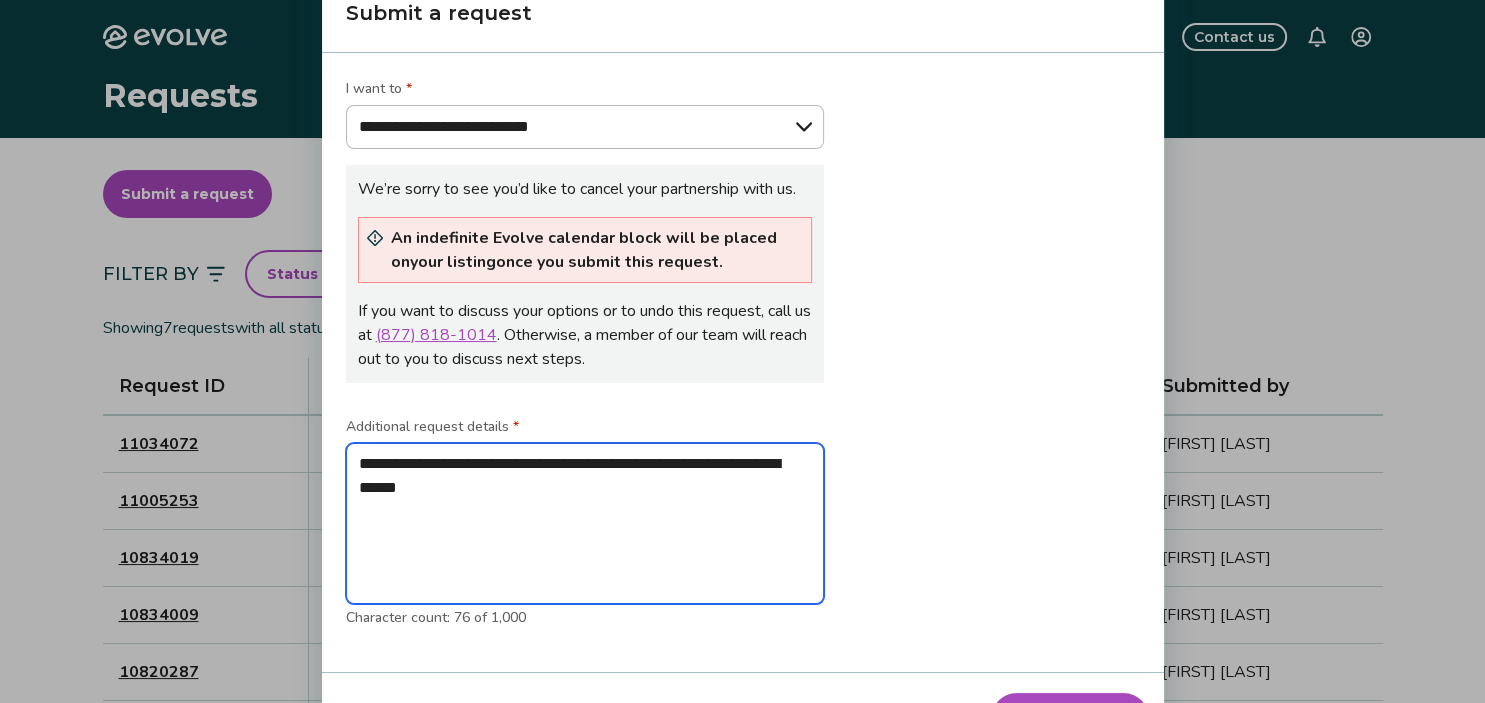 type on "**********" 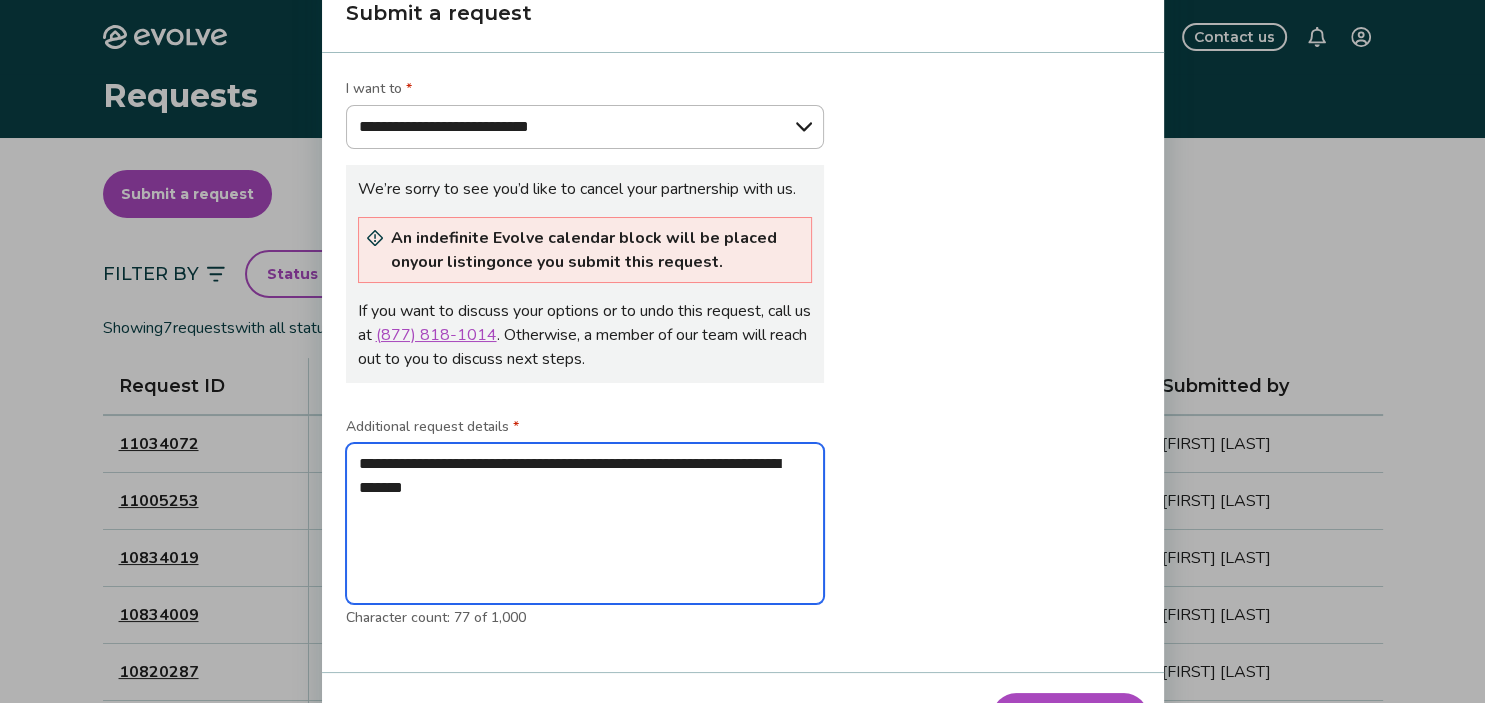 type on "**********" 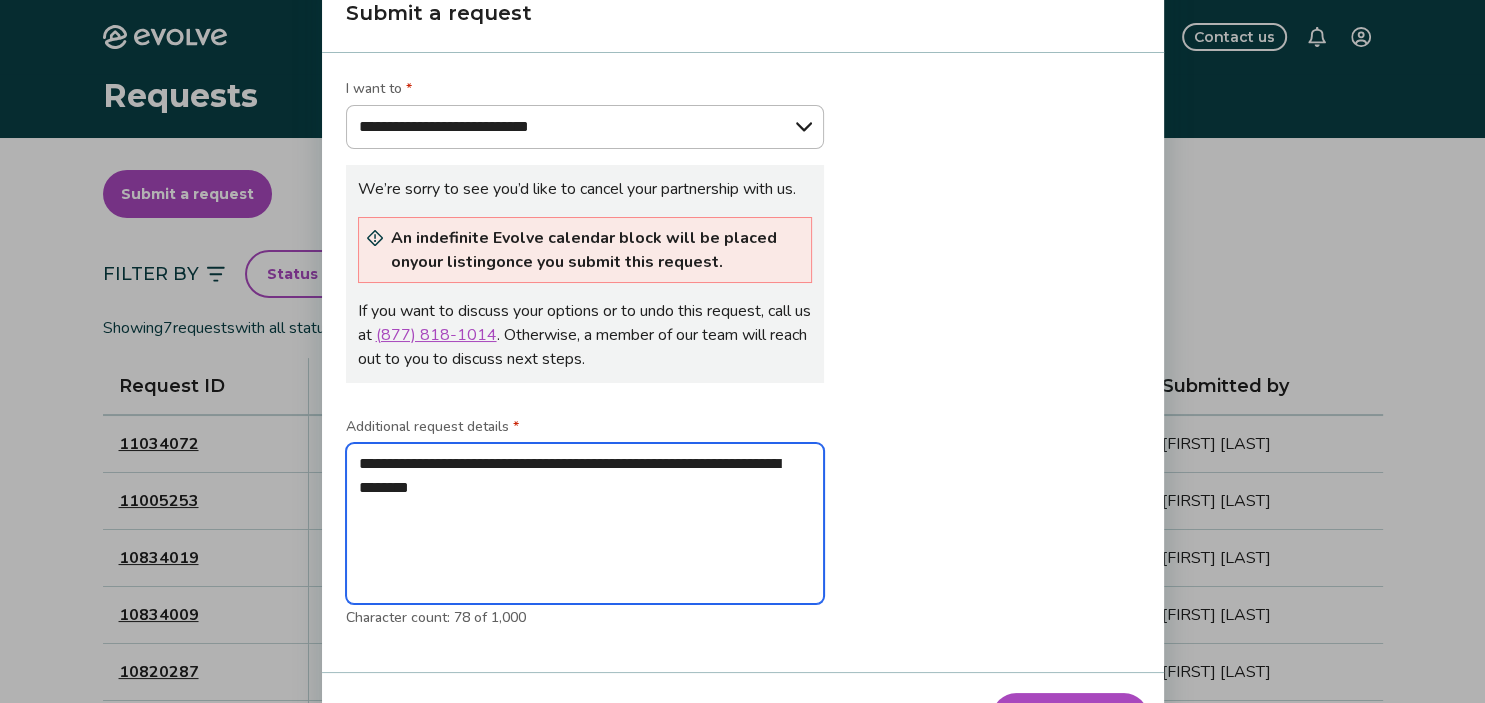 type on "**********" 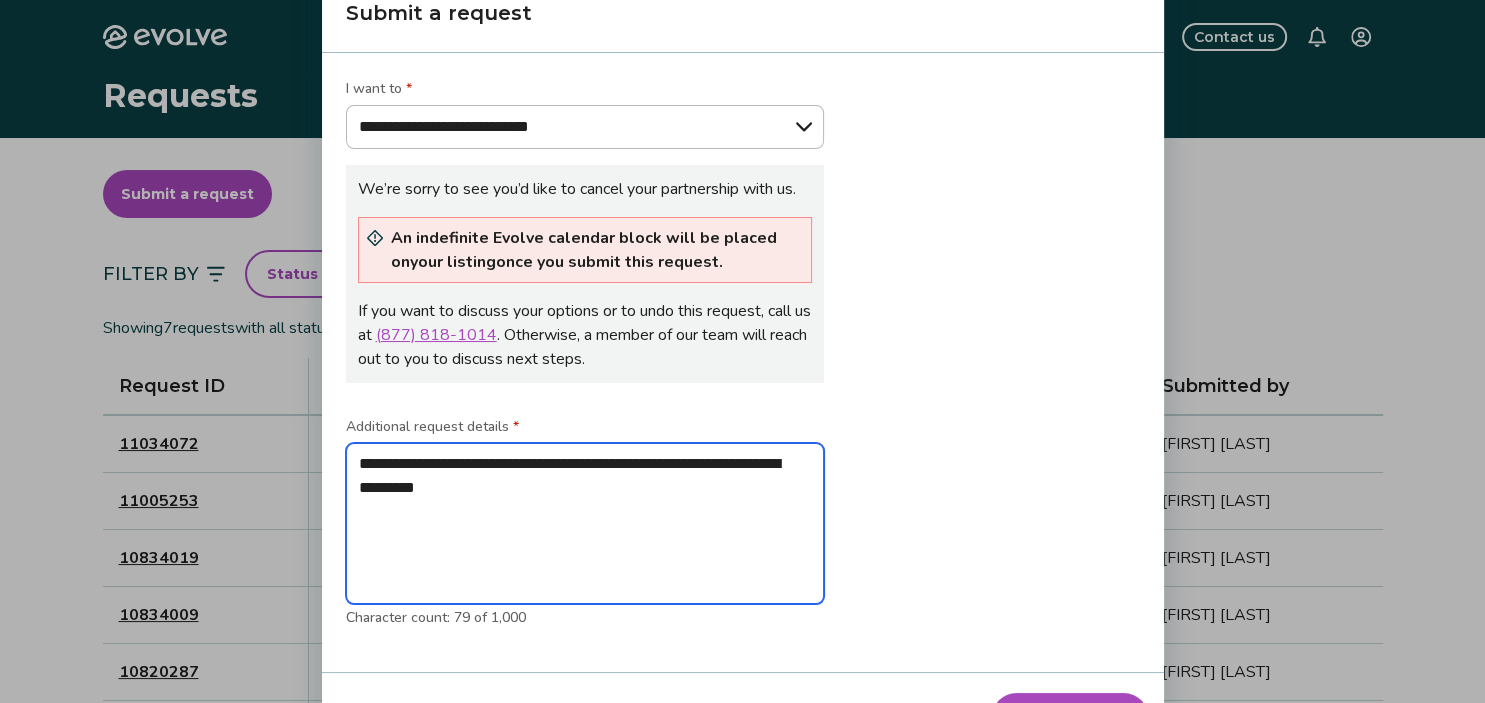type on "**********" 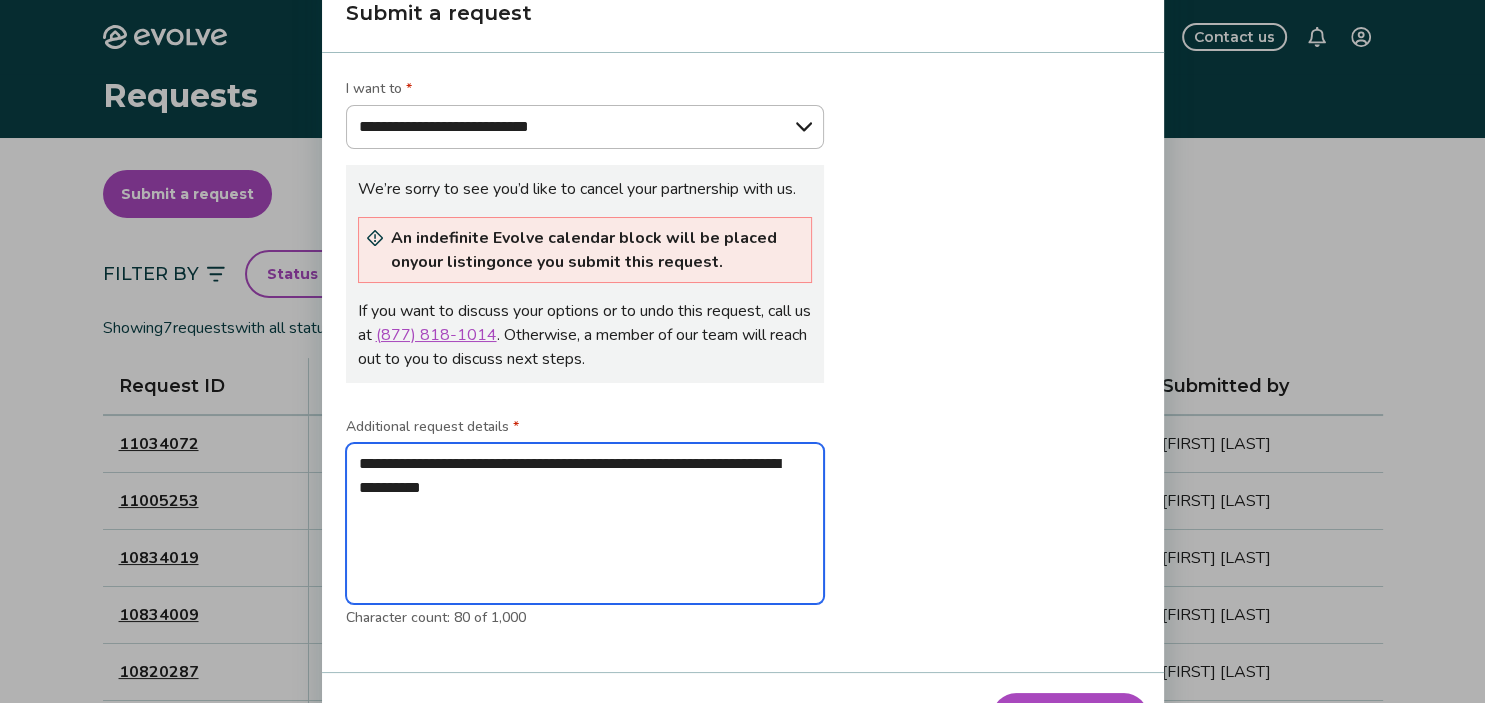 type on "**********" 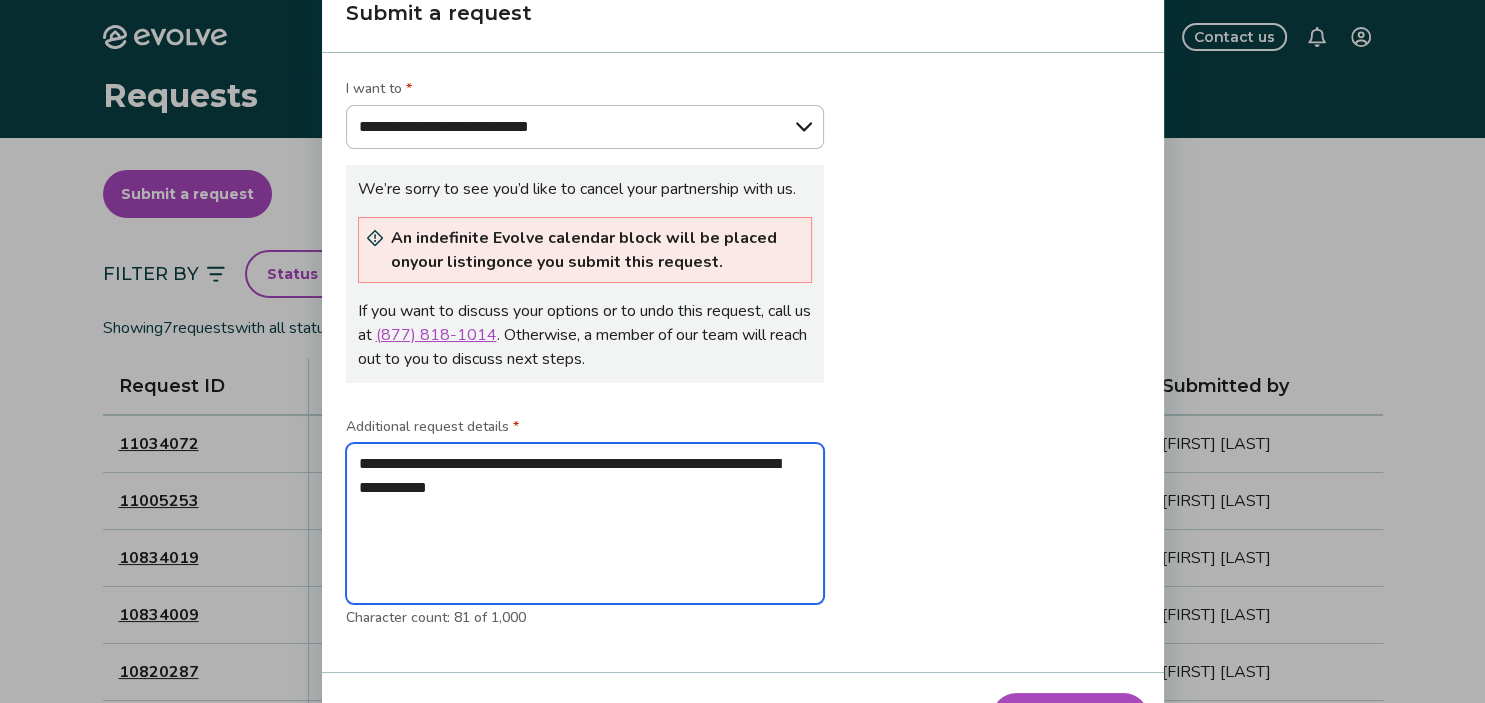 type on "**********" 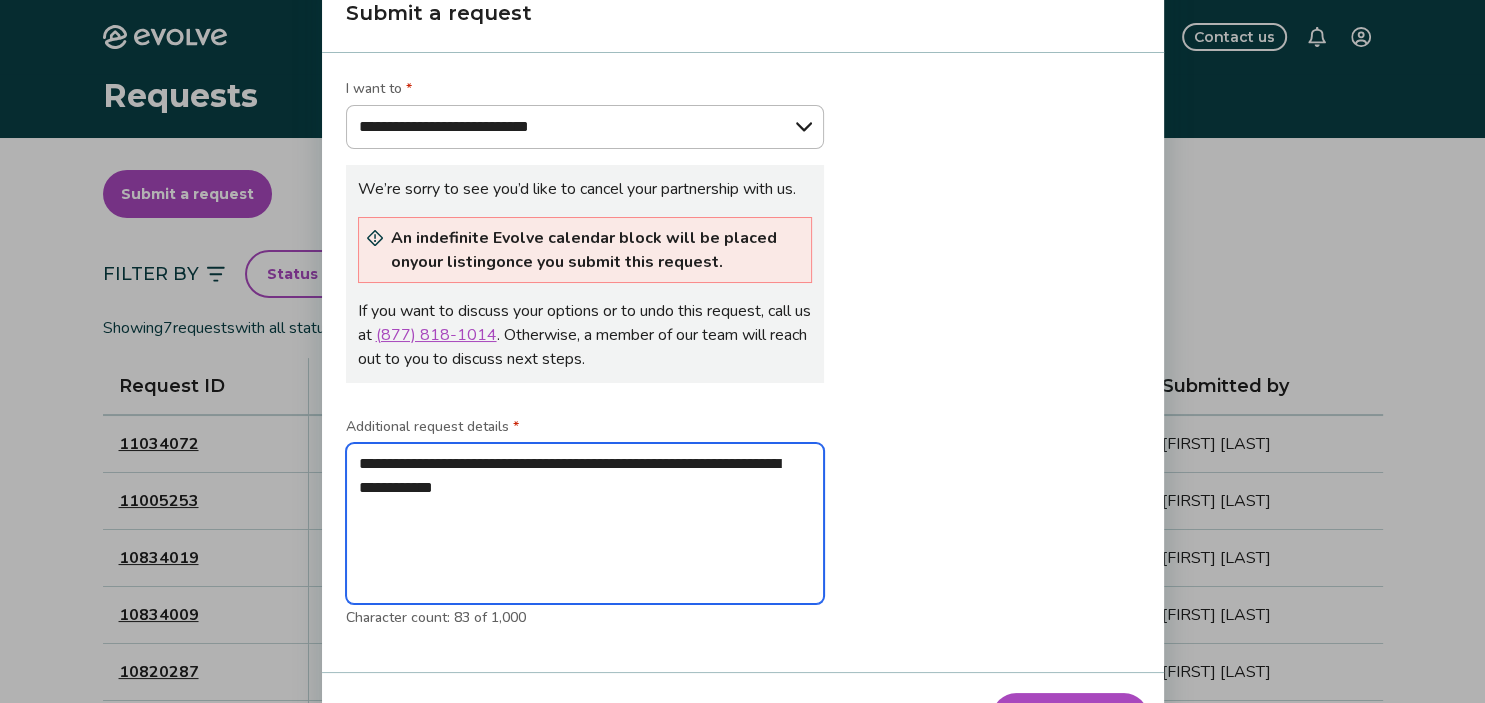 type on "**********" 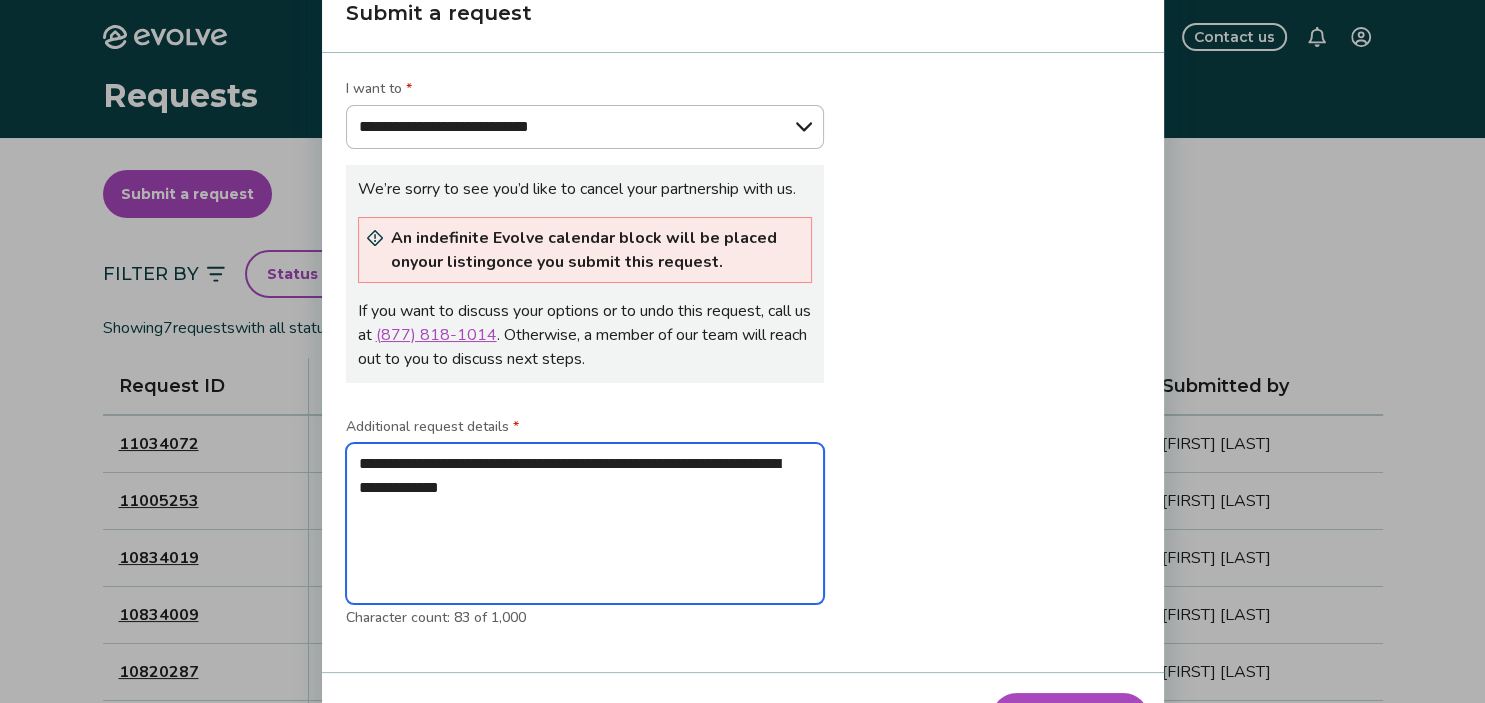 type on "**********" 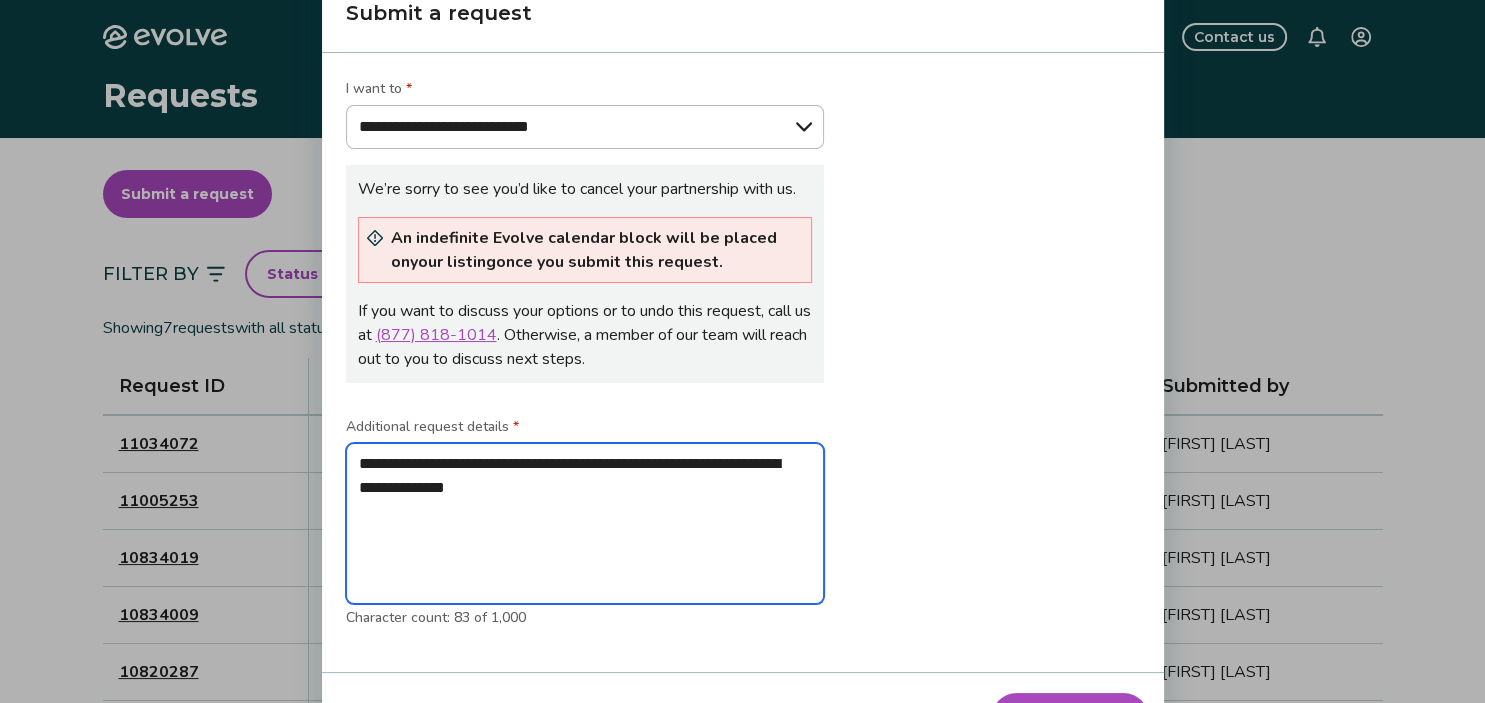 type on "**********" 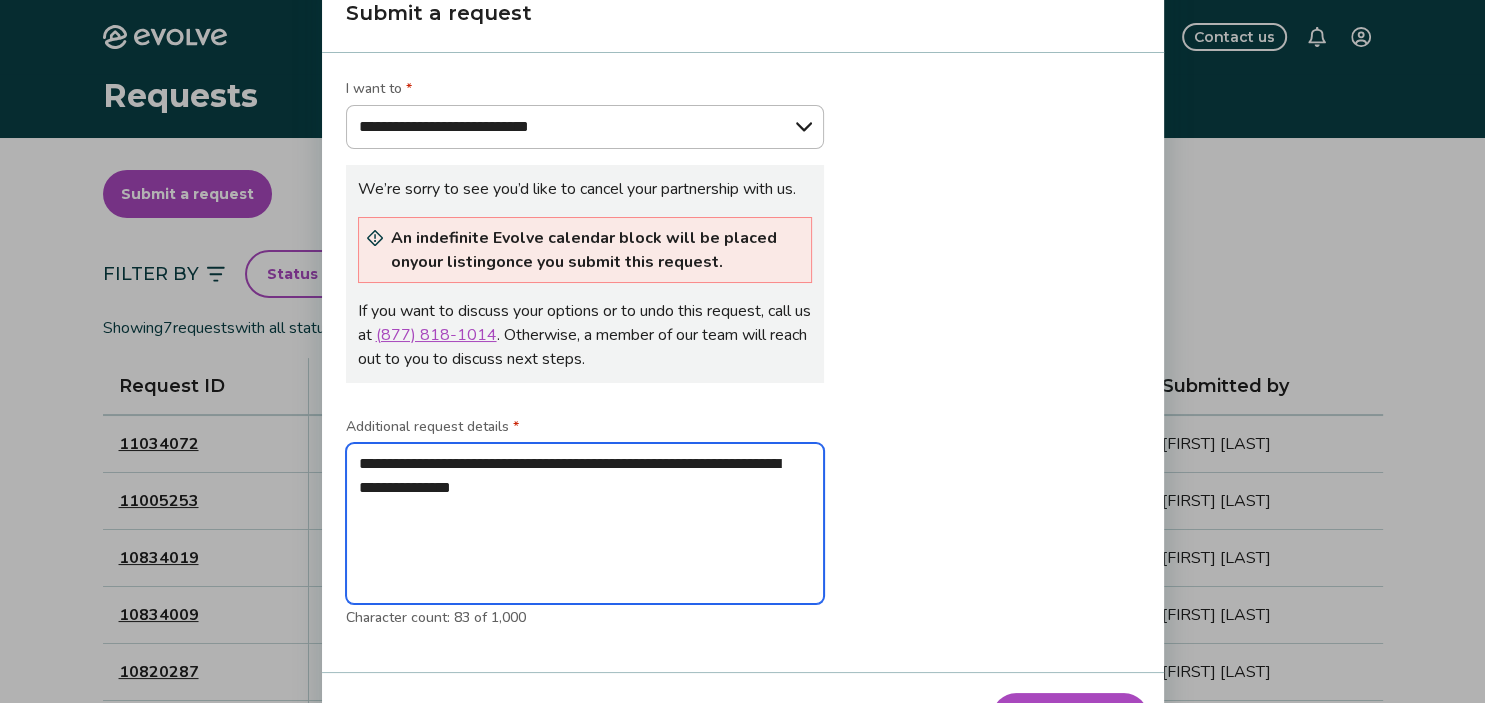 type on "*" 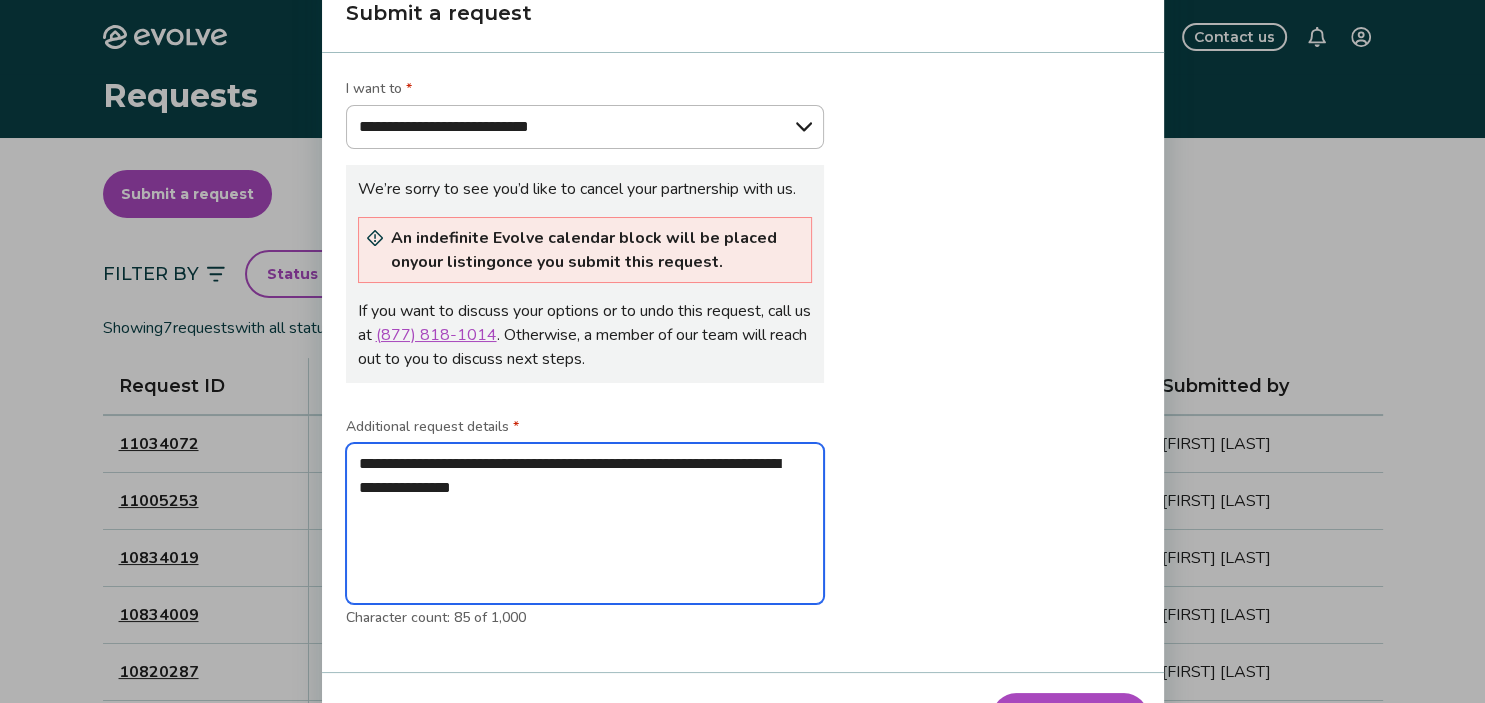 type on "**********" 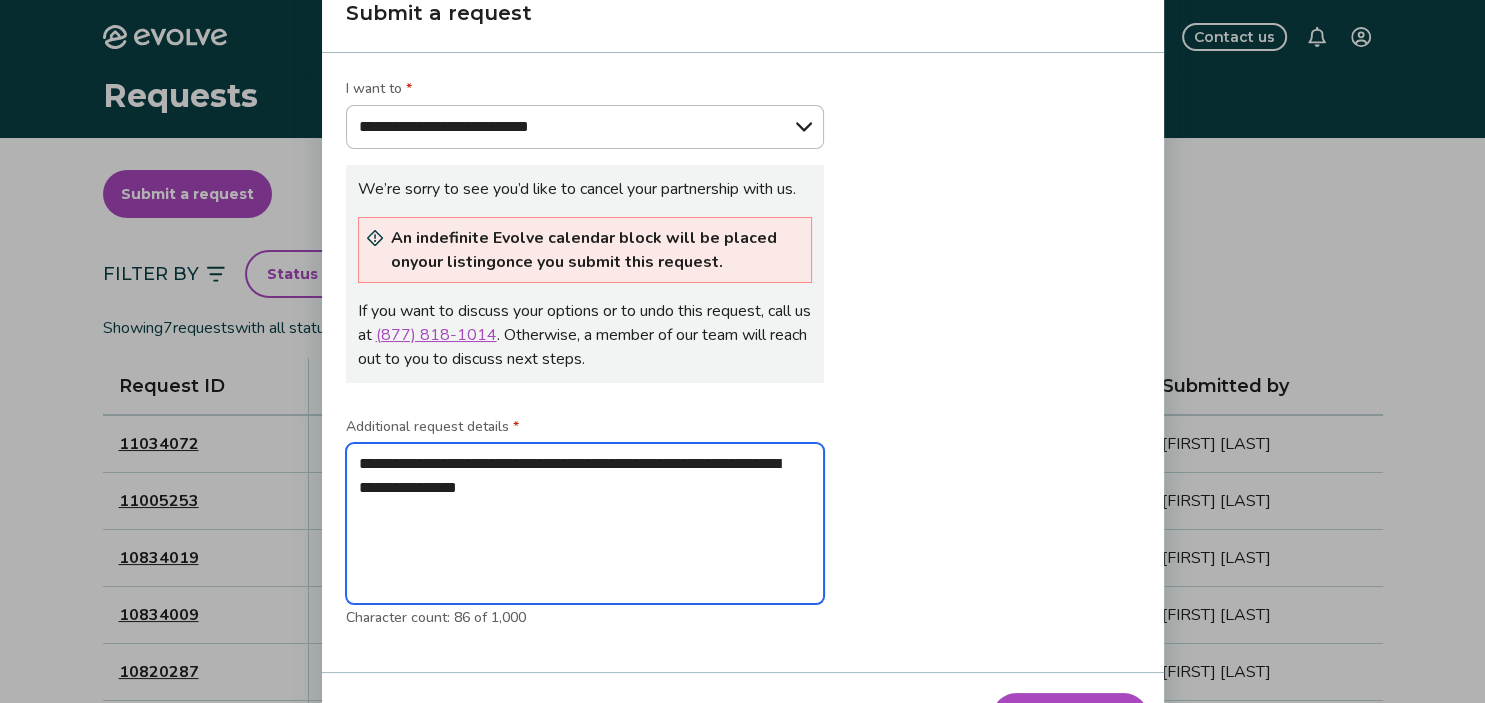 type on "**********" 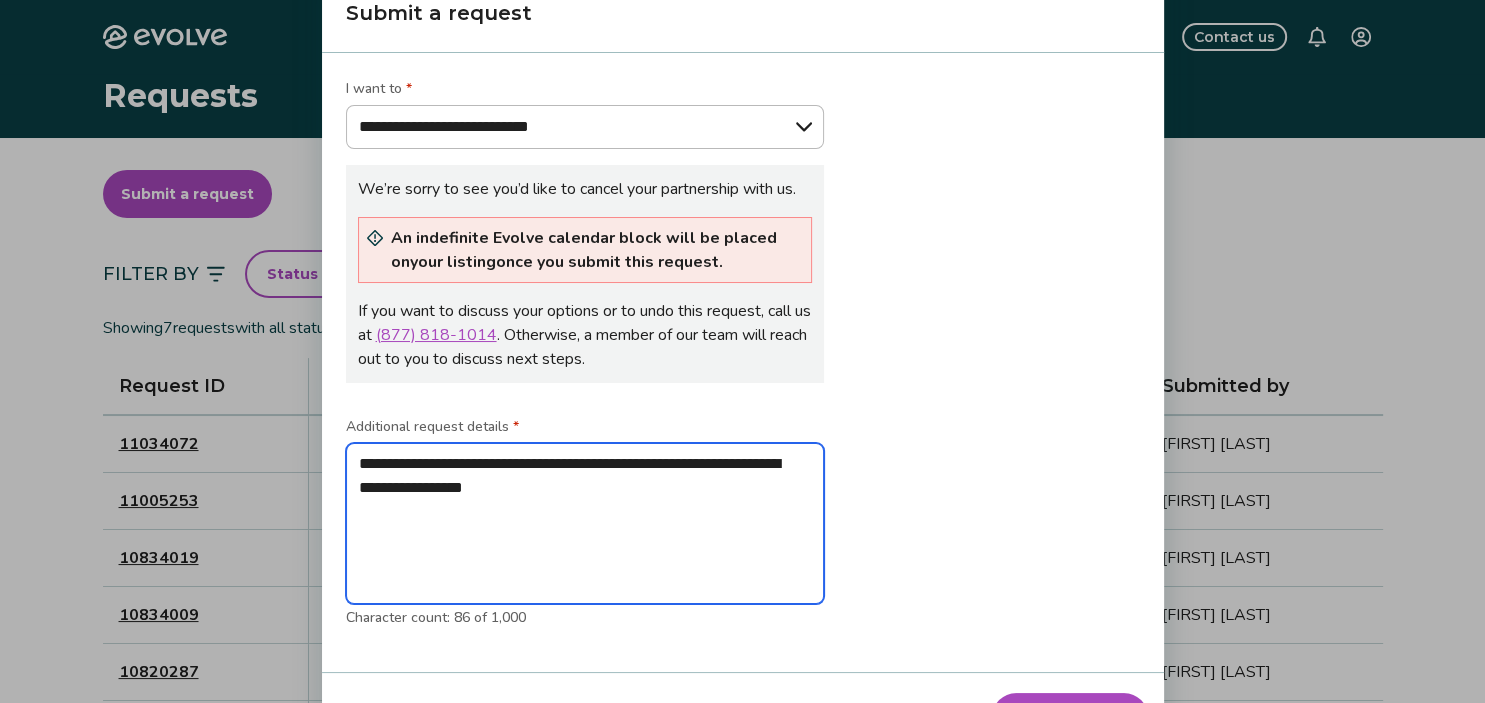 type on "**********" 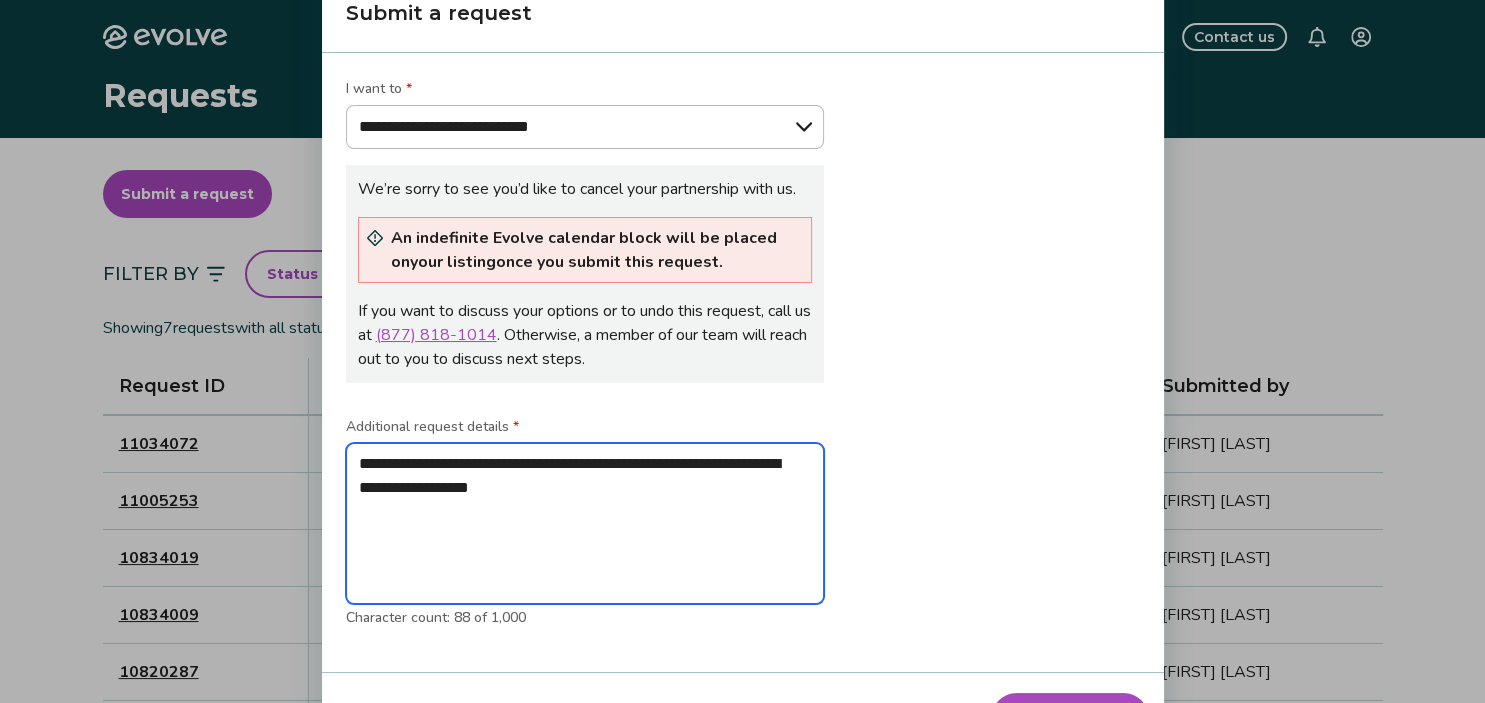 type on "**********" 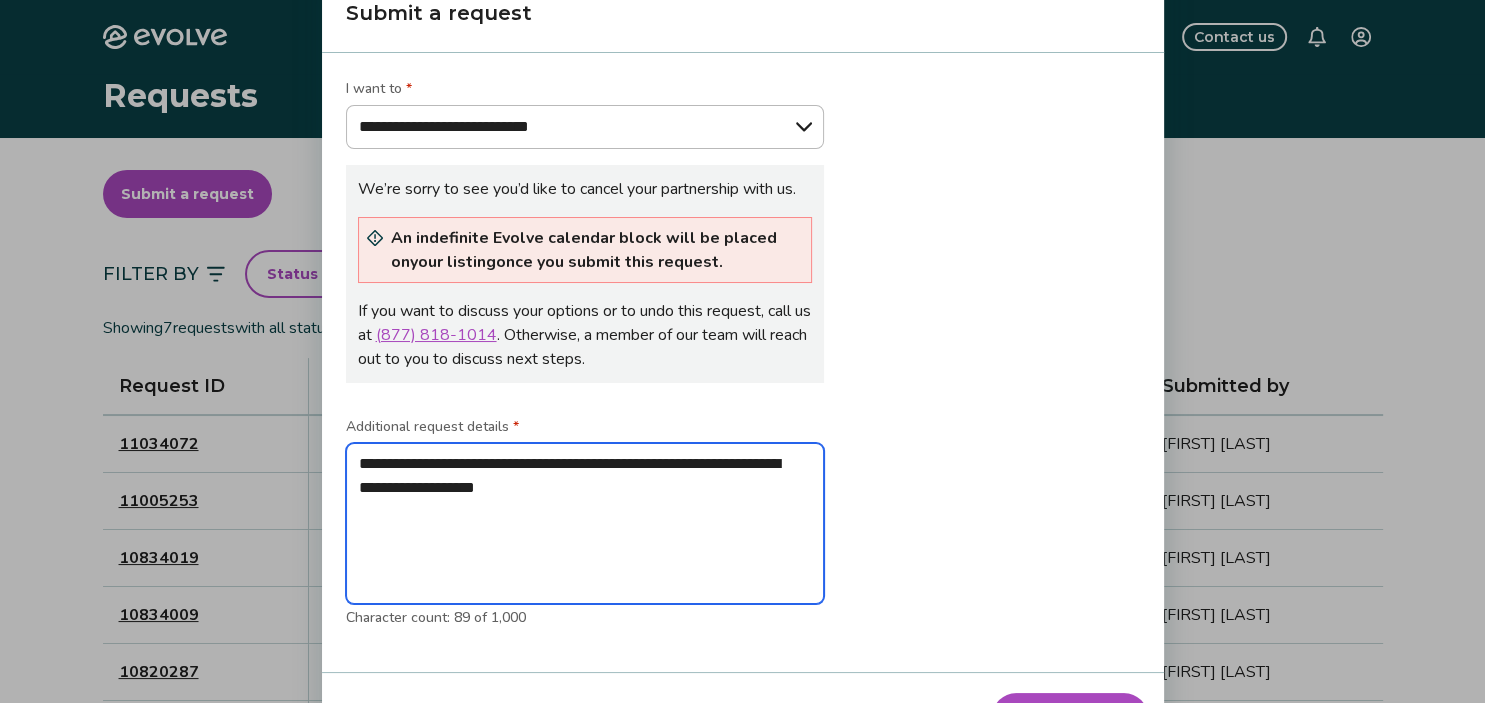 type on "**********" 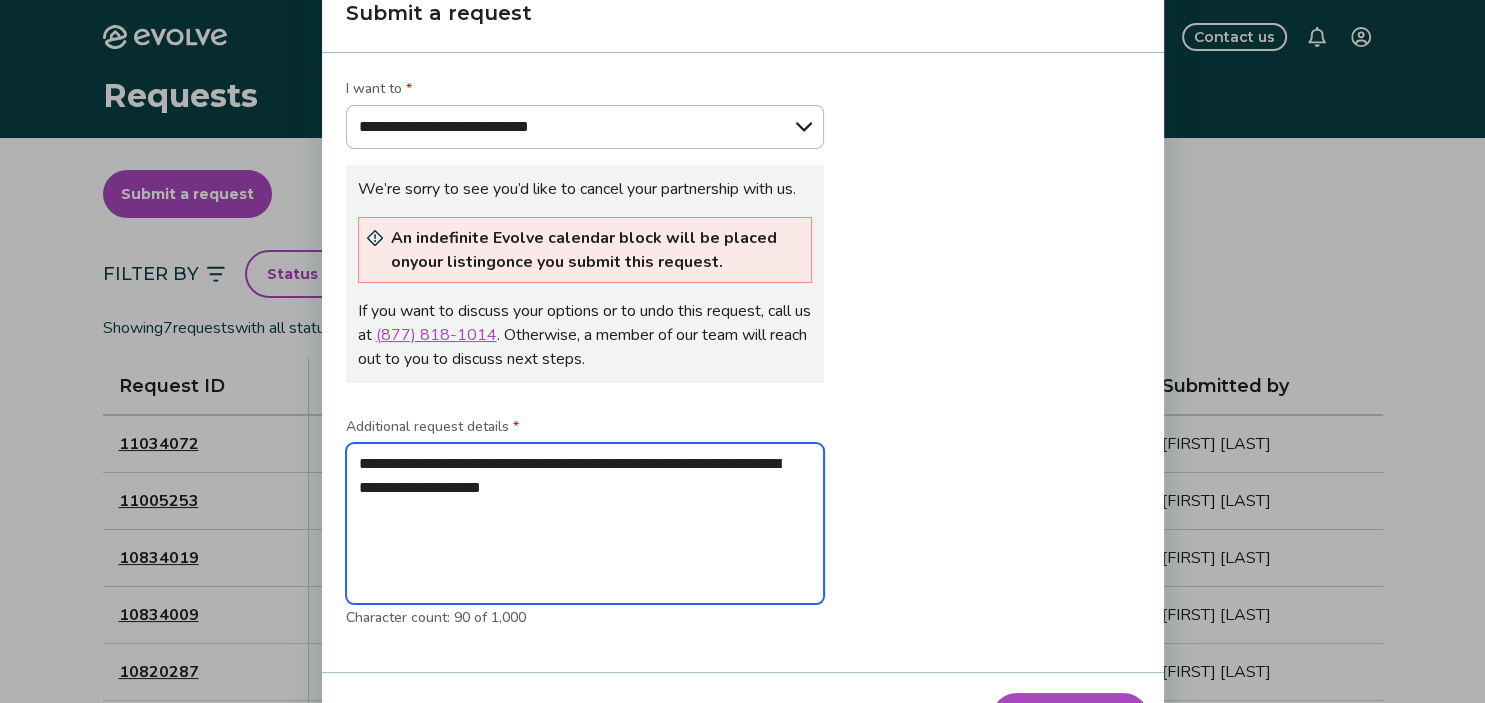 type on "**********" 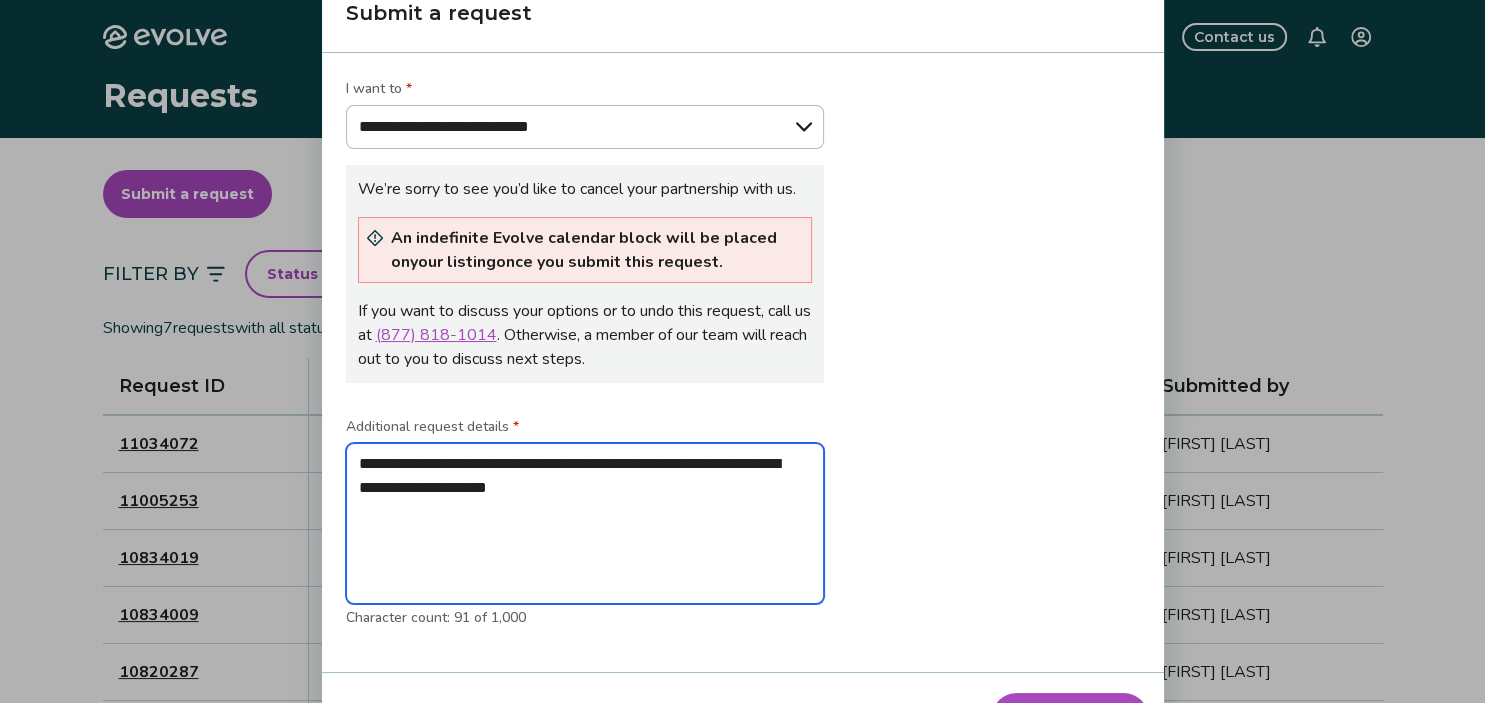 type on "**********" 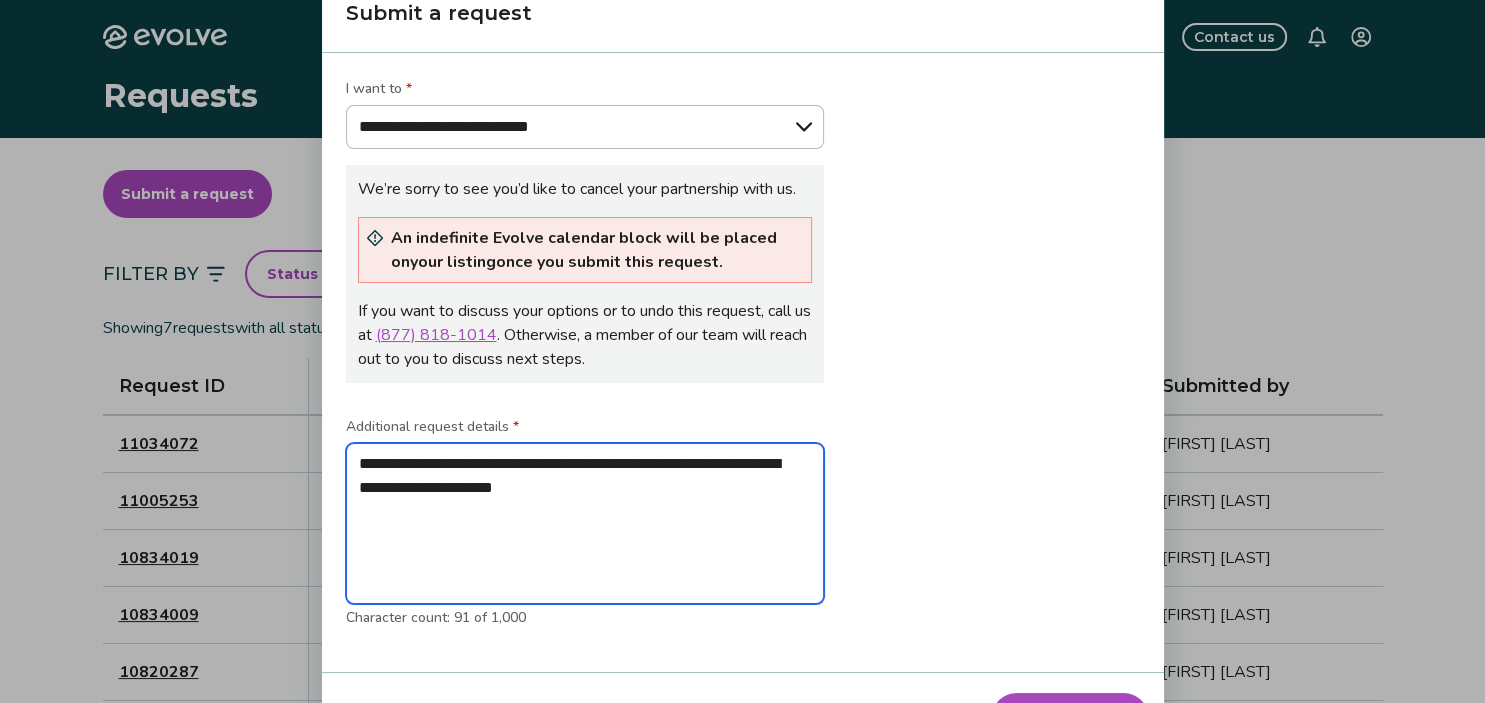 type on "**********" 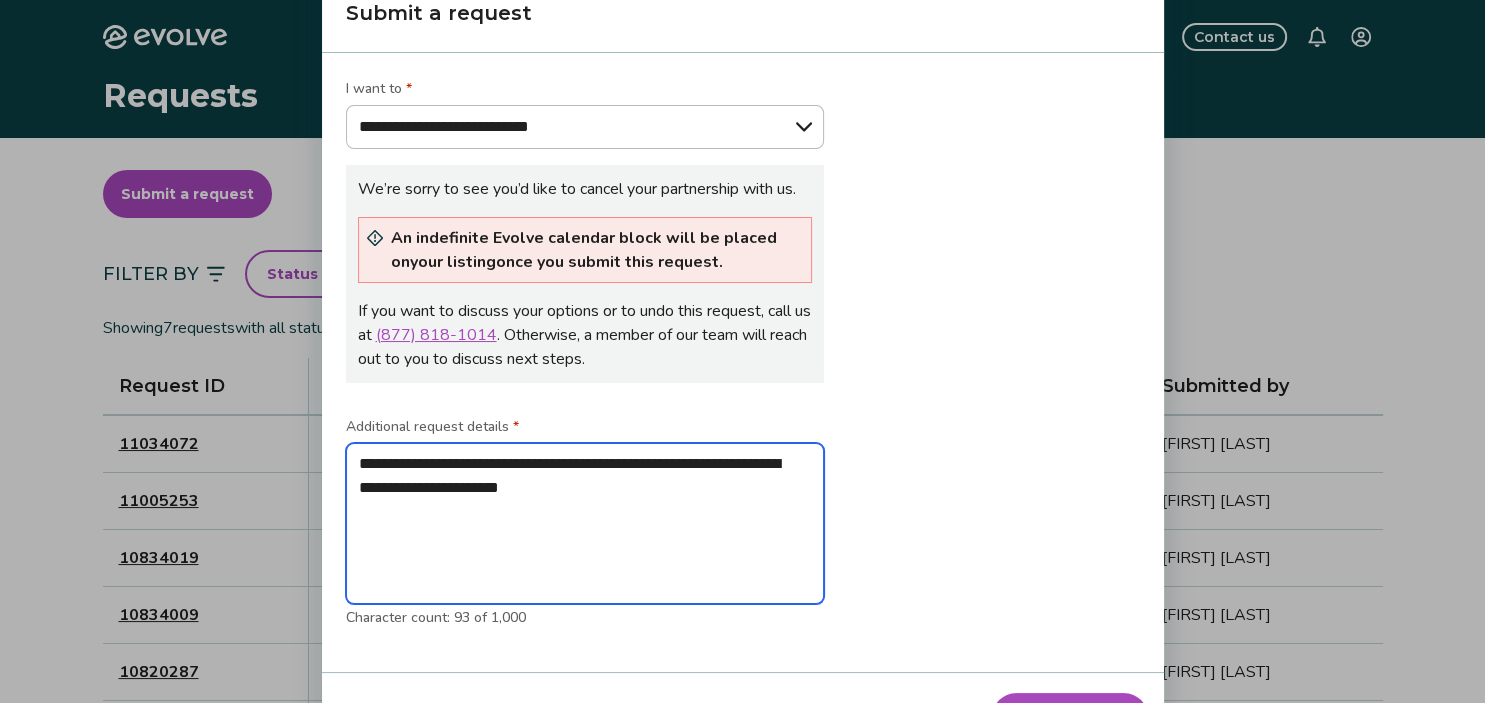 type on "**********" 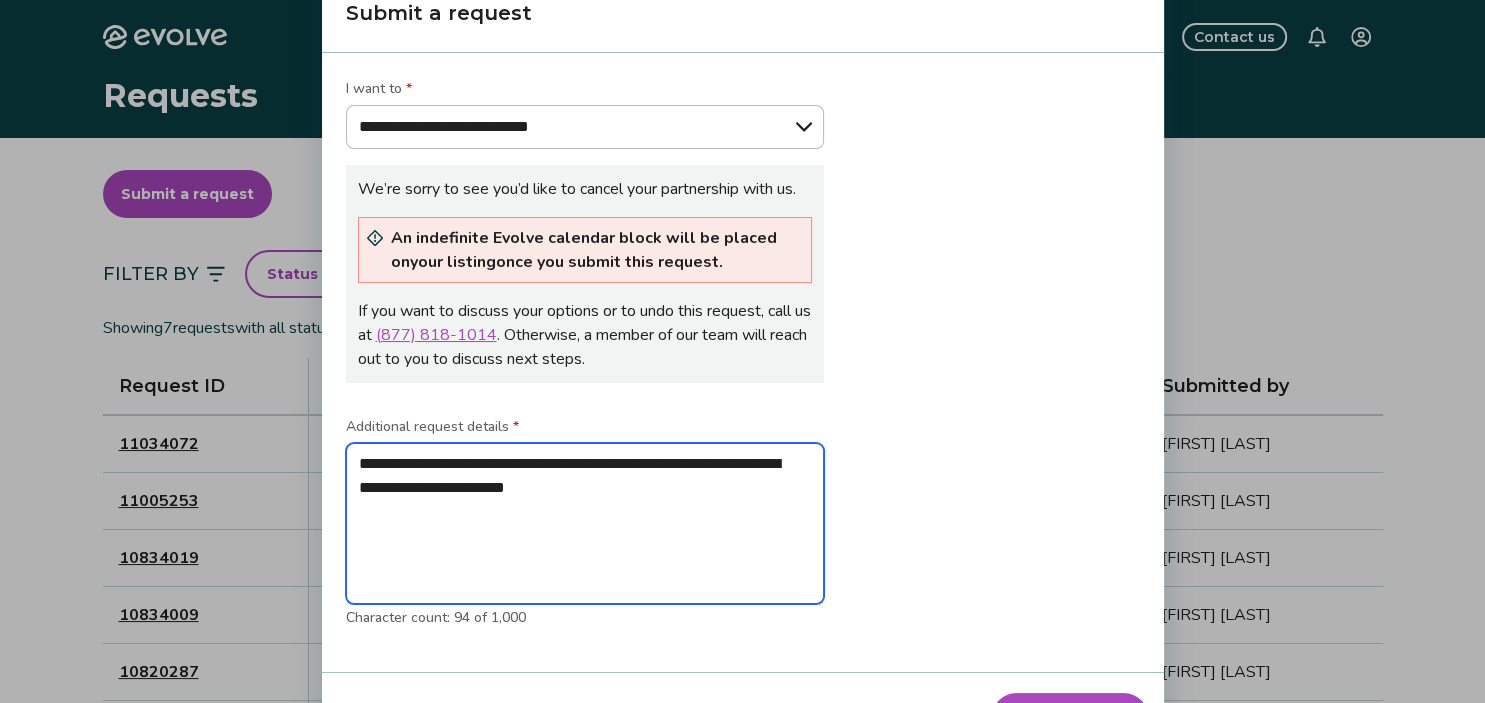 type on "**********" 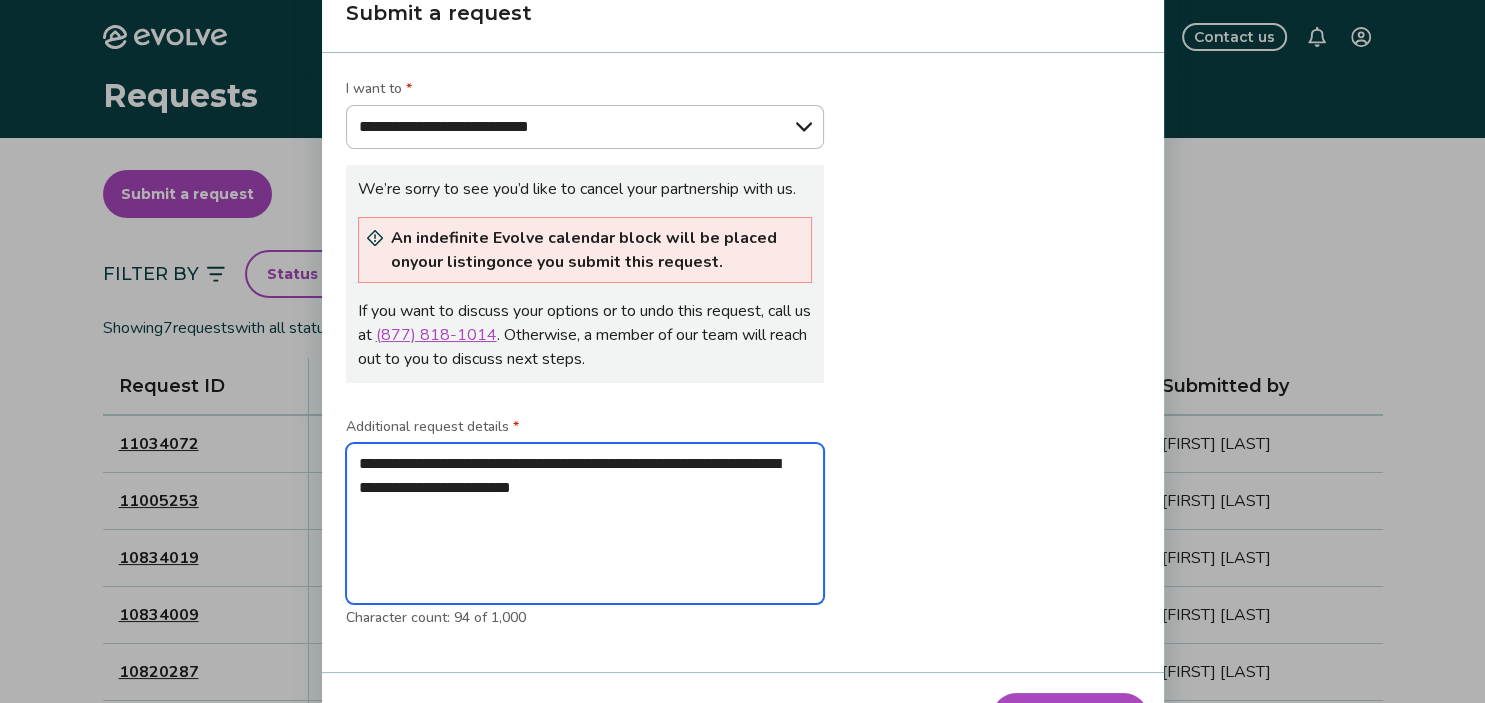 type on "**********" 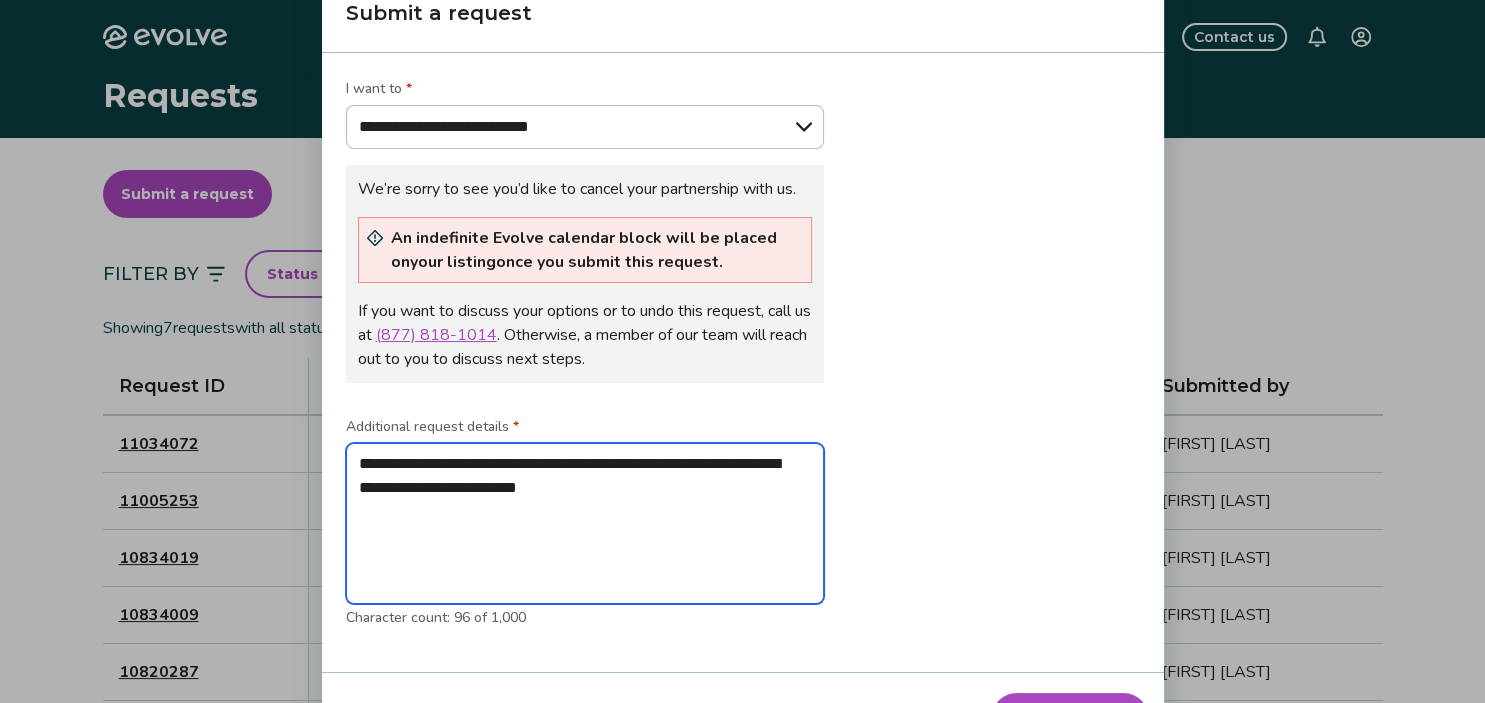 type on "**********" 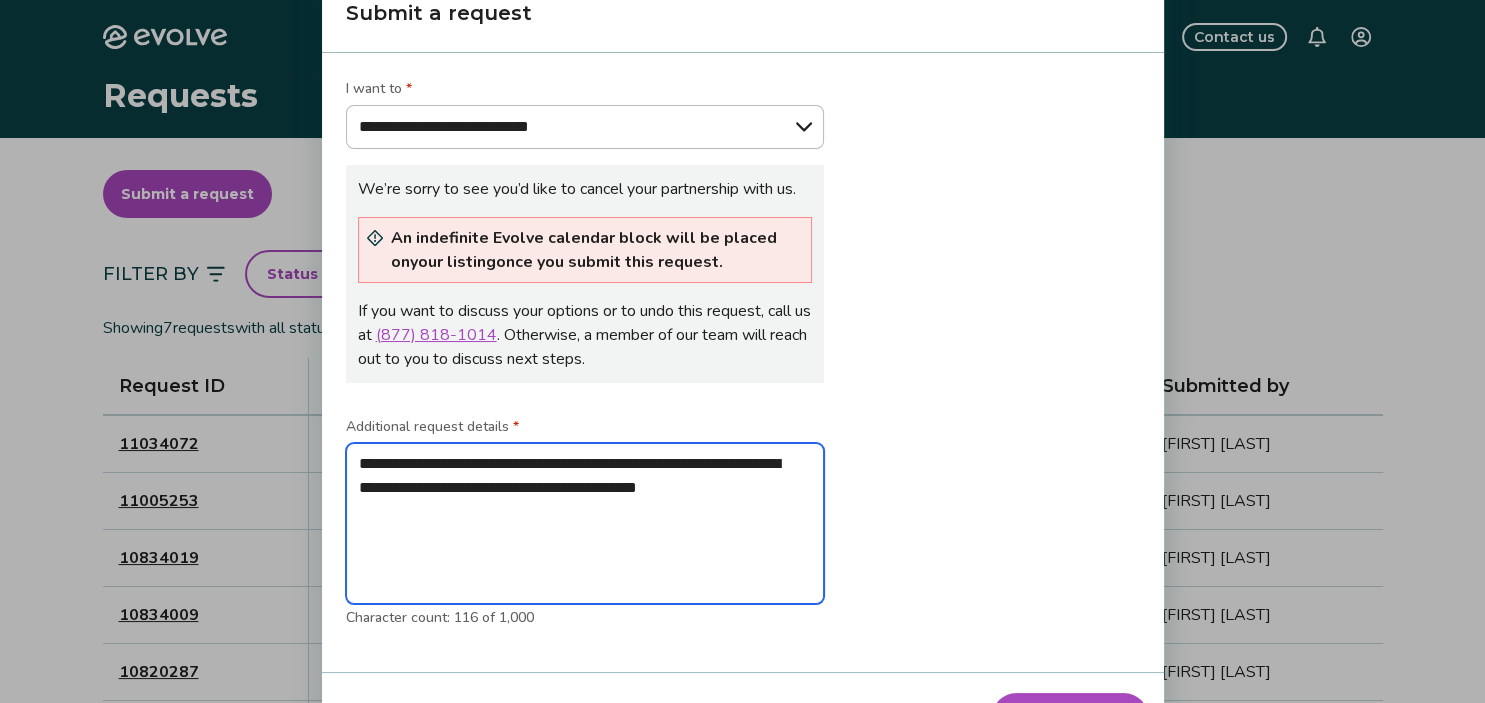 drag, startPoint x: 602, startPoint y: 492, endPoint x: 804, endPoint y: 505, distance: 202.41788 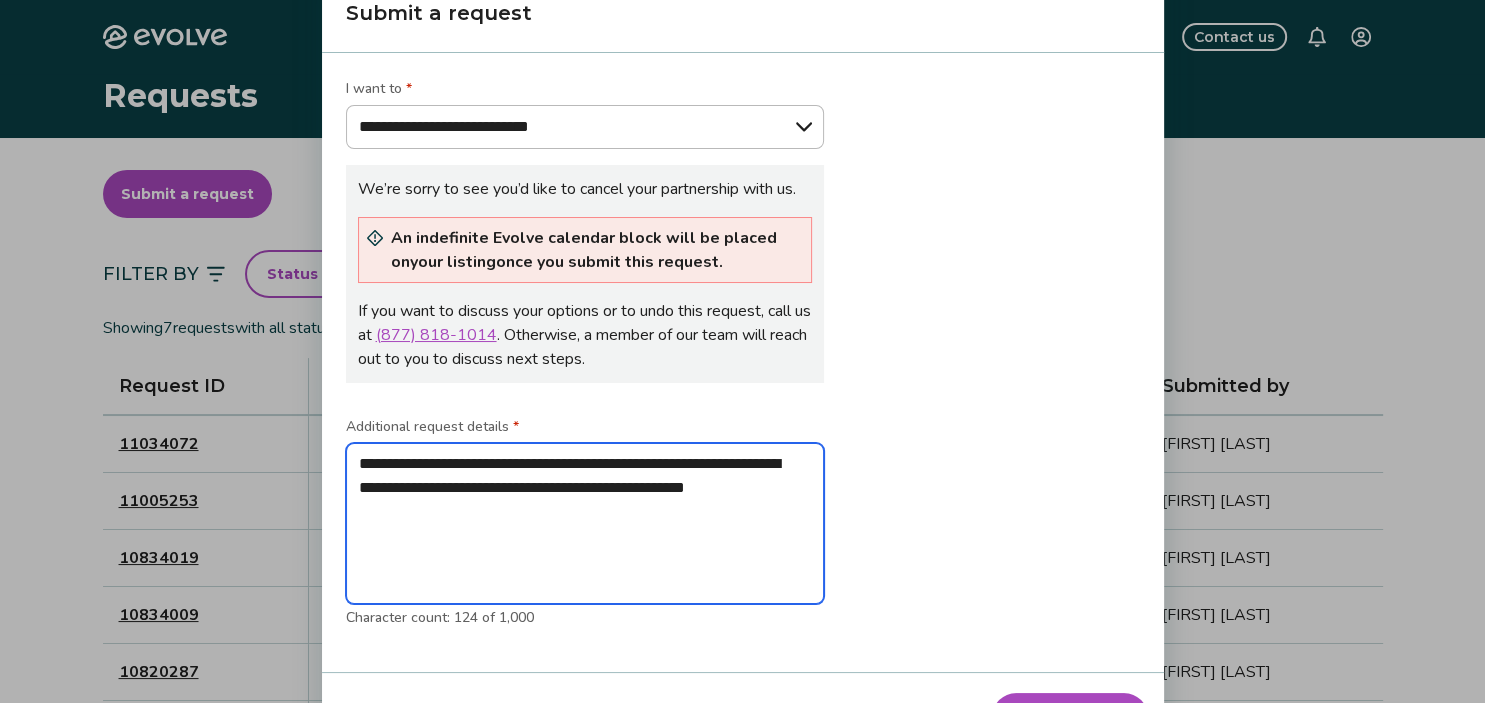 click on "**********" at bounding box center [585, 524] 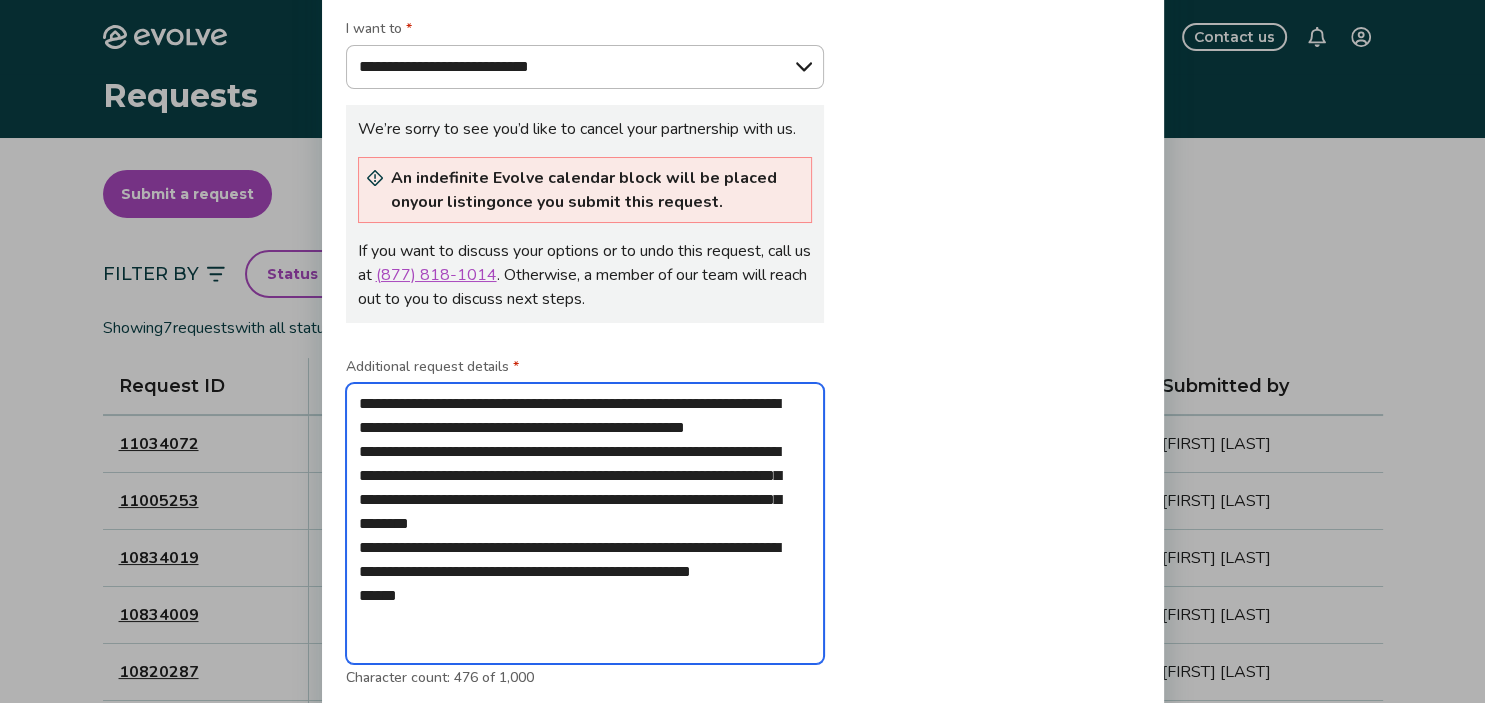 drag, startPoint x: 361, startPoint y: 407, endPoint x: 440, endPoint y: 663, distance: 267.9123 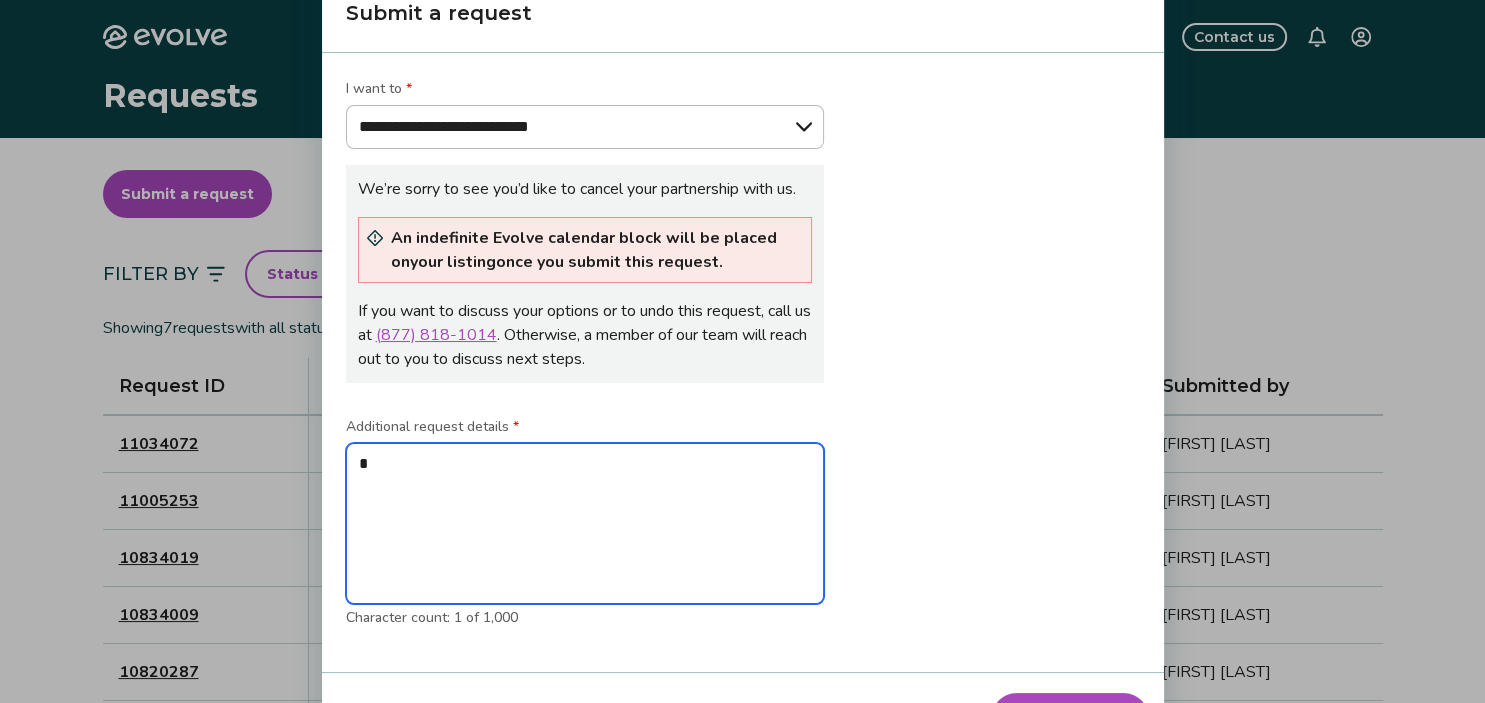 click on "*" at bounding box center (585, 524) 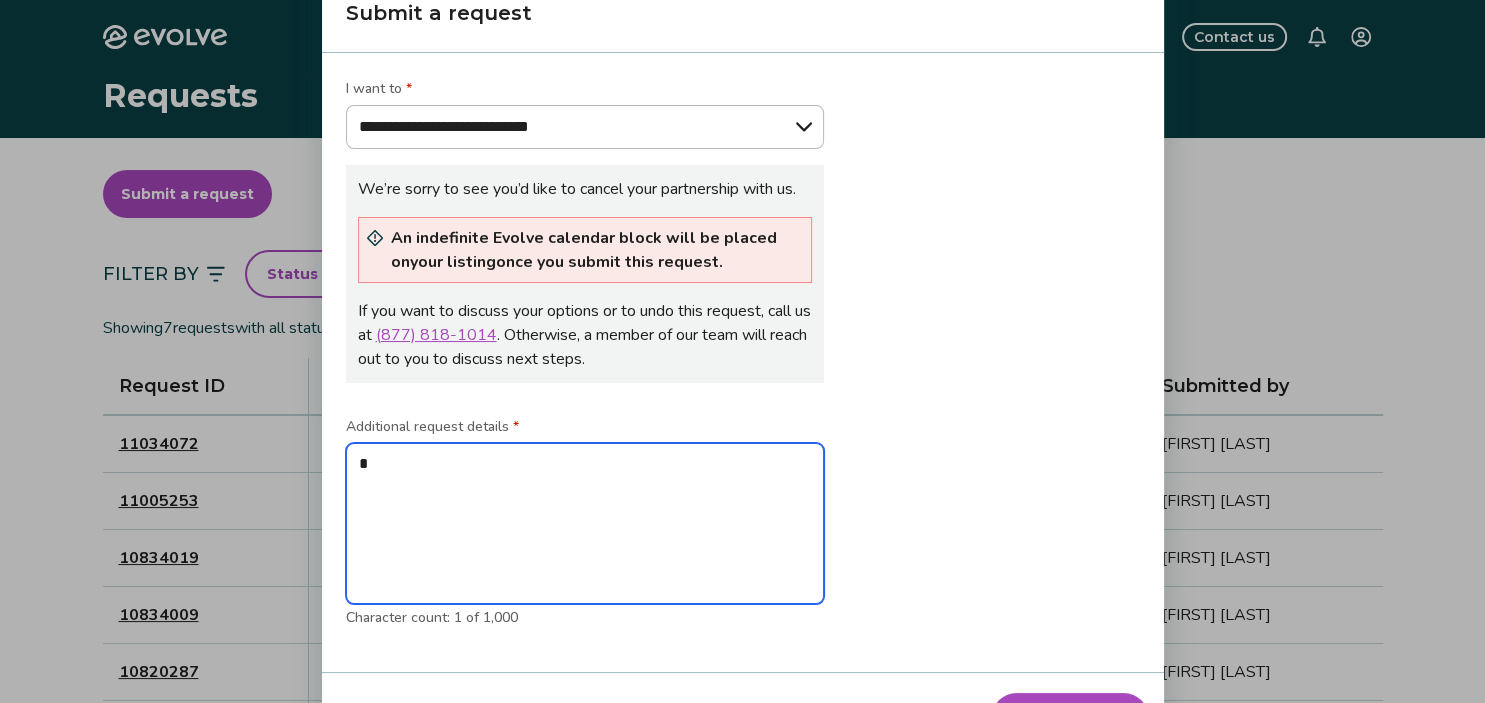 paste on "**********" 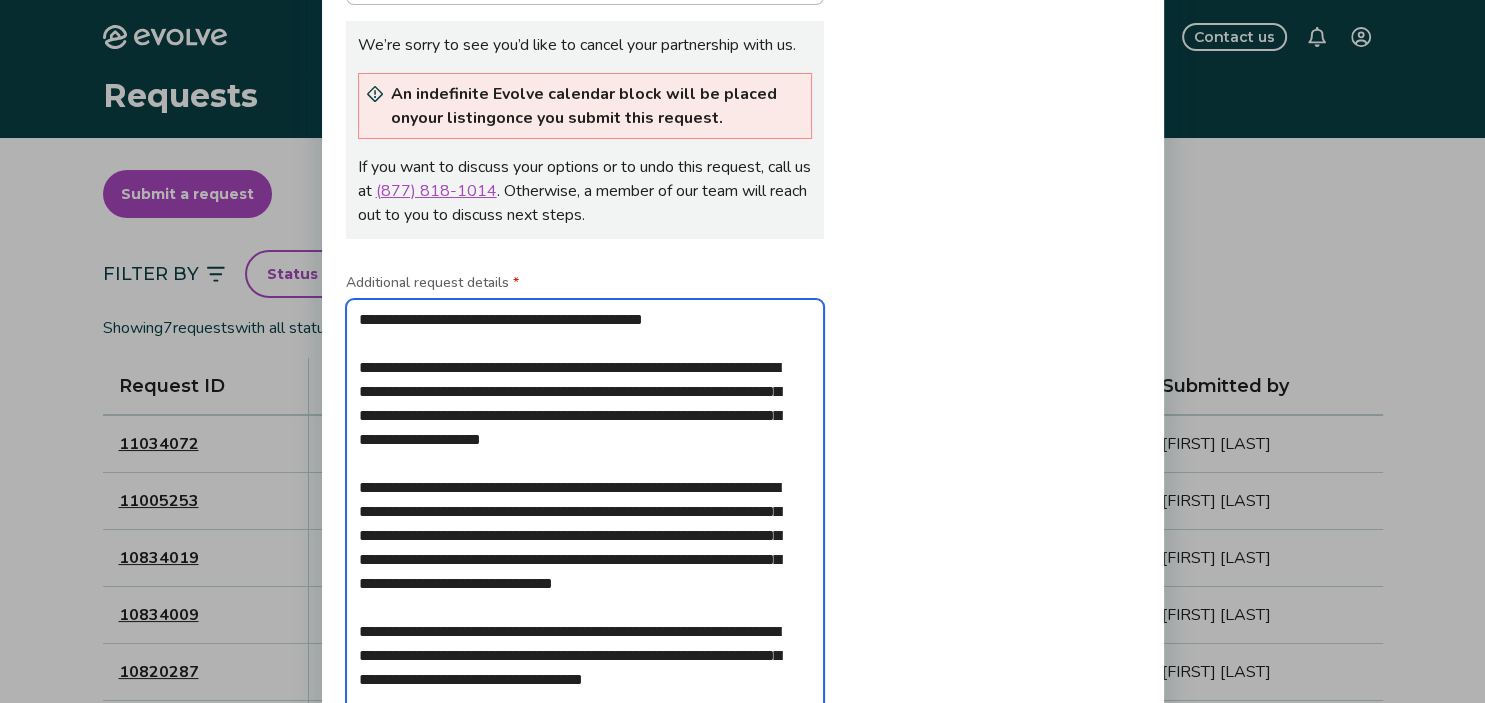 click on "**********" at bounding box center [585, 524] 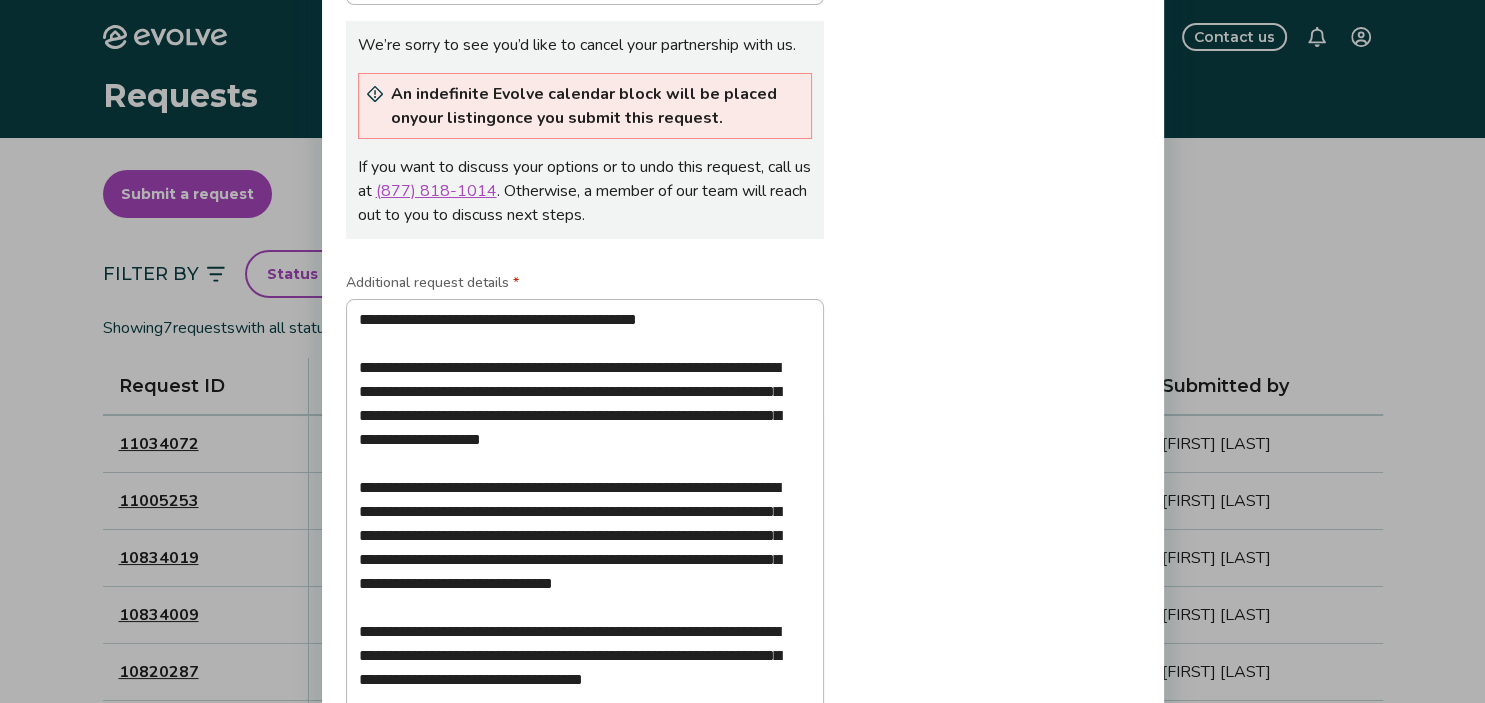 click on "**********" at bounding box center (743, 363) 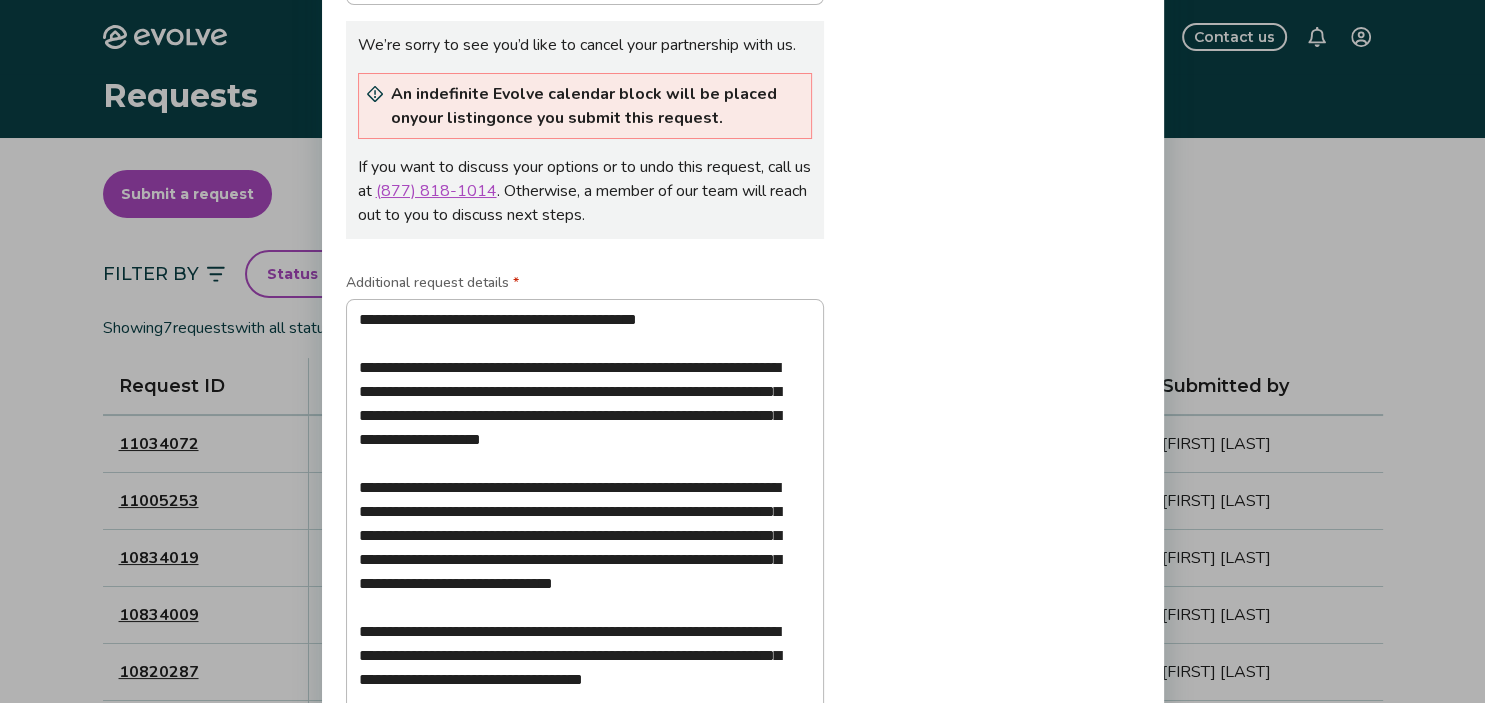 click on "**********" at bounding box center (743, 363) 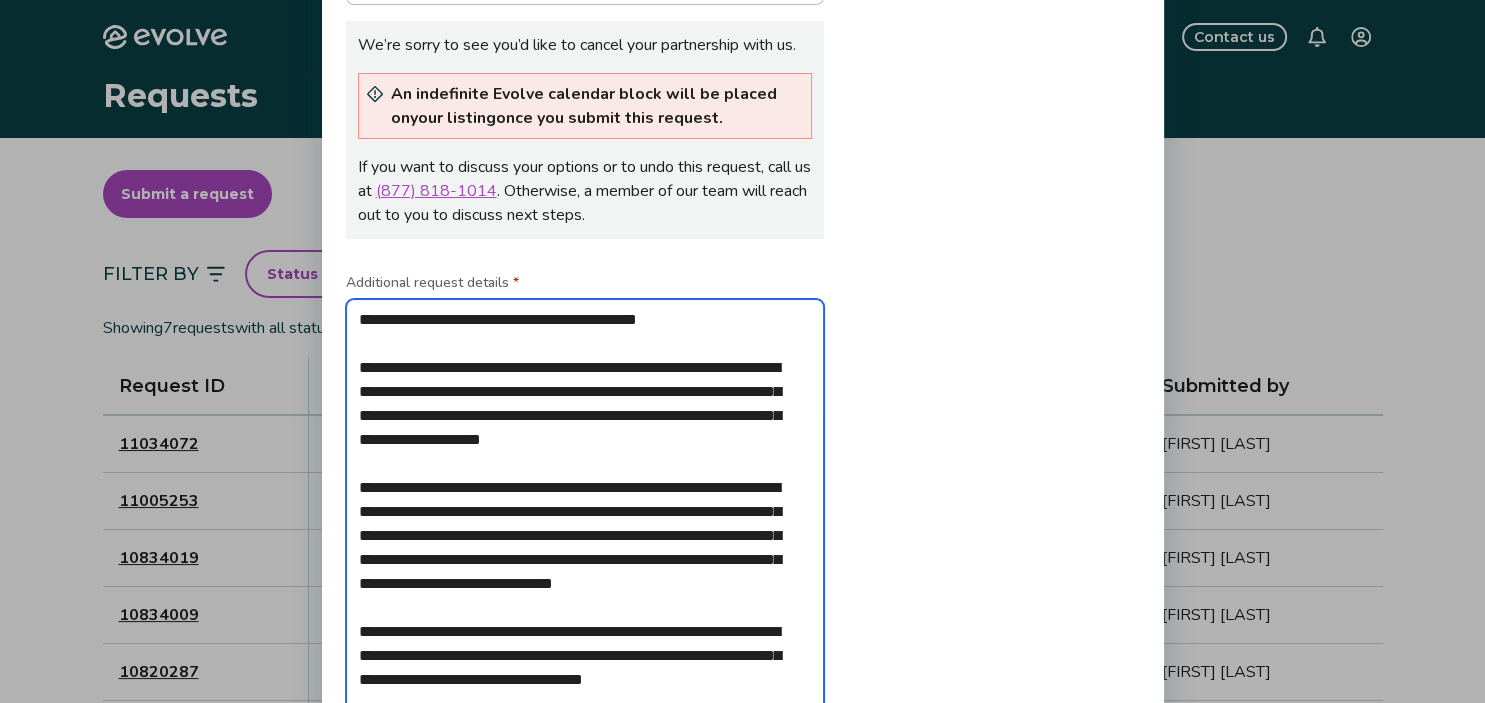 click on "**********" at bounding box center [585, 524] 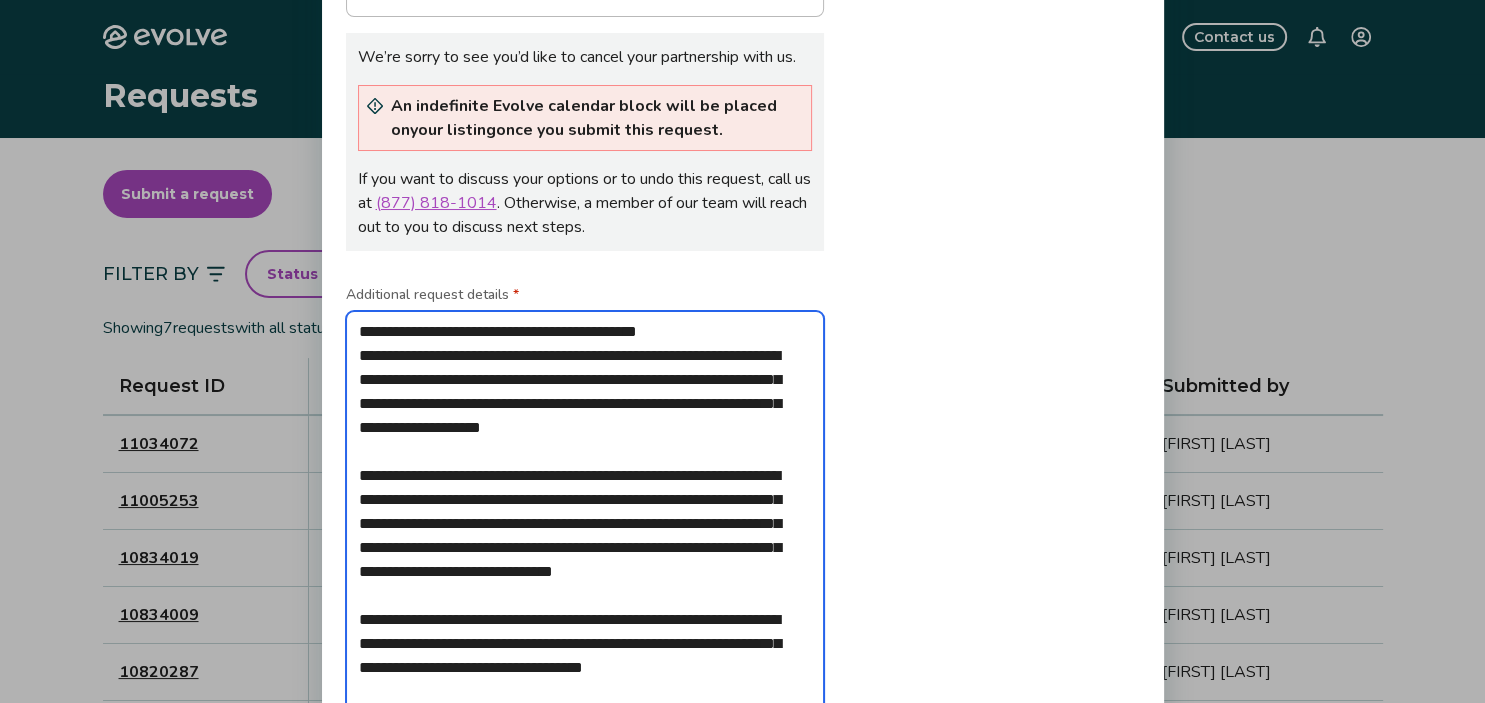 click on "**********" at bounding box center [585, 524] 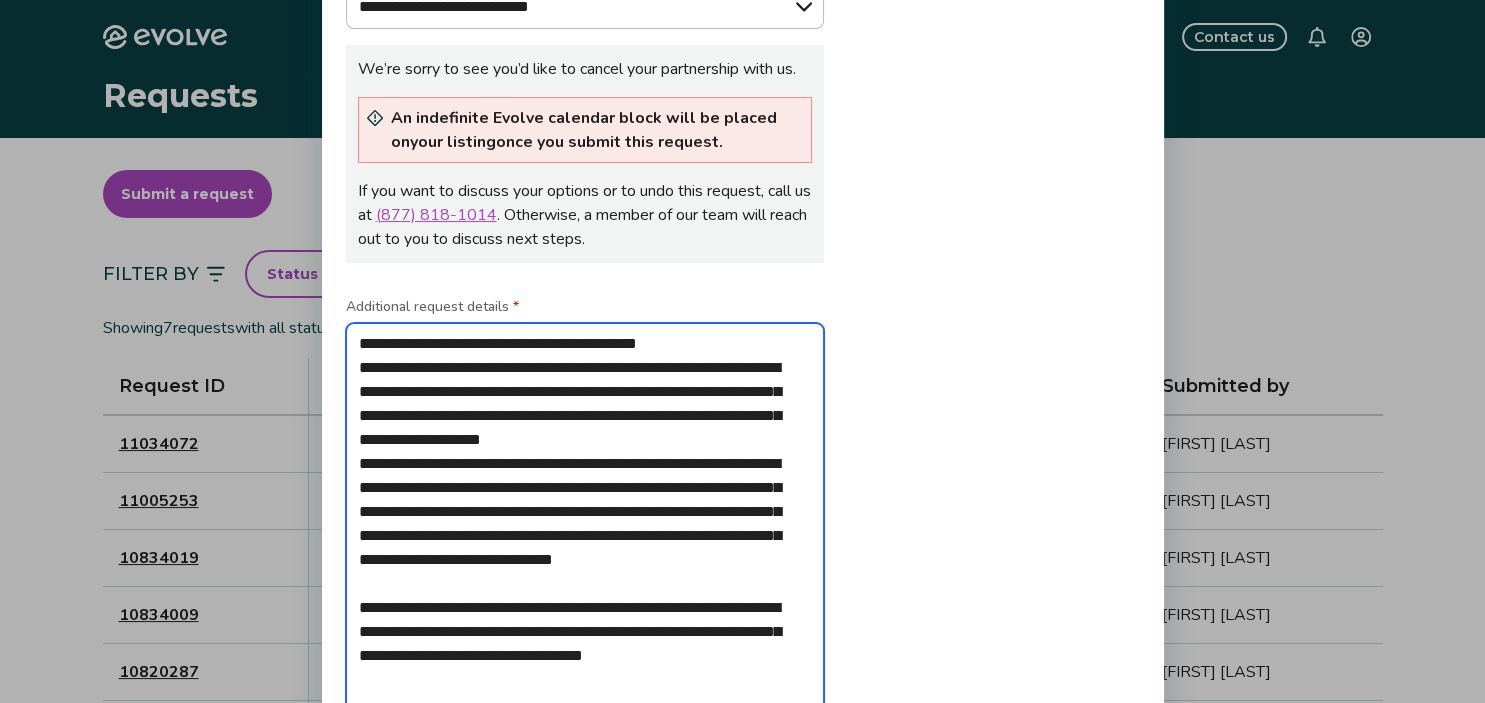 click on "**********" at bounding box center [585, 524] 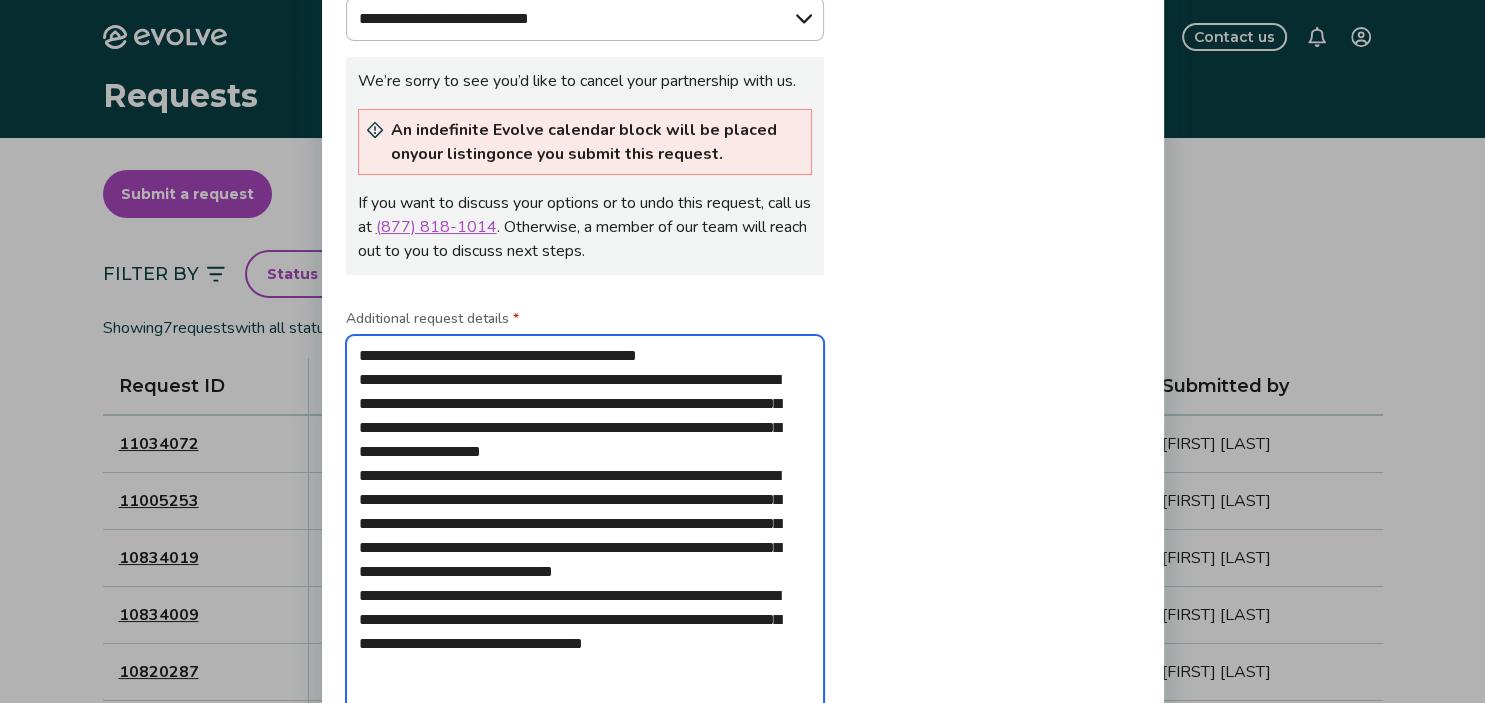 drag, startPoint x: 357, startPoint y: 353, endPoint x: 748, endPoint y: 367, distance: 391.25055 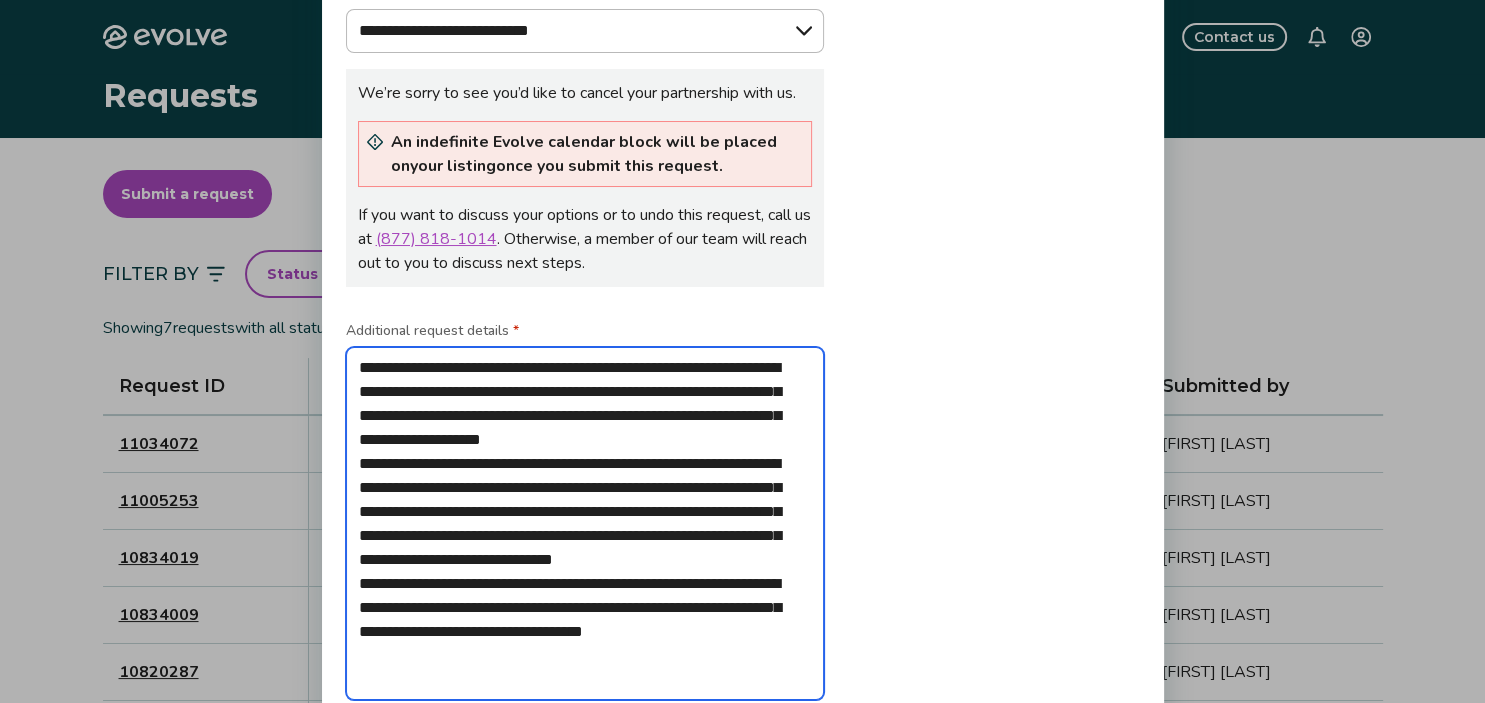 click on "**********" at bounding box center (585, 524) 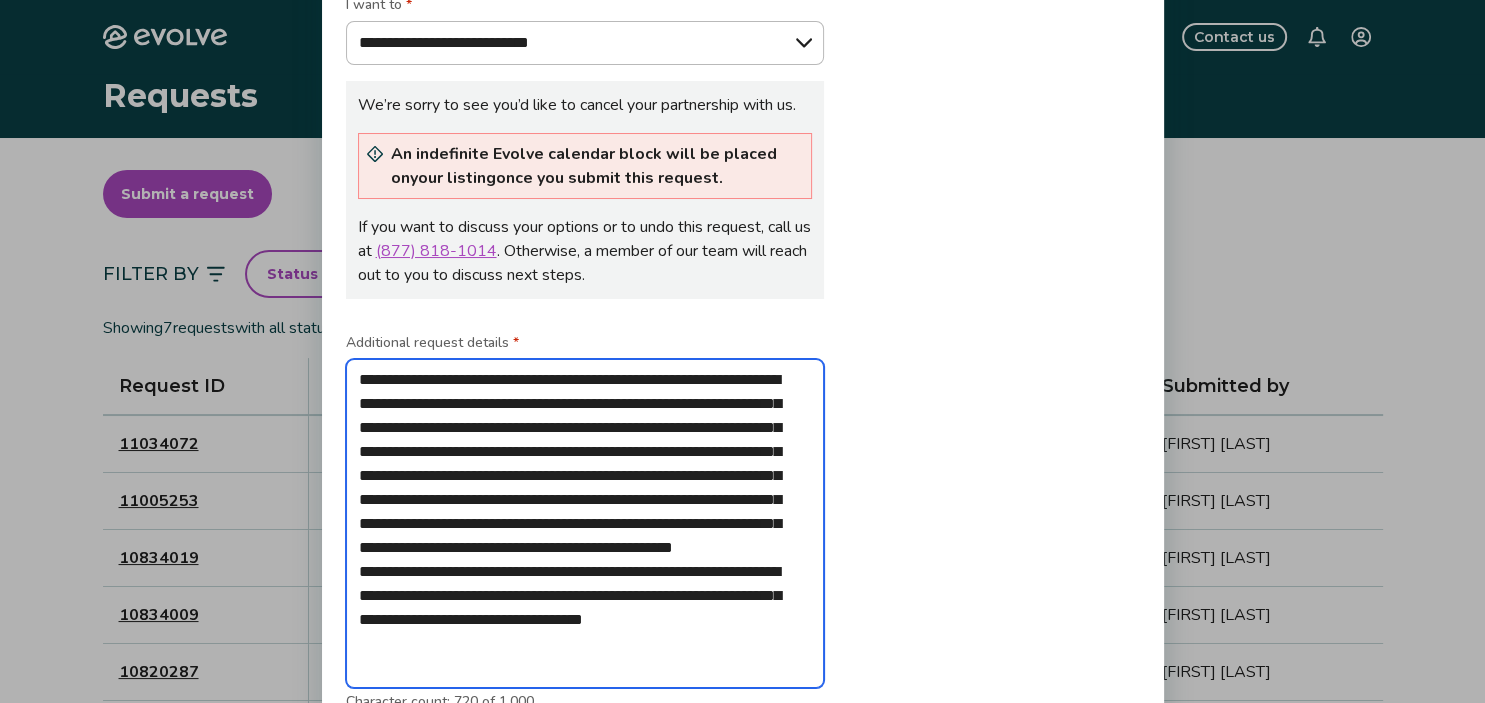 click on "**********" at bounding box center (585, 524) 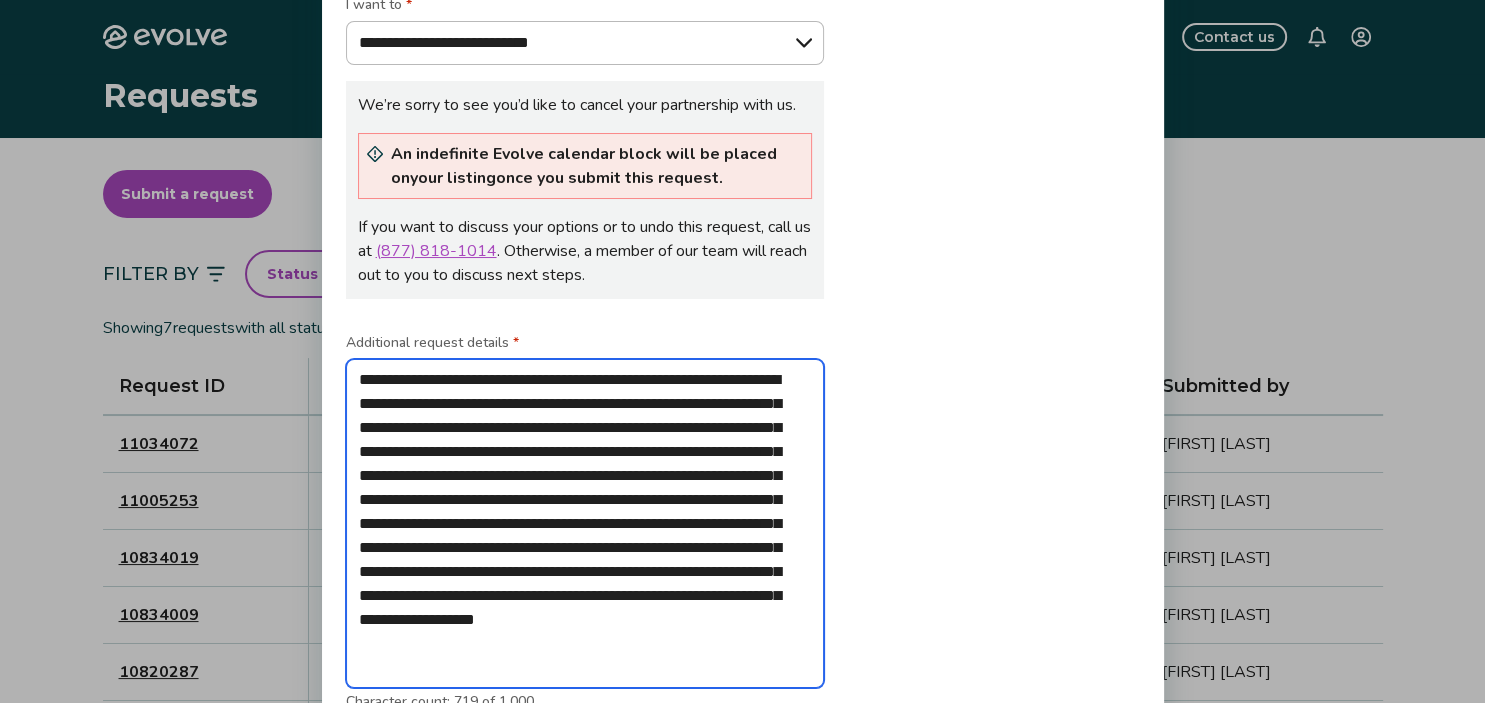 click on "**********" at bounding box center (585, 524) 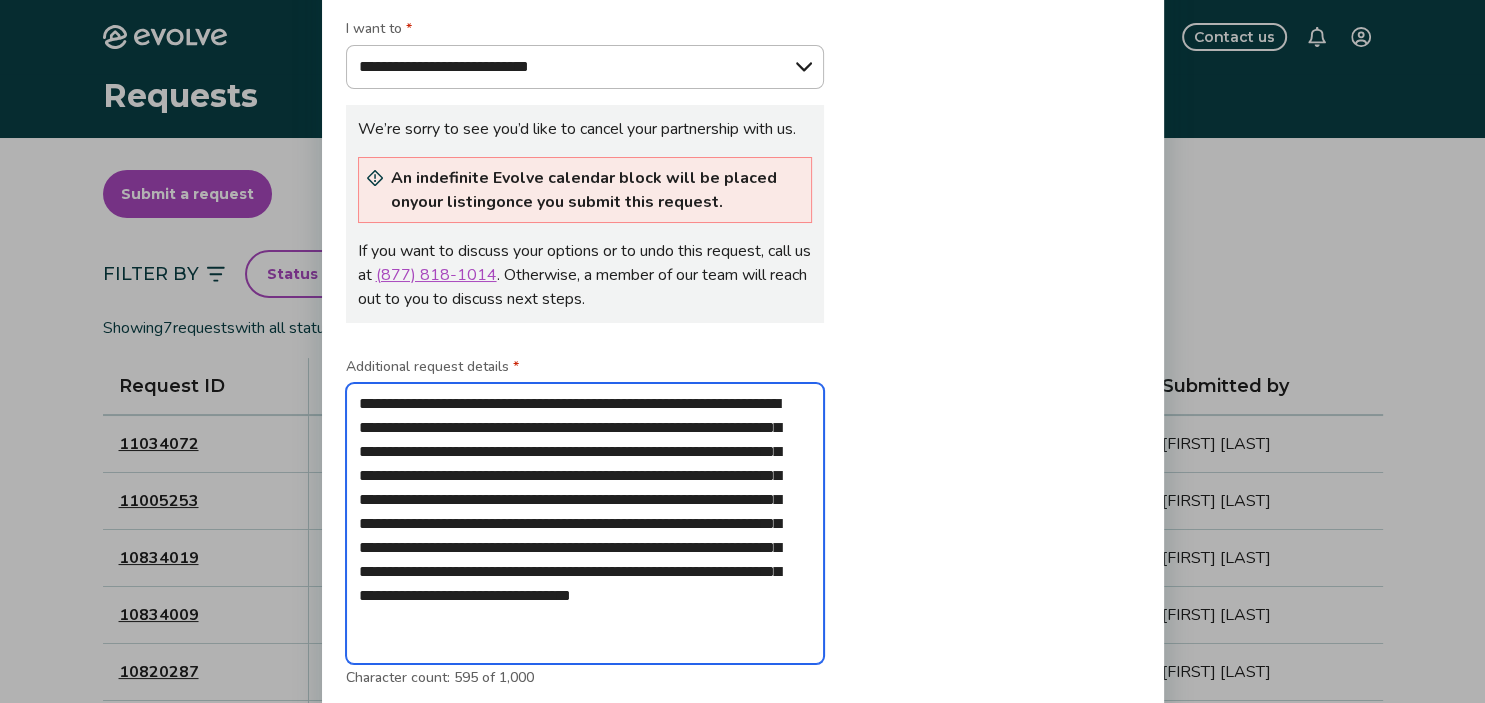 drag, startPoint x: 363, startPoint y: 403, endPoint x: 727, endPoint y: 670, distance: 451.4255 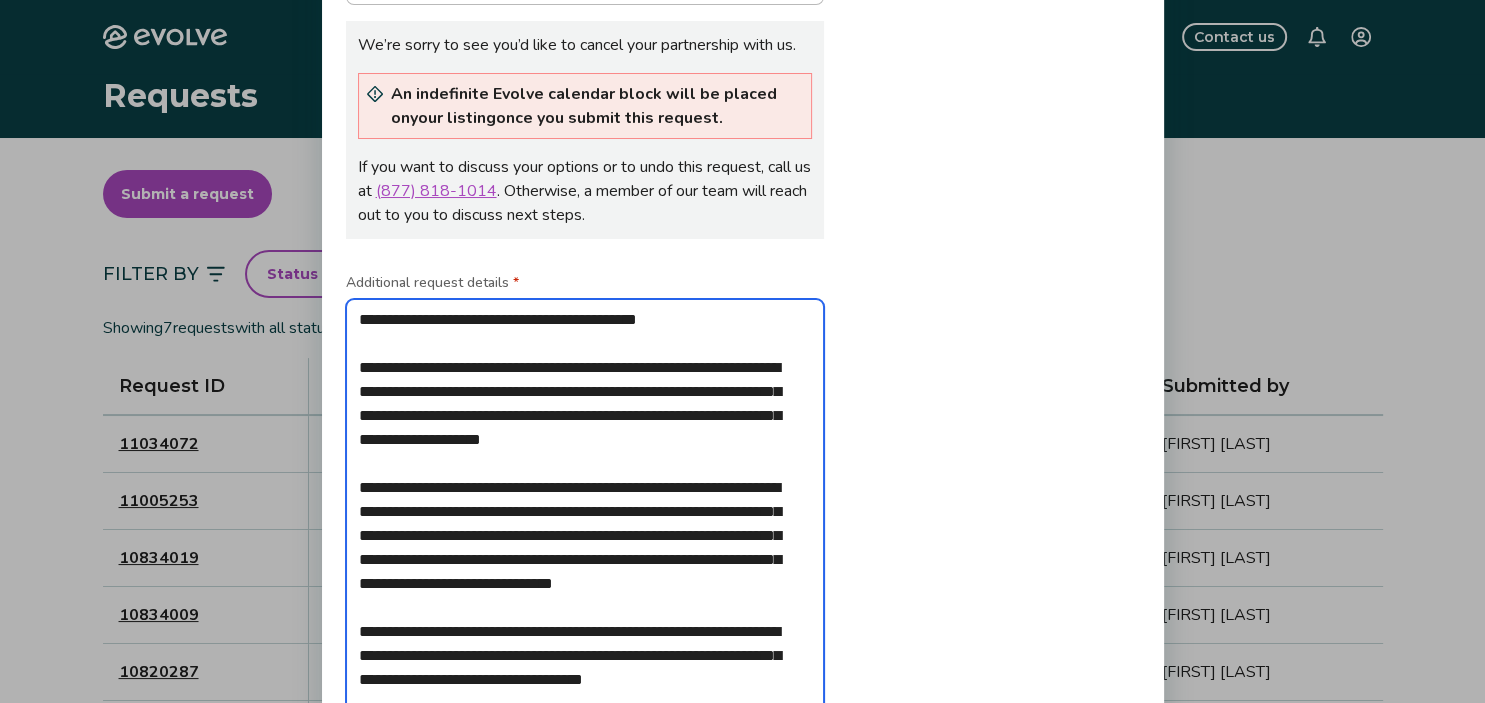 click on "**********" at bounding box center [585, 524] 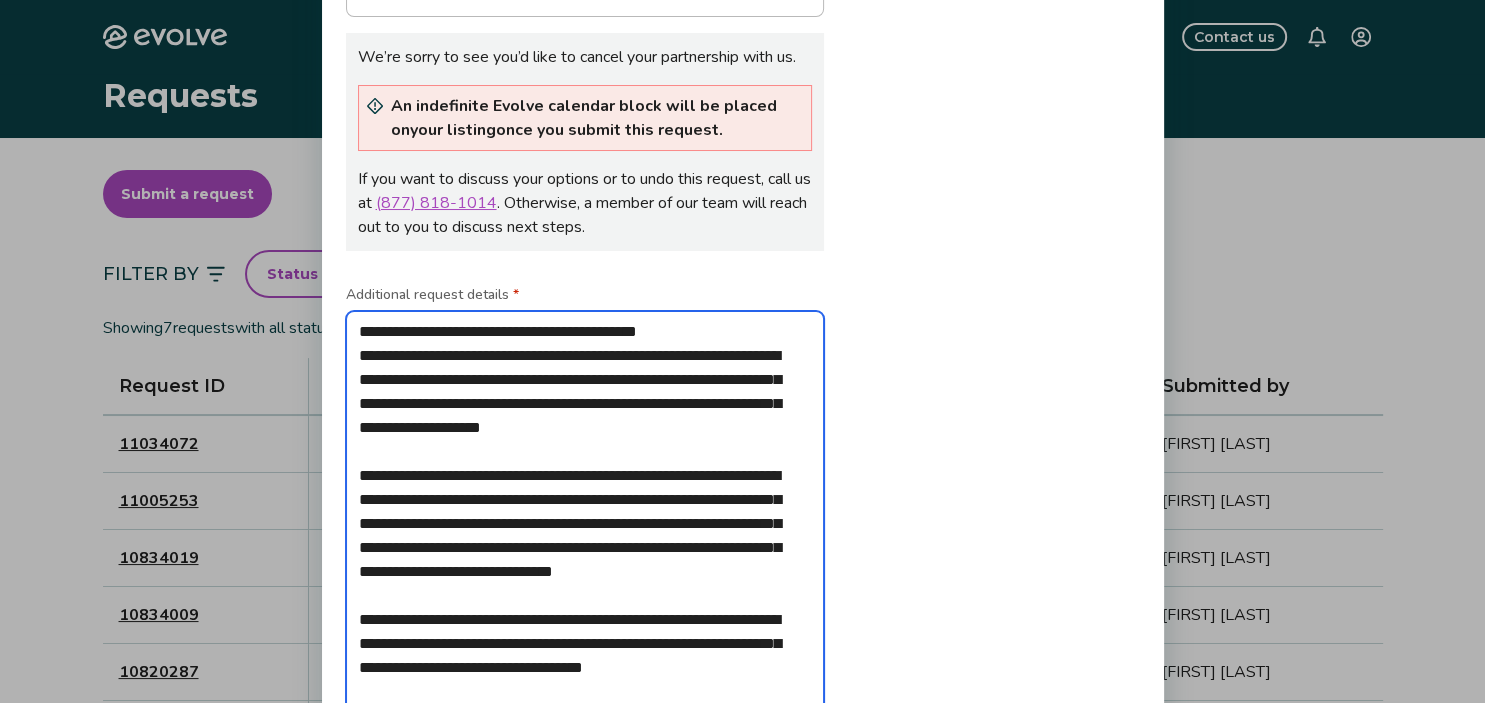 click on "**********" at bounding box center [585, 524] 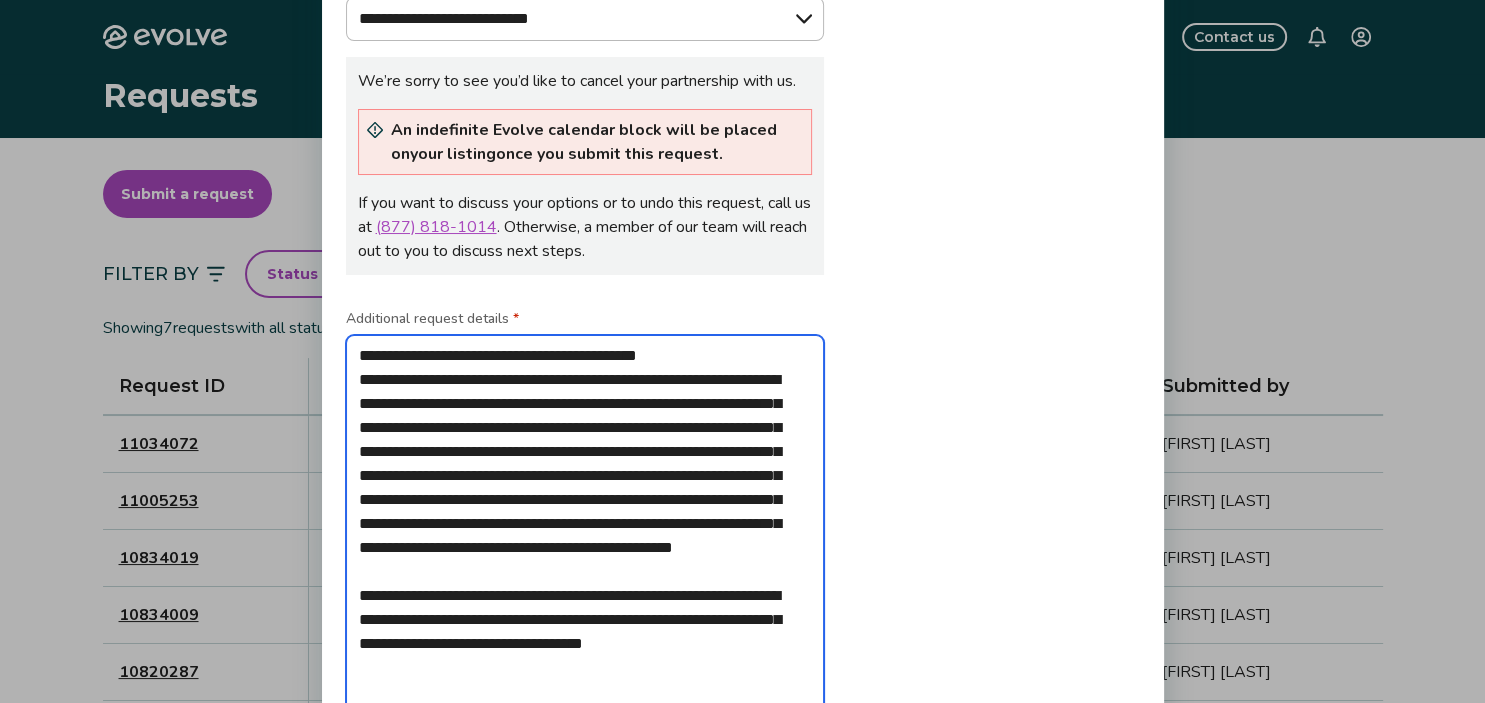 click on "**********" at bounding box center [585, 524] 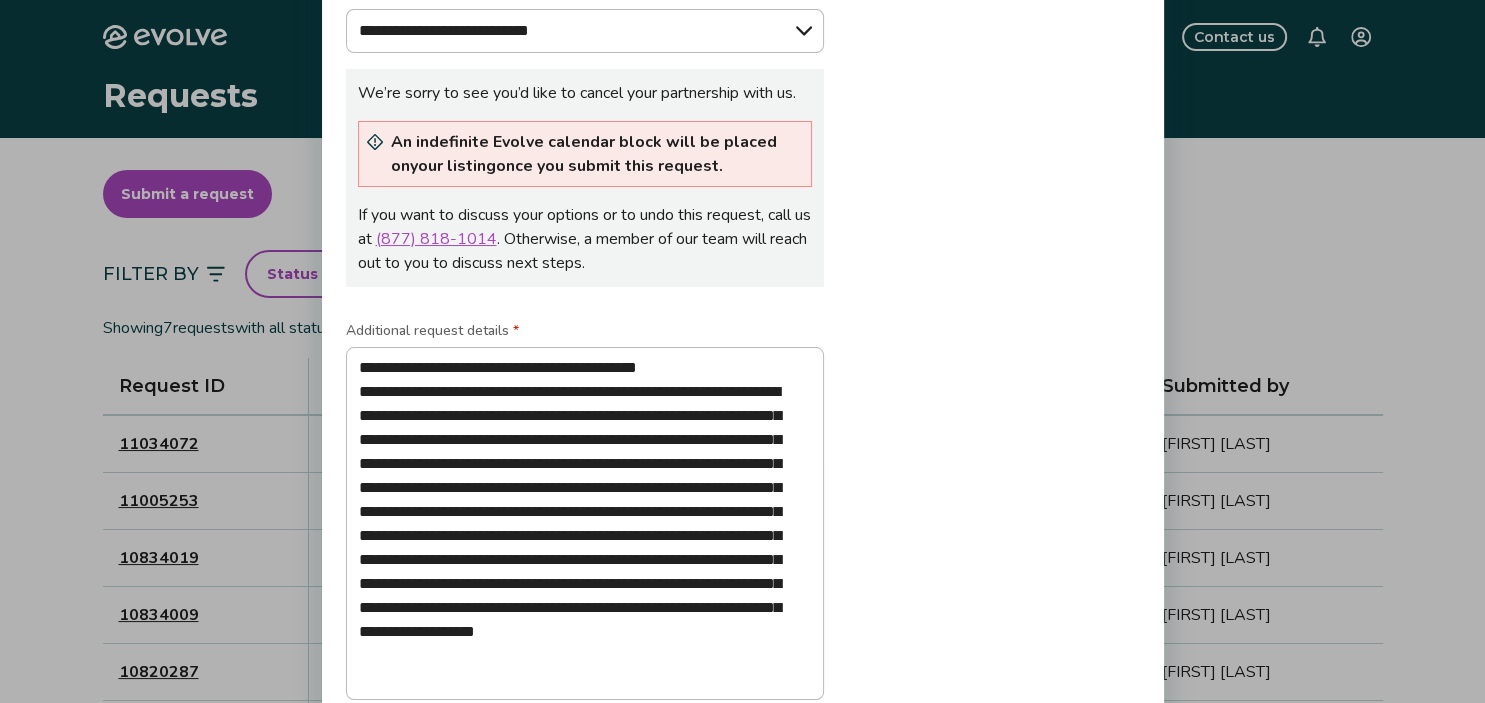click on "**********" at bounding box center [743, 363] 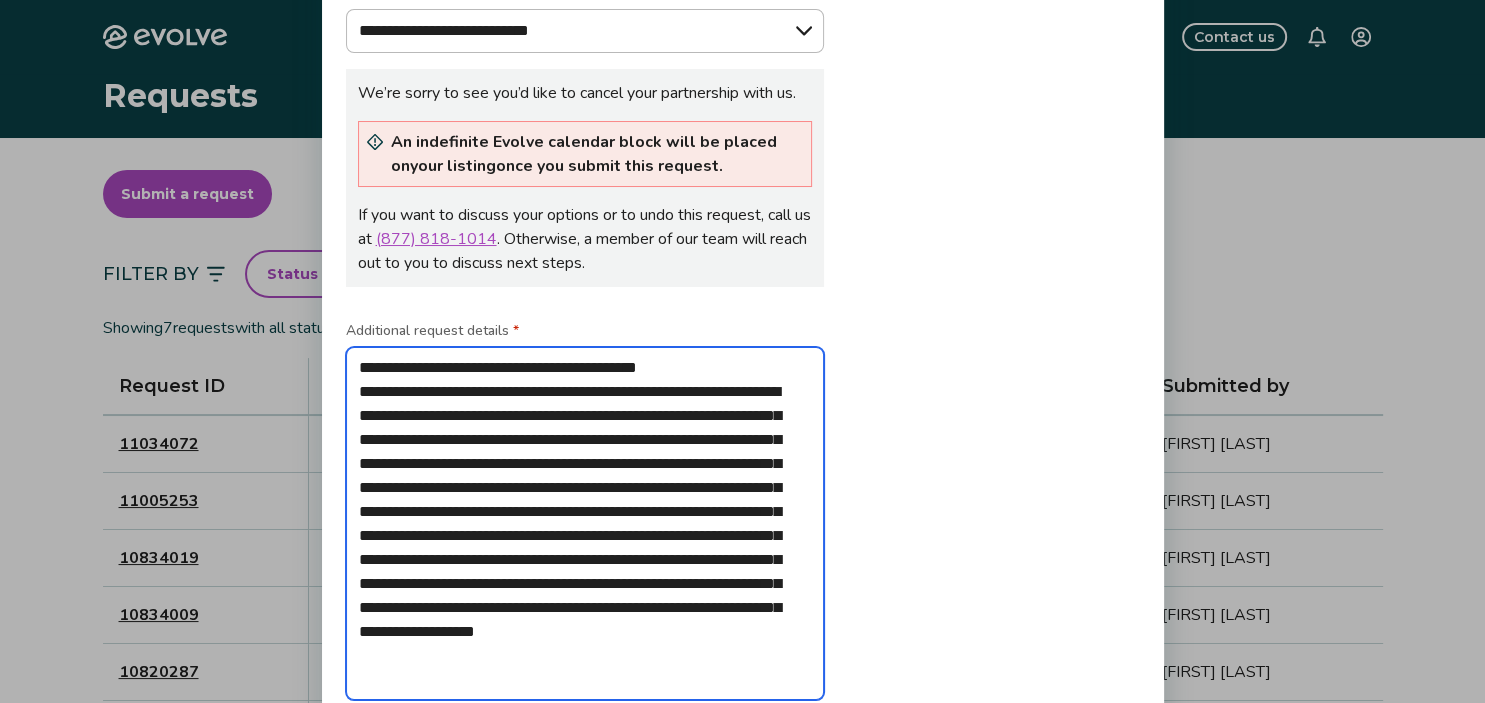 click on "**********" at bounding box center (585, 524) 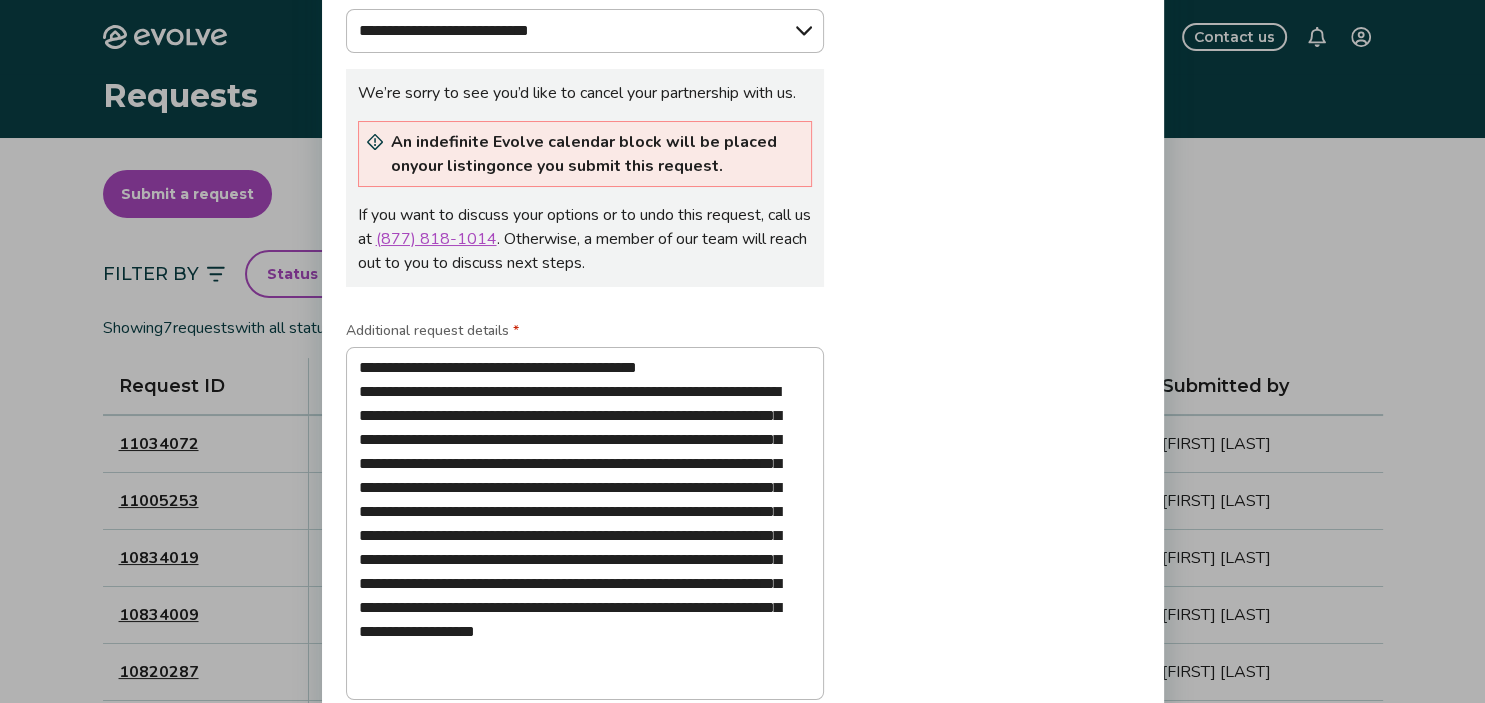 click on "**********" at bounding box center (743, 363) 